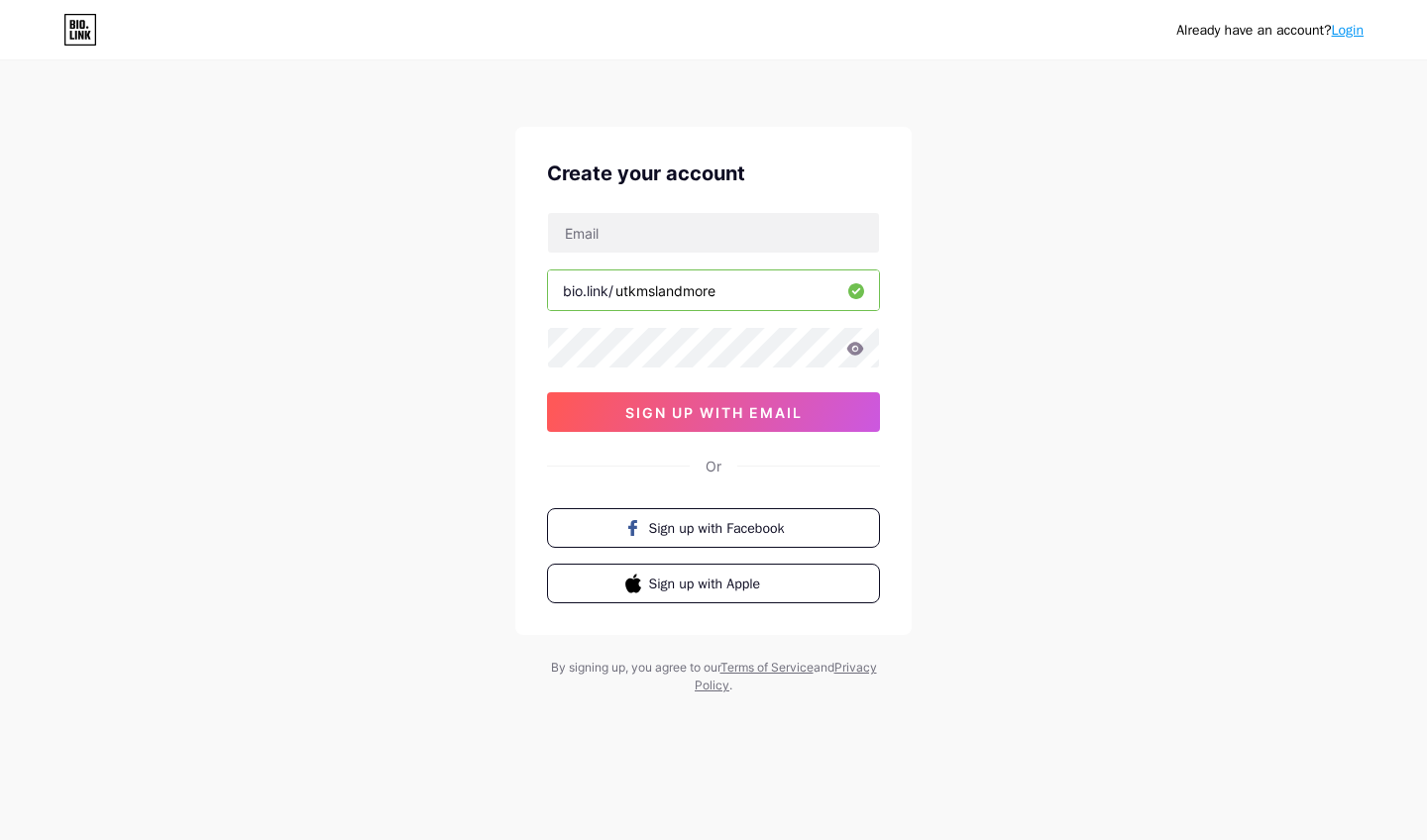 scroll, scrollTop: 0, scrollLeft: 0, axis: both 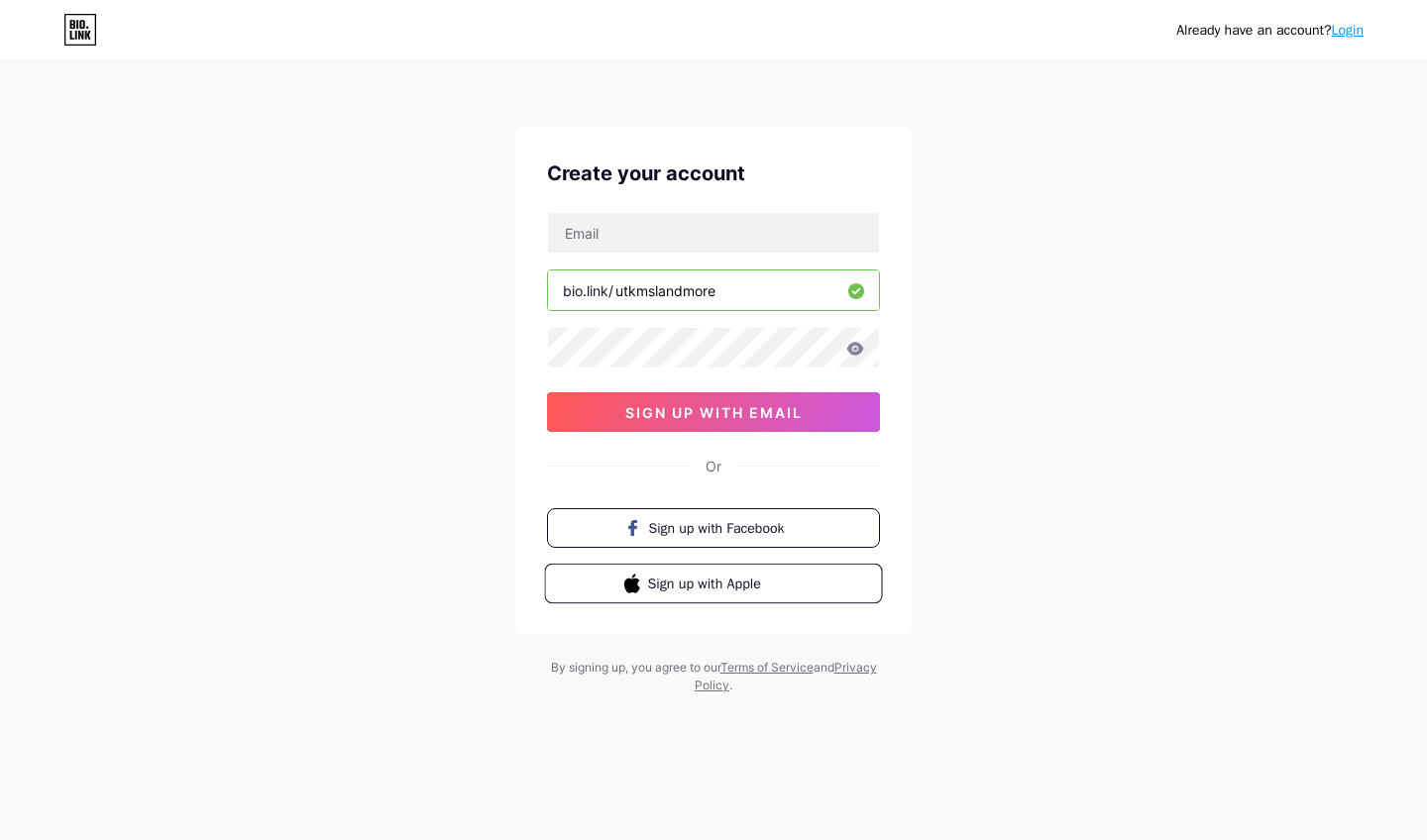 click on "Sign up with Apple" at bounding box center (725, 582) 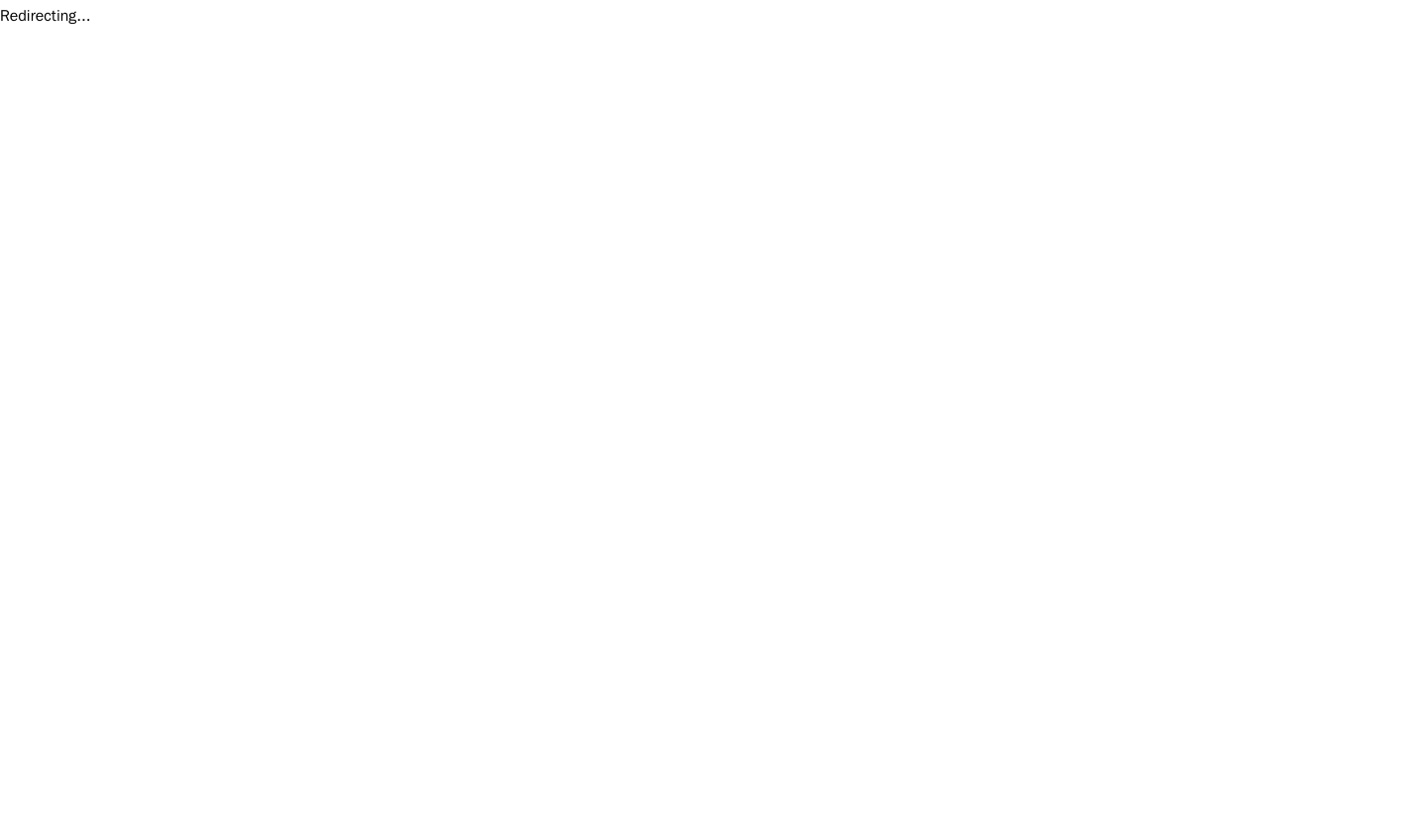 scroll, scrollTop: 0, scrollLeft: 0, axis: both 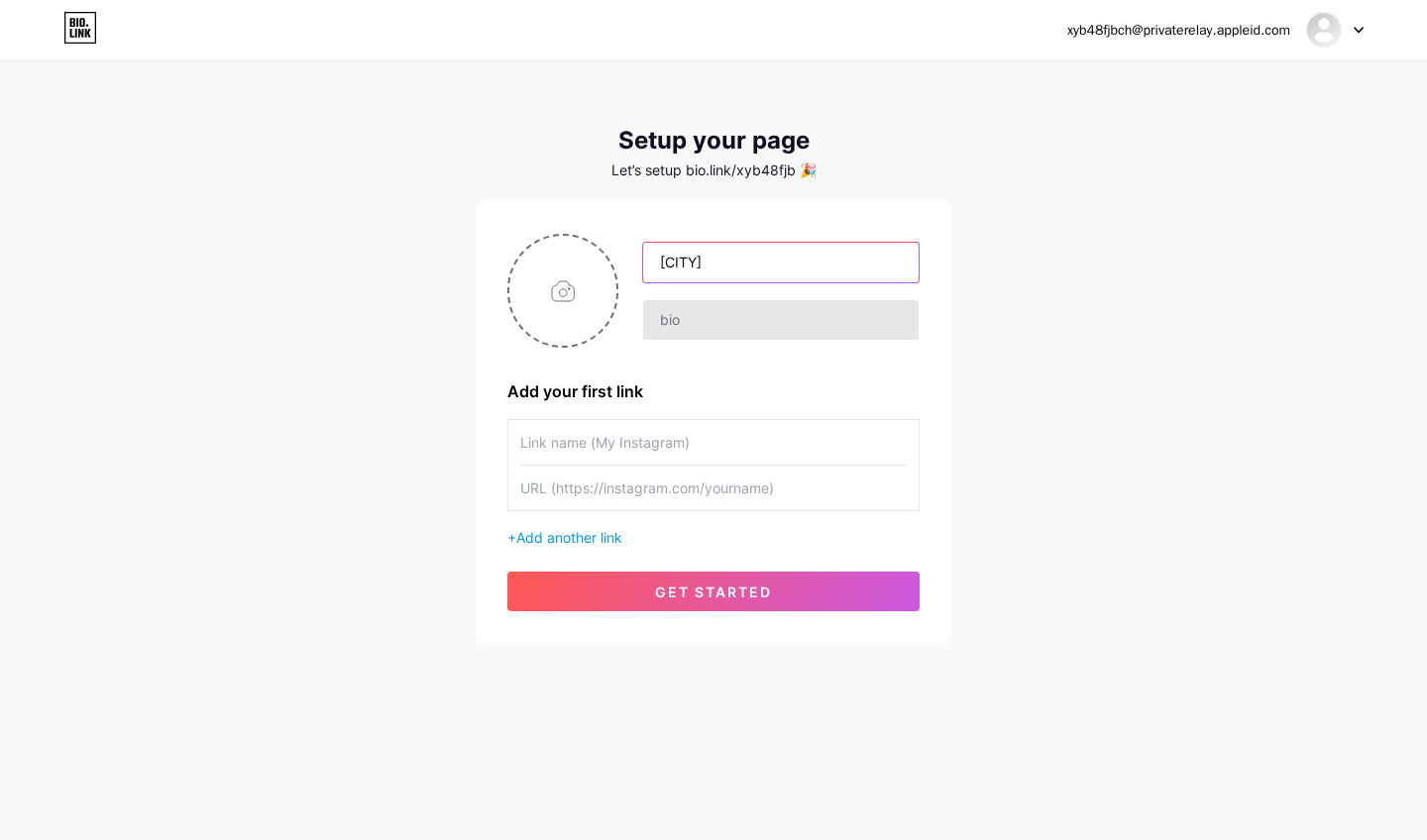 type on "[CITY]" 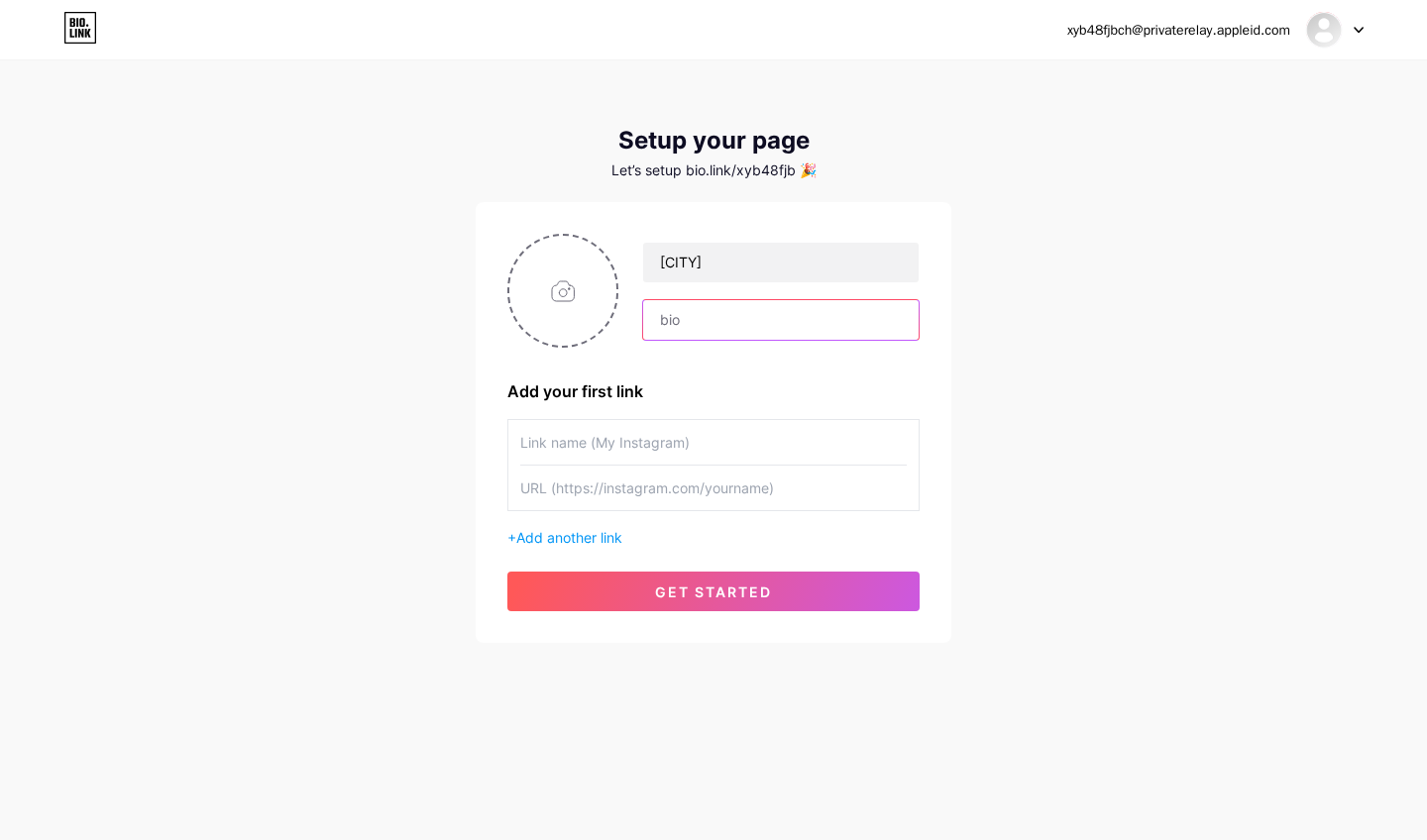 click at bounding box center (781, 320) 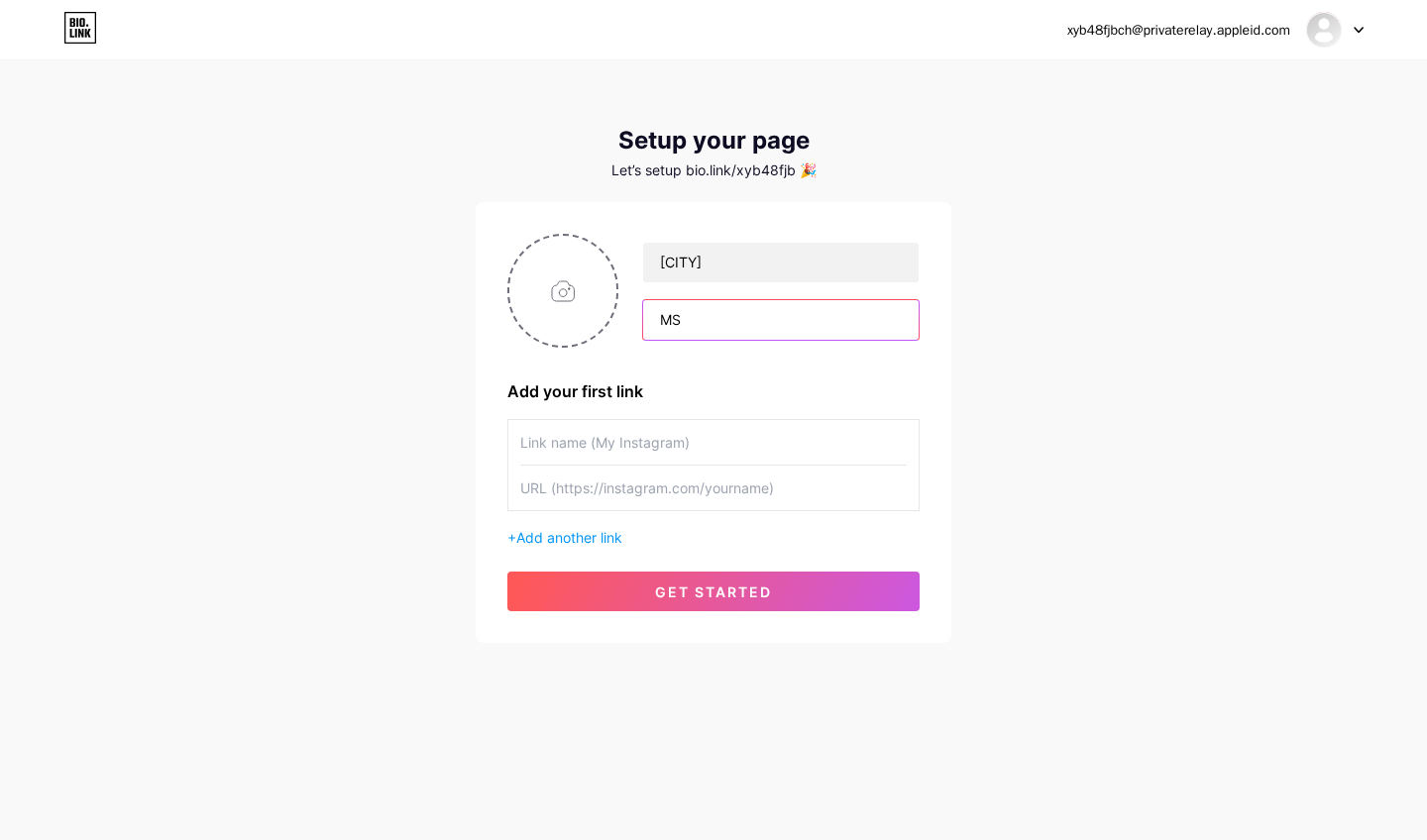 type on "M" 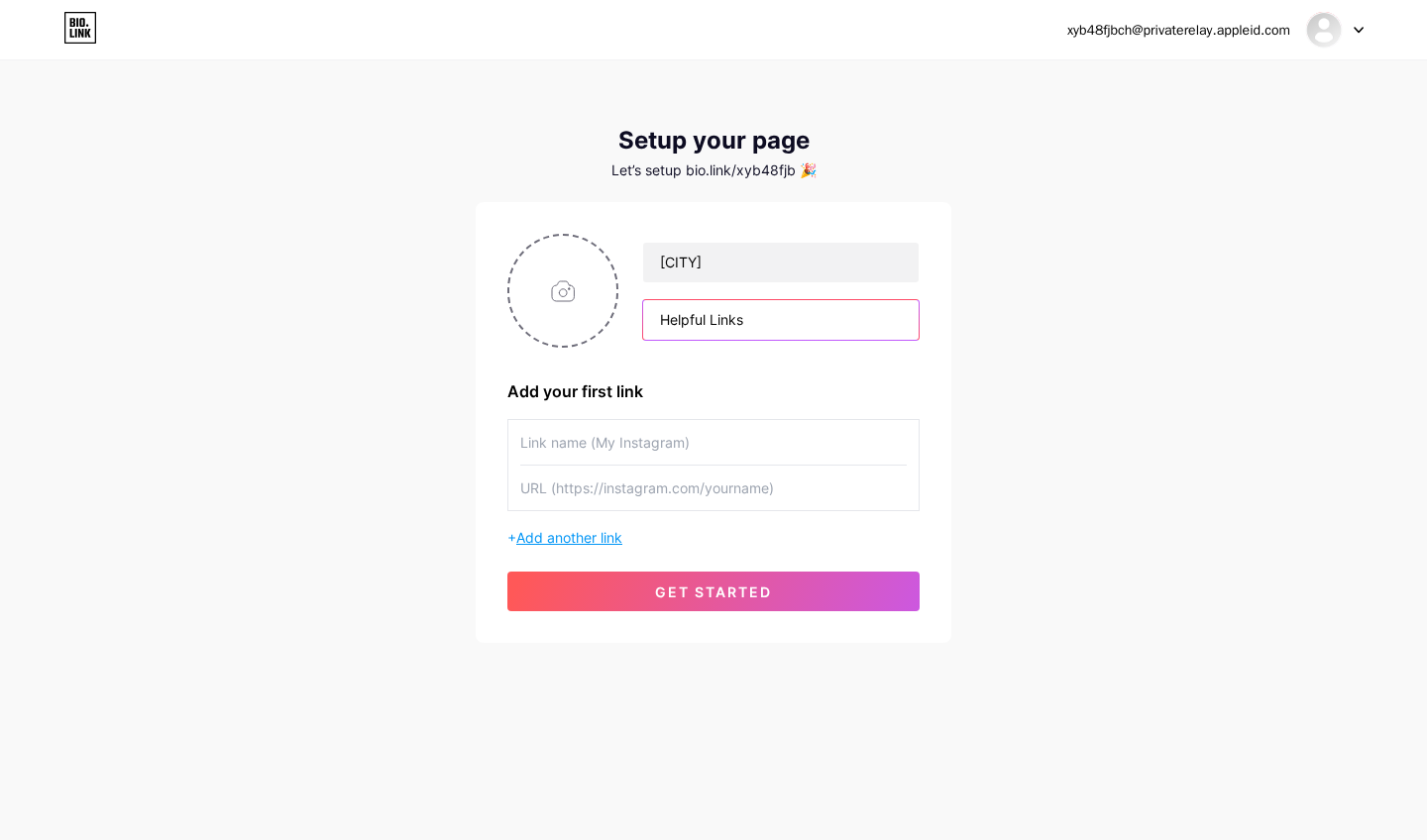 type on "Helpful Links" 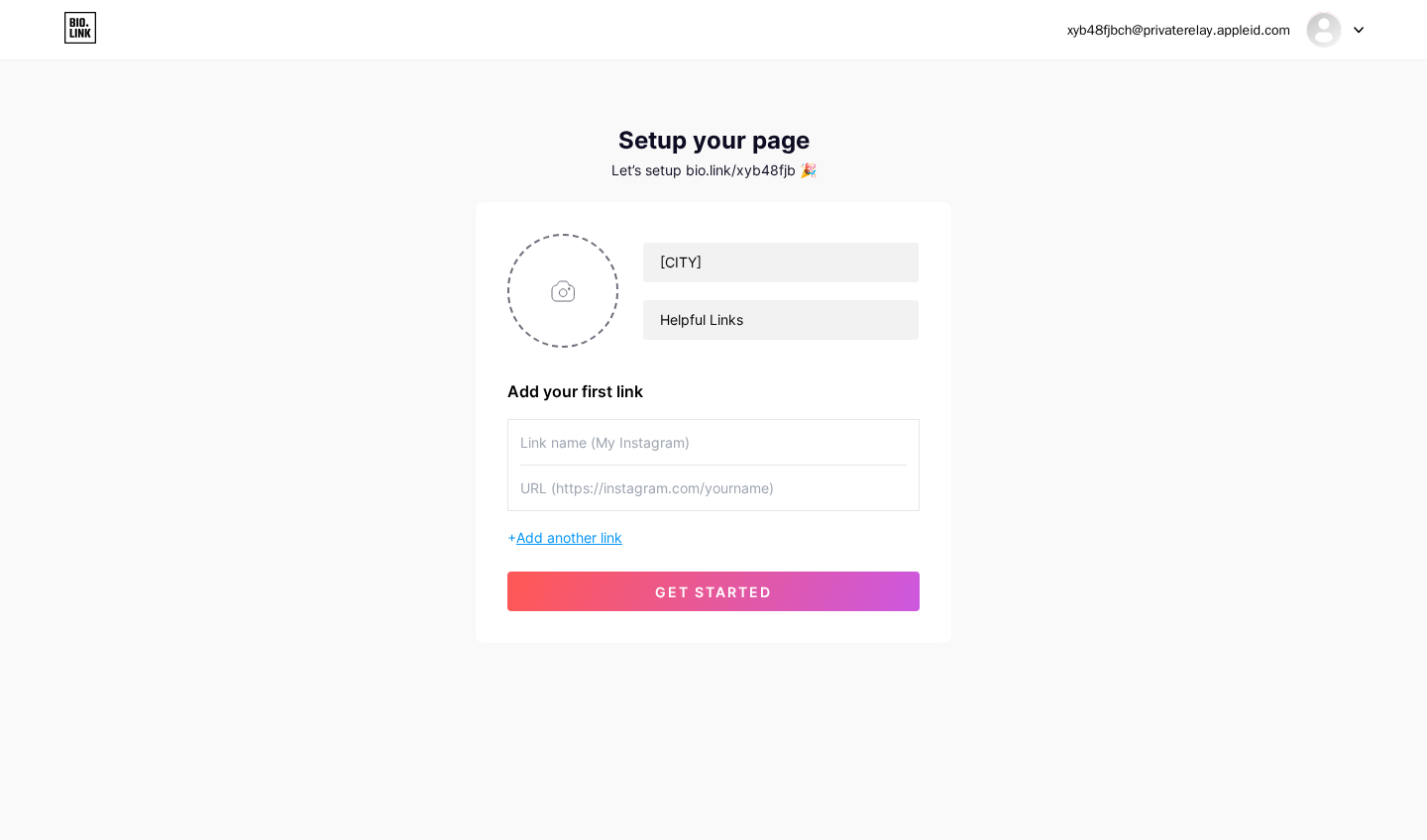 click on "Add another link" at bounding box center (569, 537) 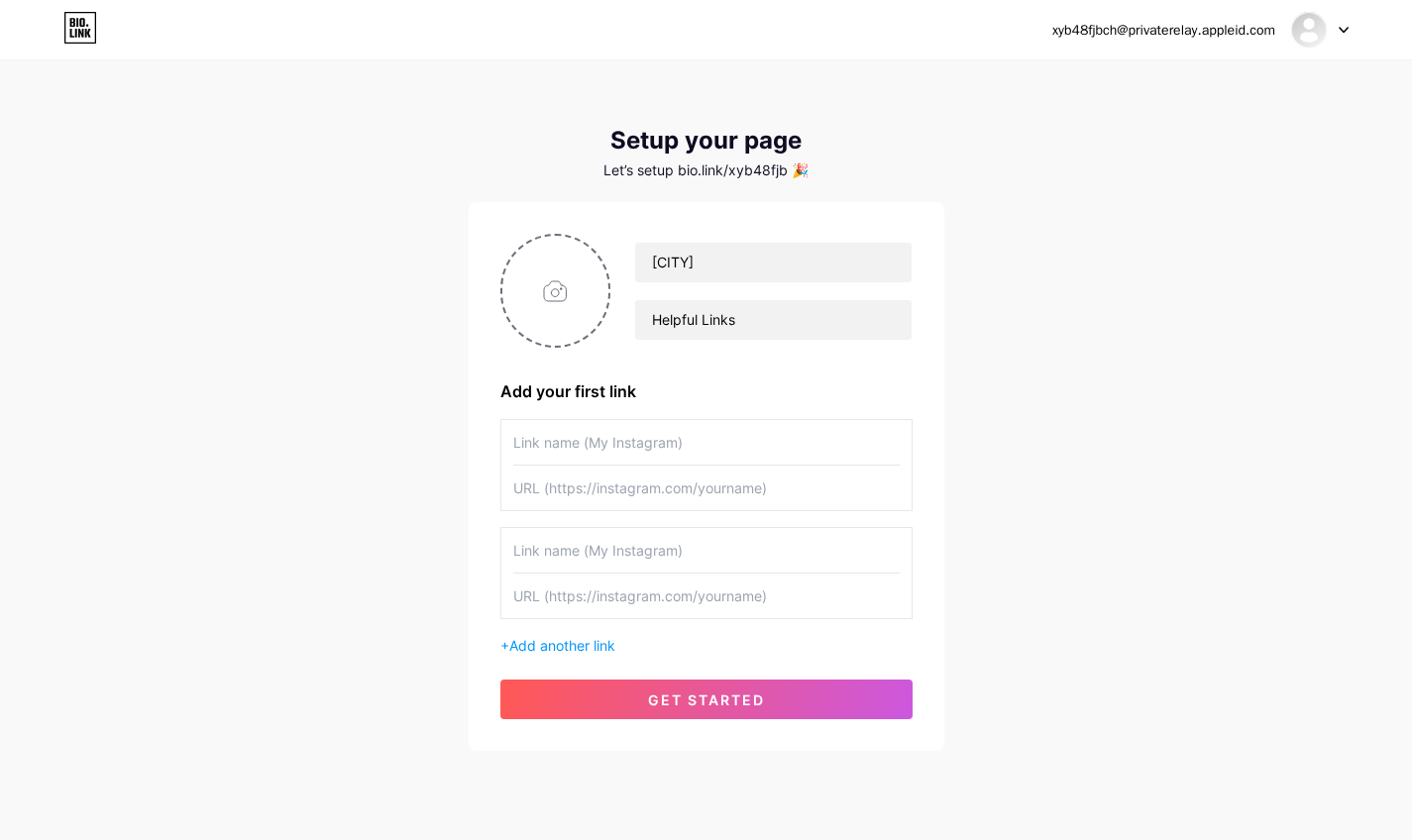 click on "+  Add another link" at bounding box center [706, 645] 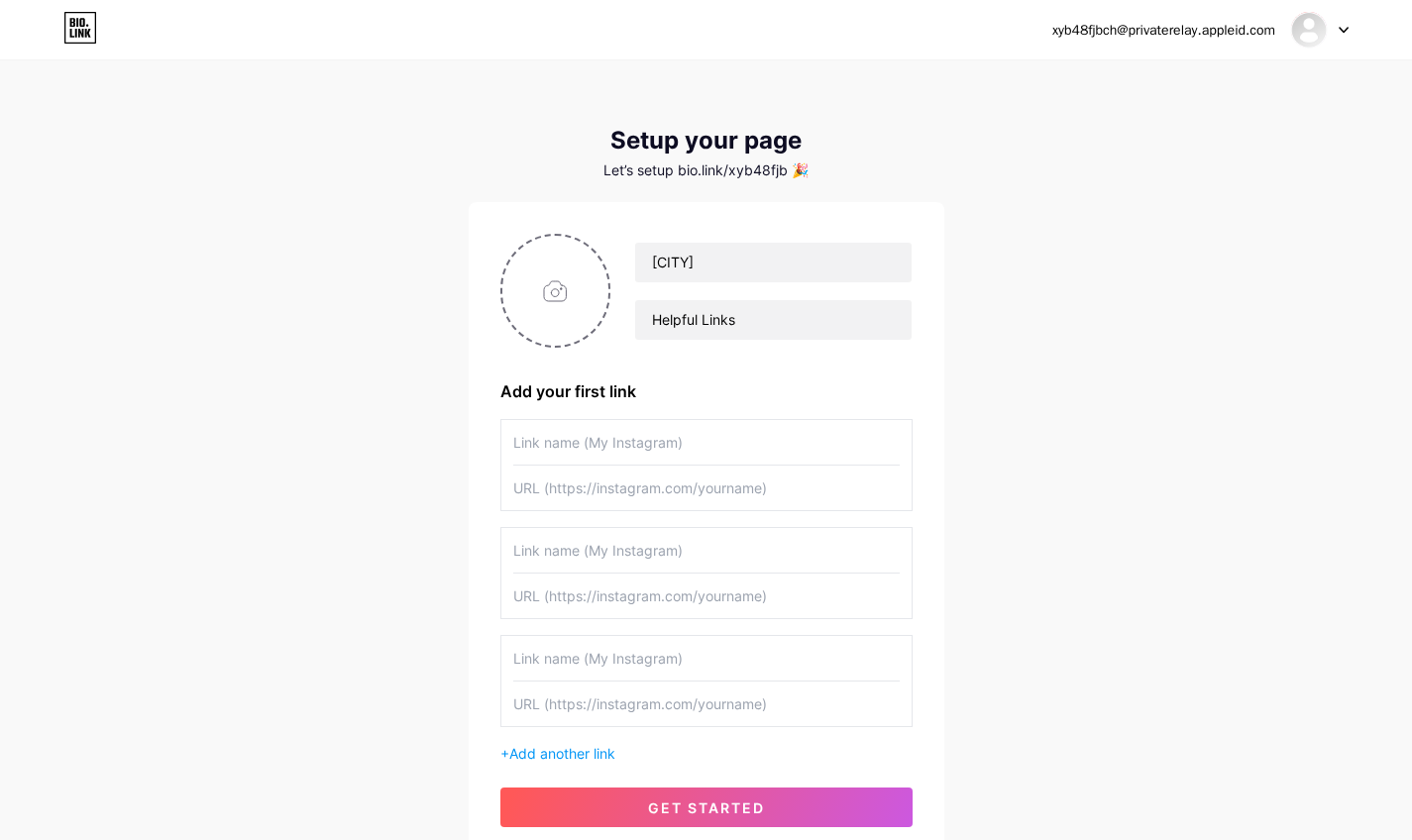 click on "+  Add another link" at bounding box center [706, 591] 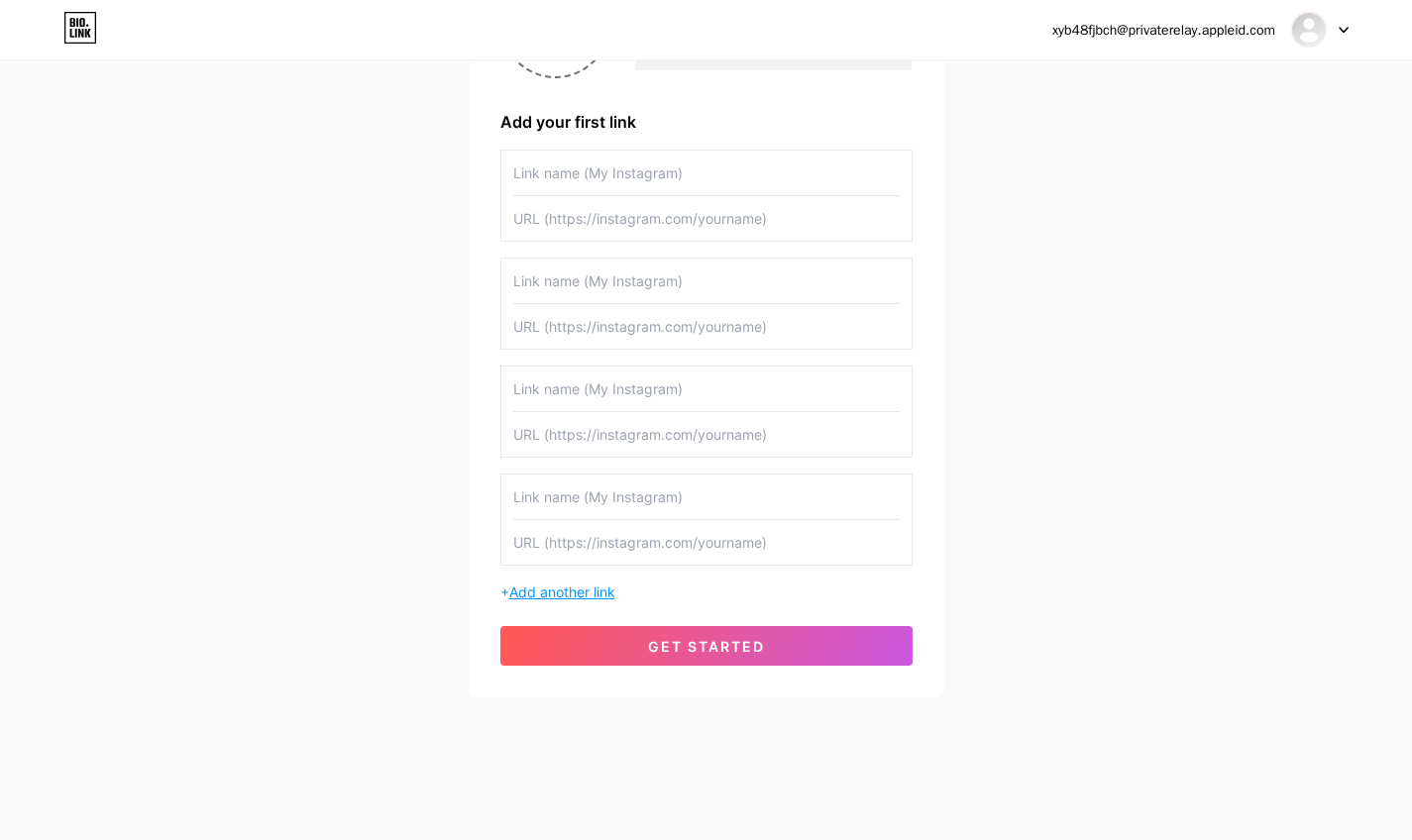 scroll, scrollTop: 269, scrollLeft: 0, axis: vertical 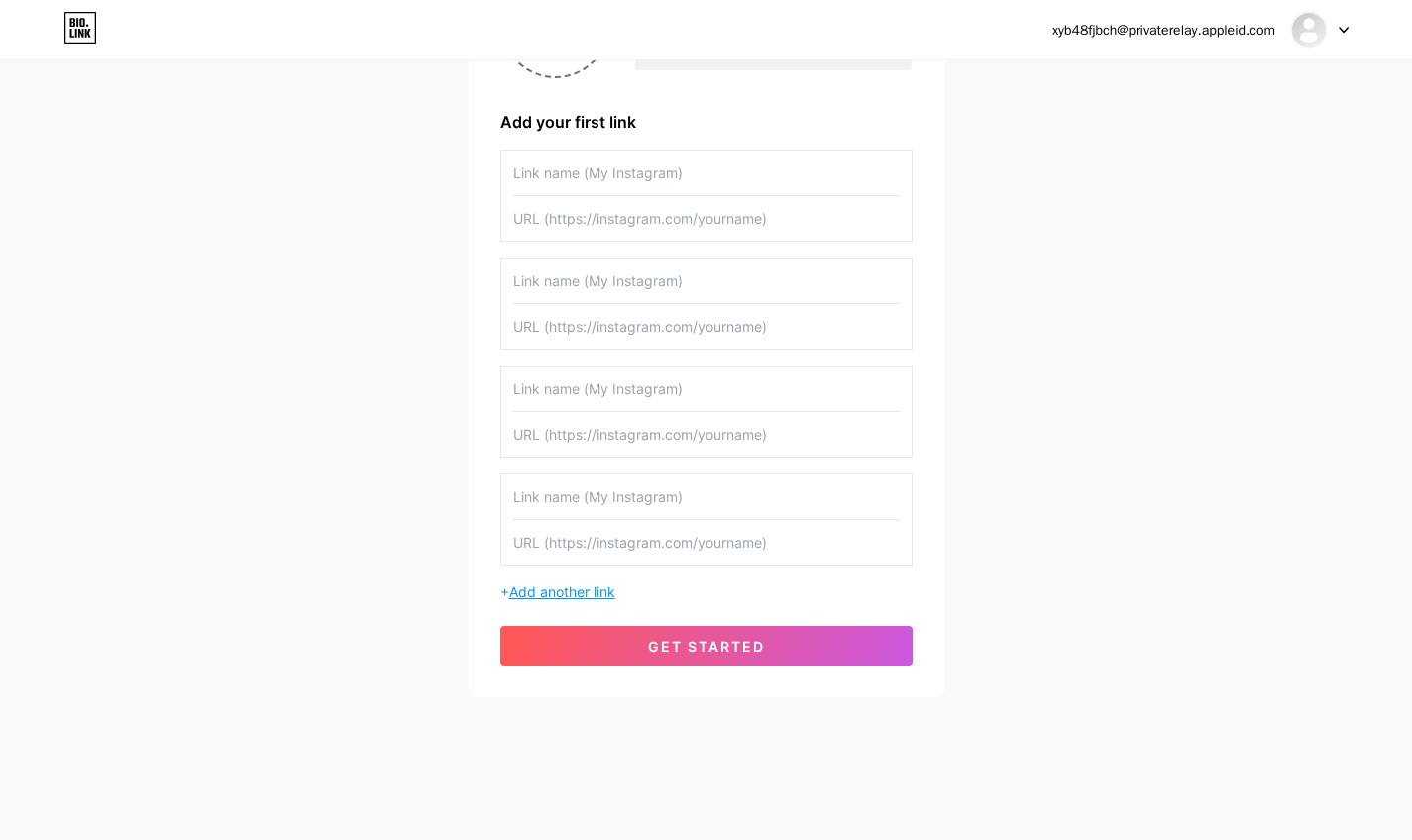 click on "Add another link" at bounding box center (562, 591) 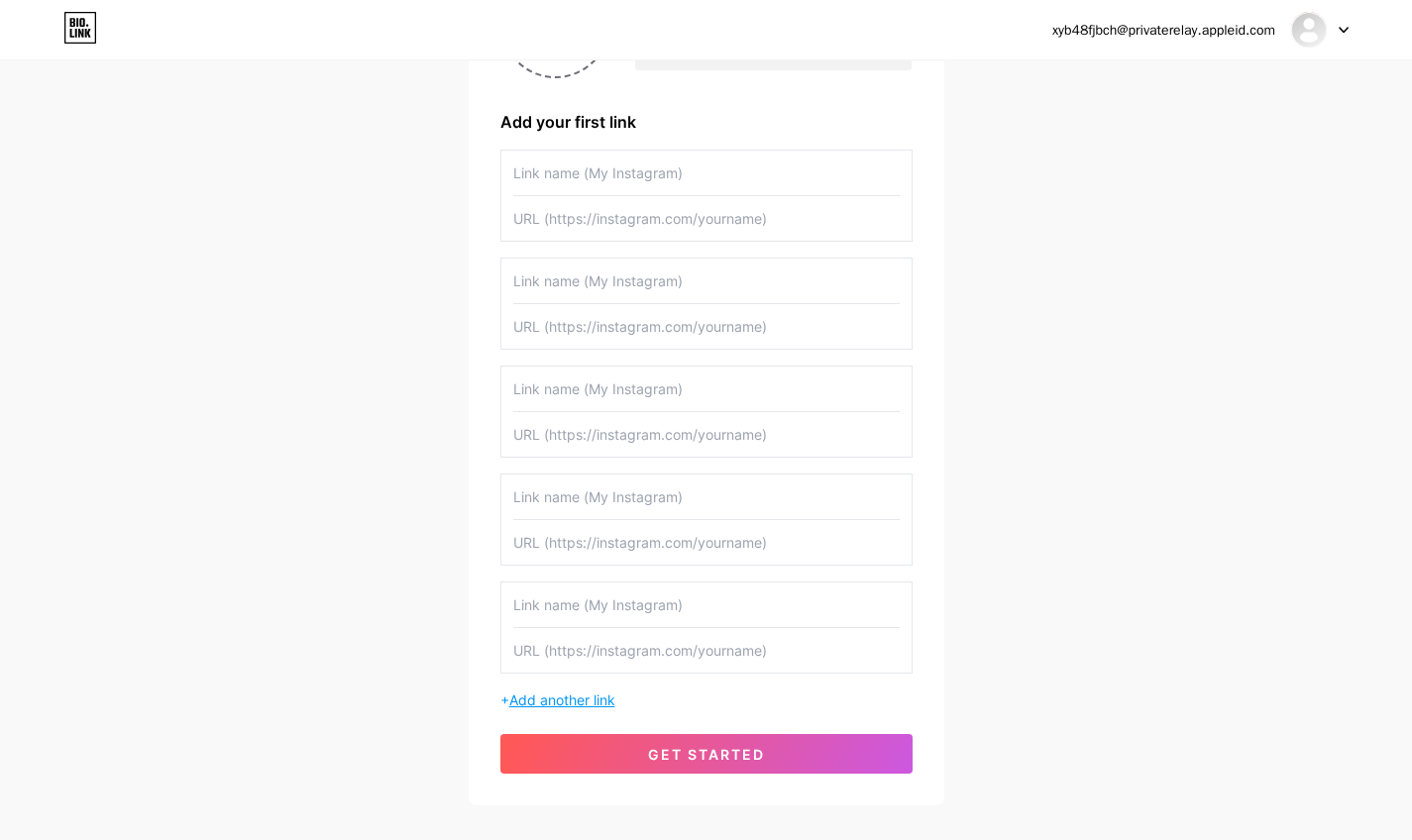 click on "Add another link" at bounding box center (562, 699) 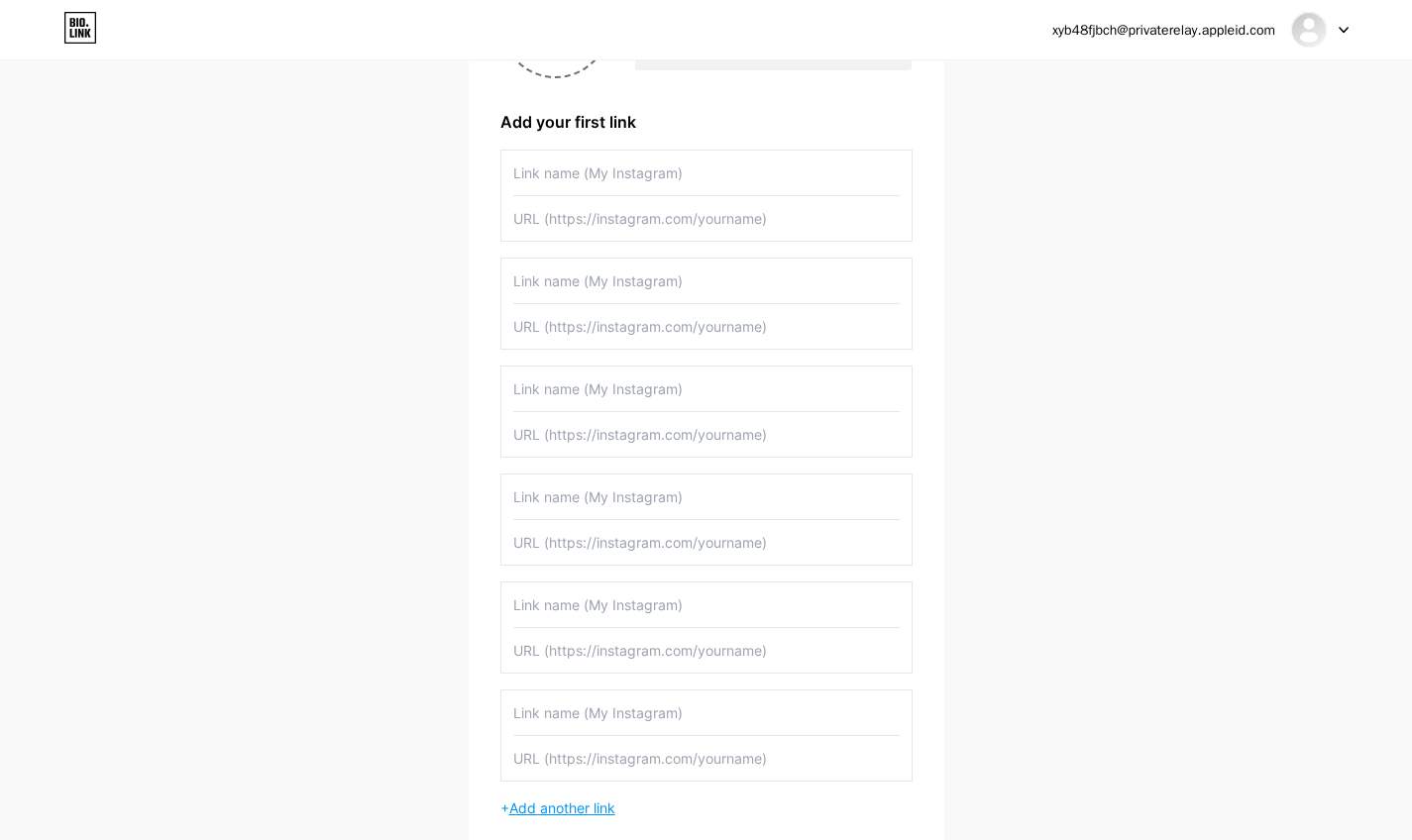 click on "Add another link" at bounding box center [562, 807] 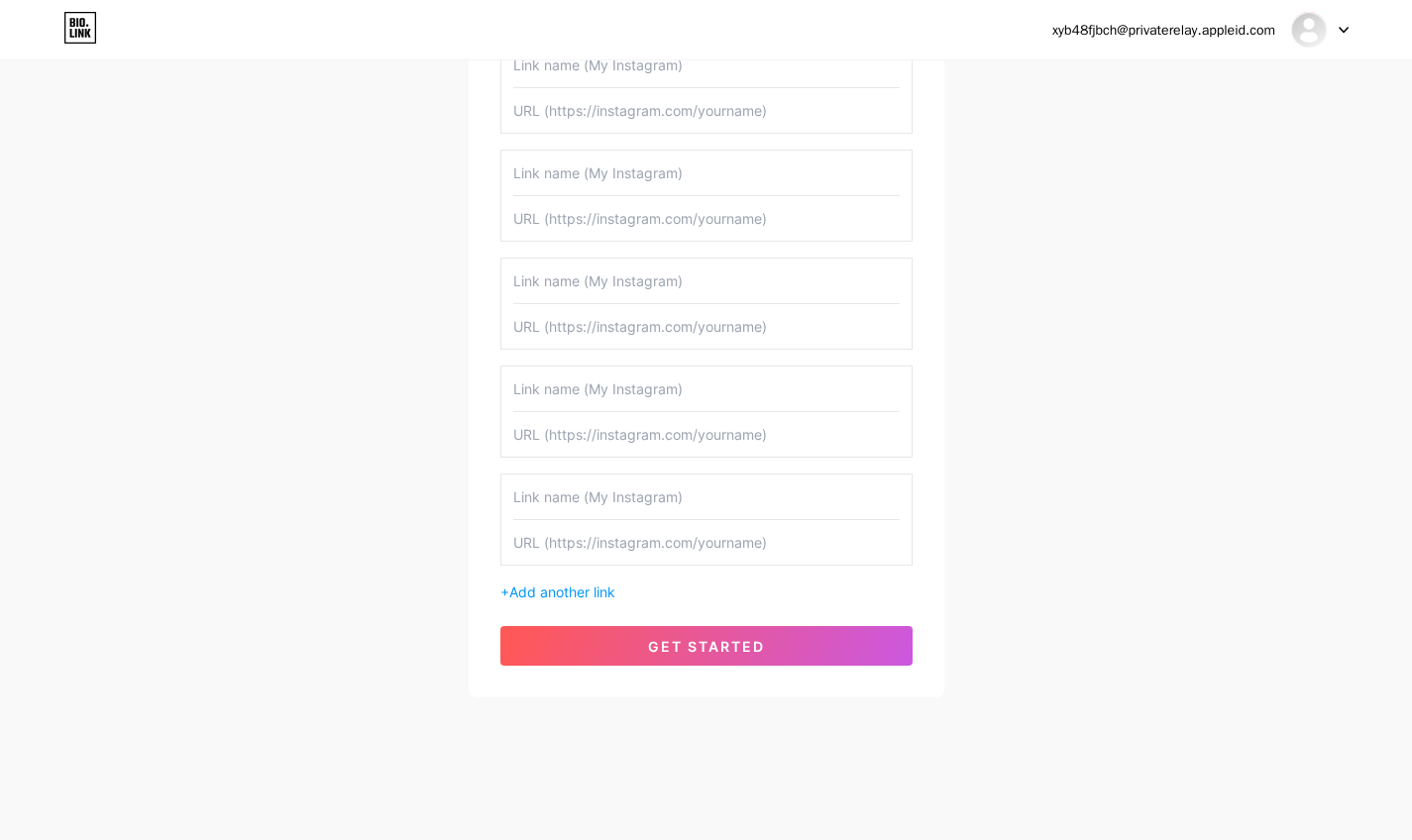 scroll, scrollTop: 593, scrollLeft: 0, axis: vertical 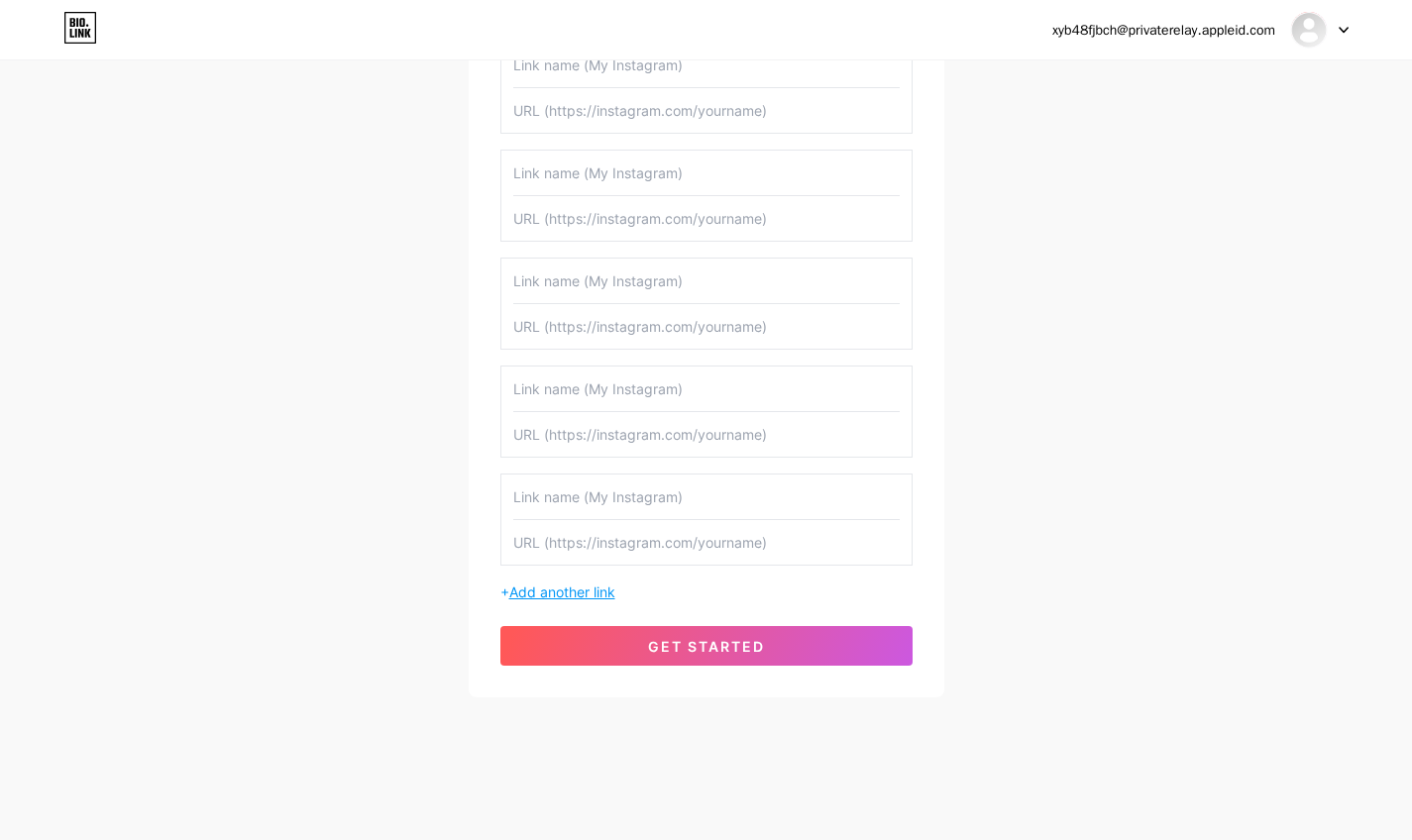 click on "Add another link" at bounding box center (562, 591) 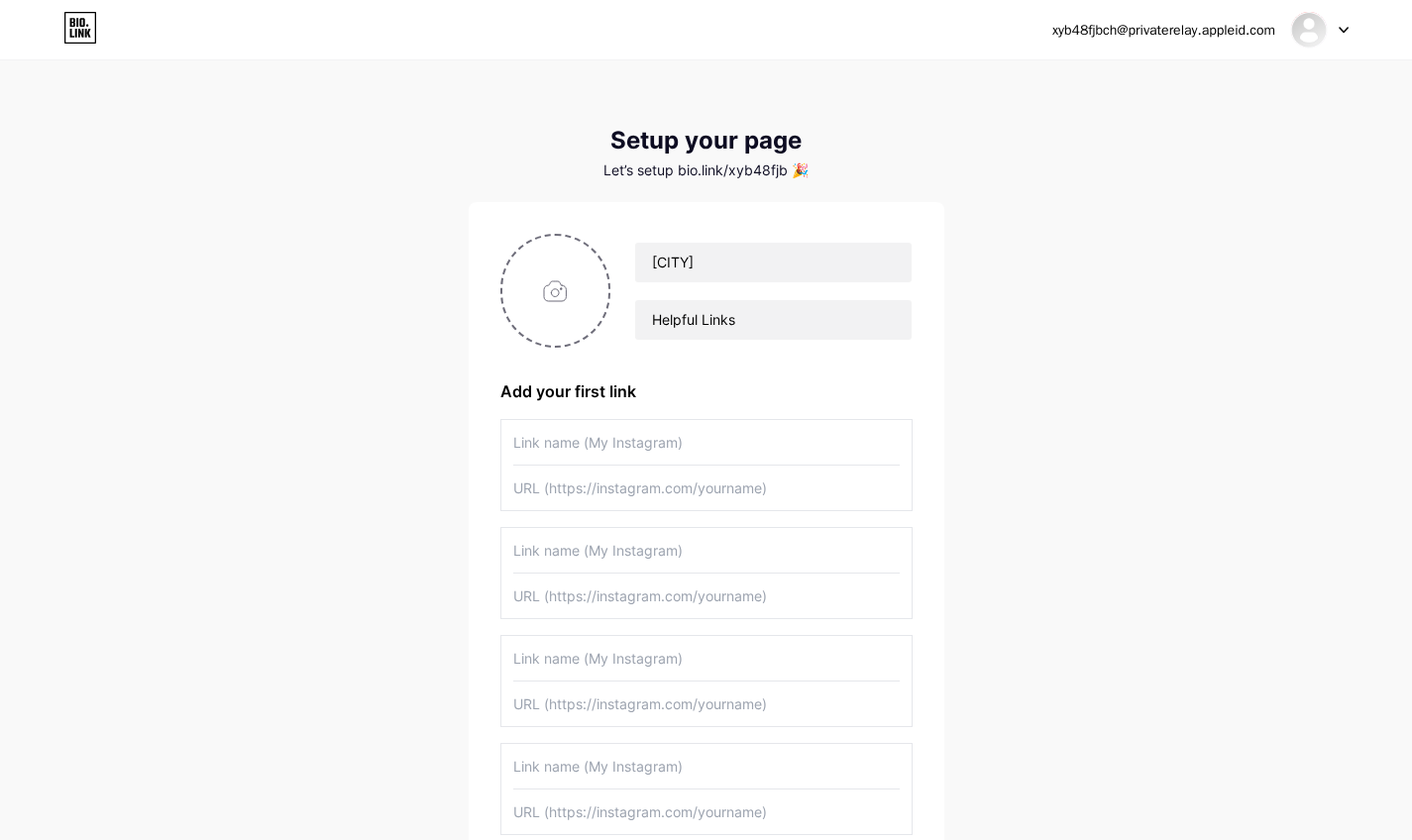 scroll, scrollTop: 0, scrollLeft: 0, axis: both 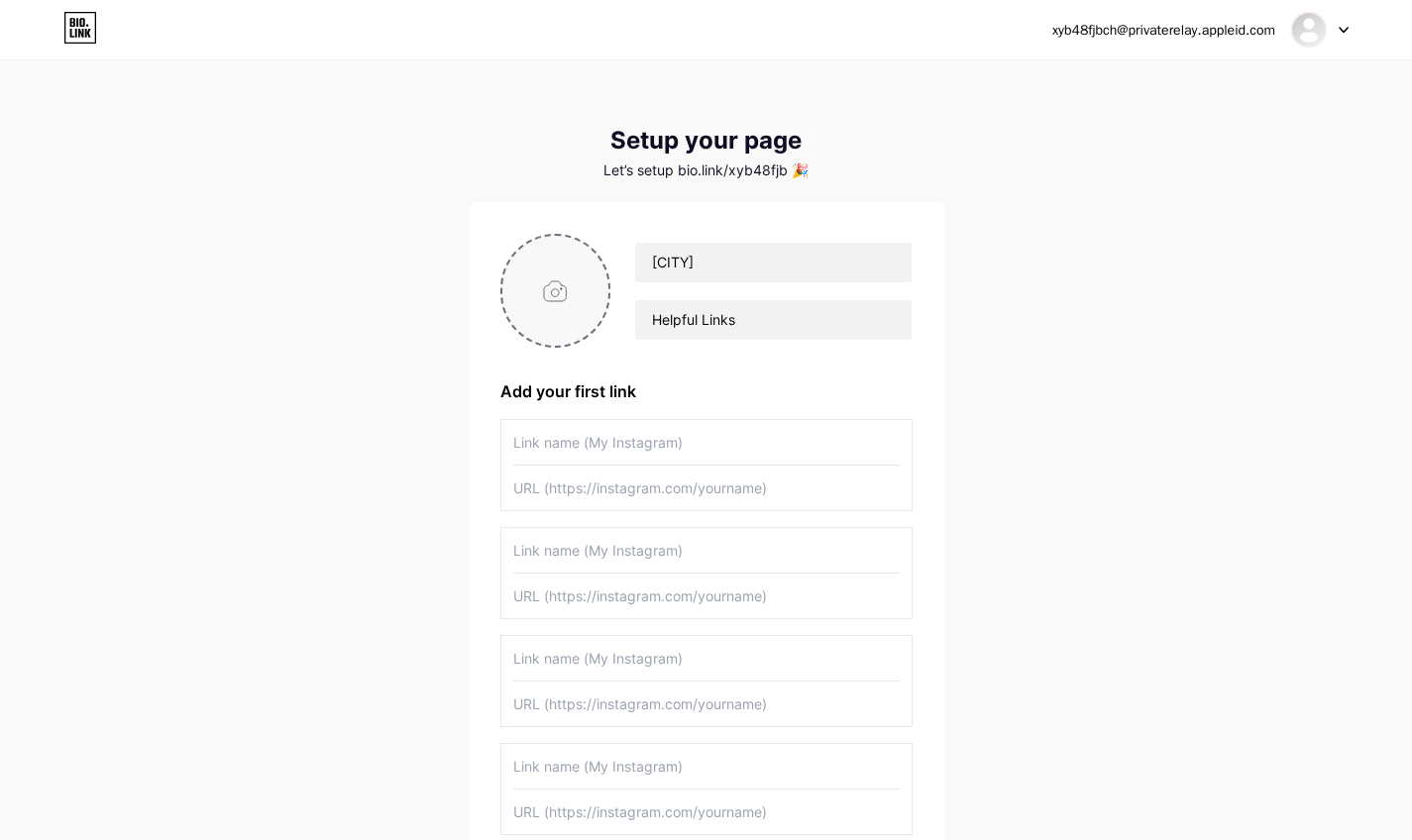 click at bounding box center [556, 290] 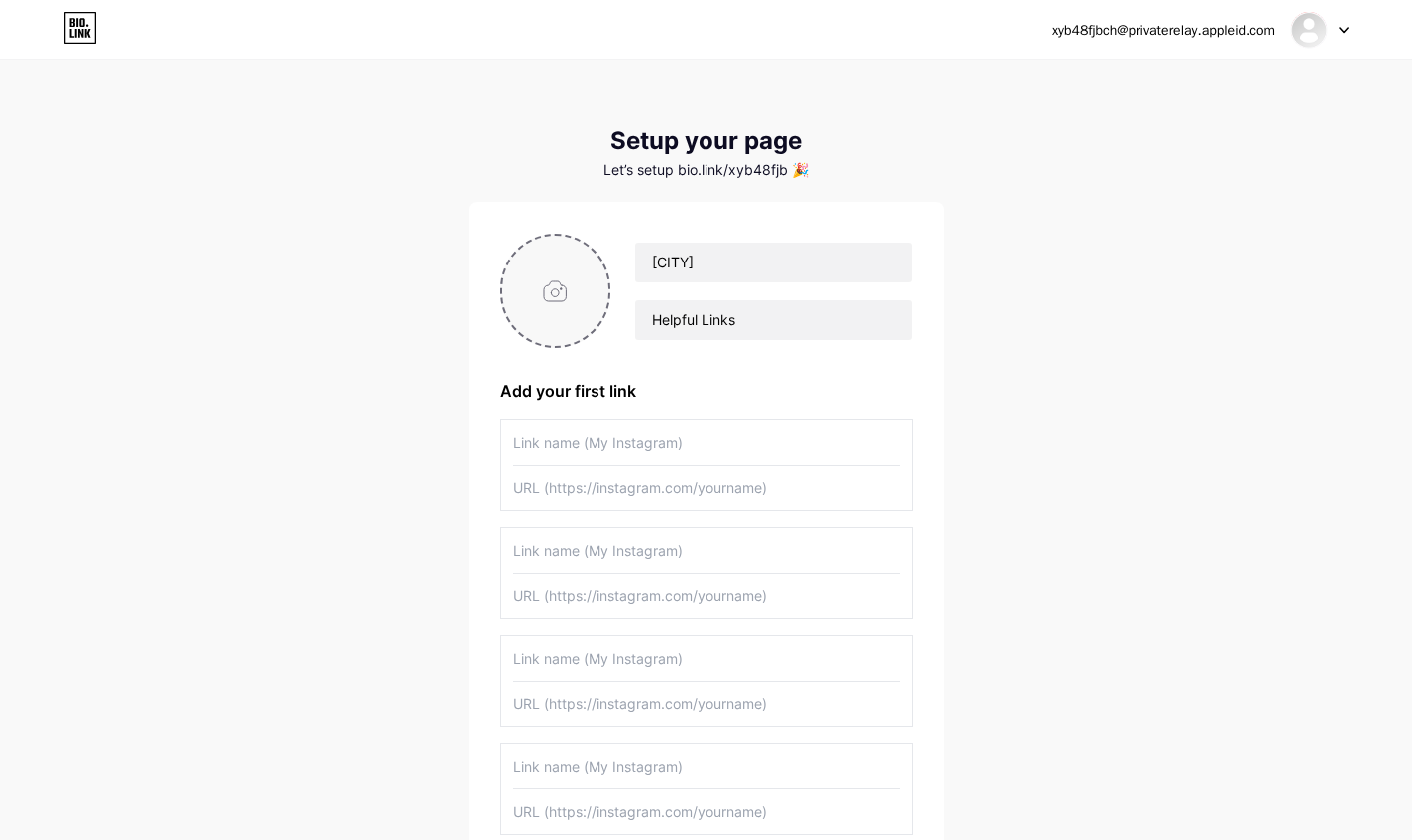 type on "C:\fakepath\Raised-fist.png" 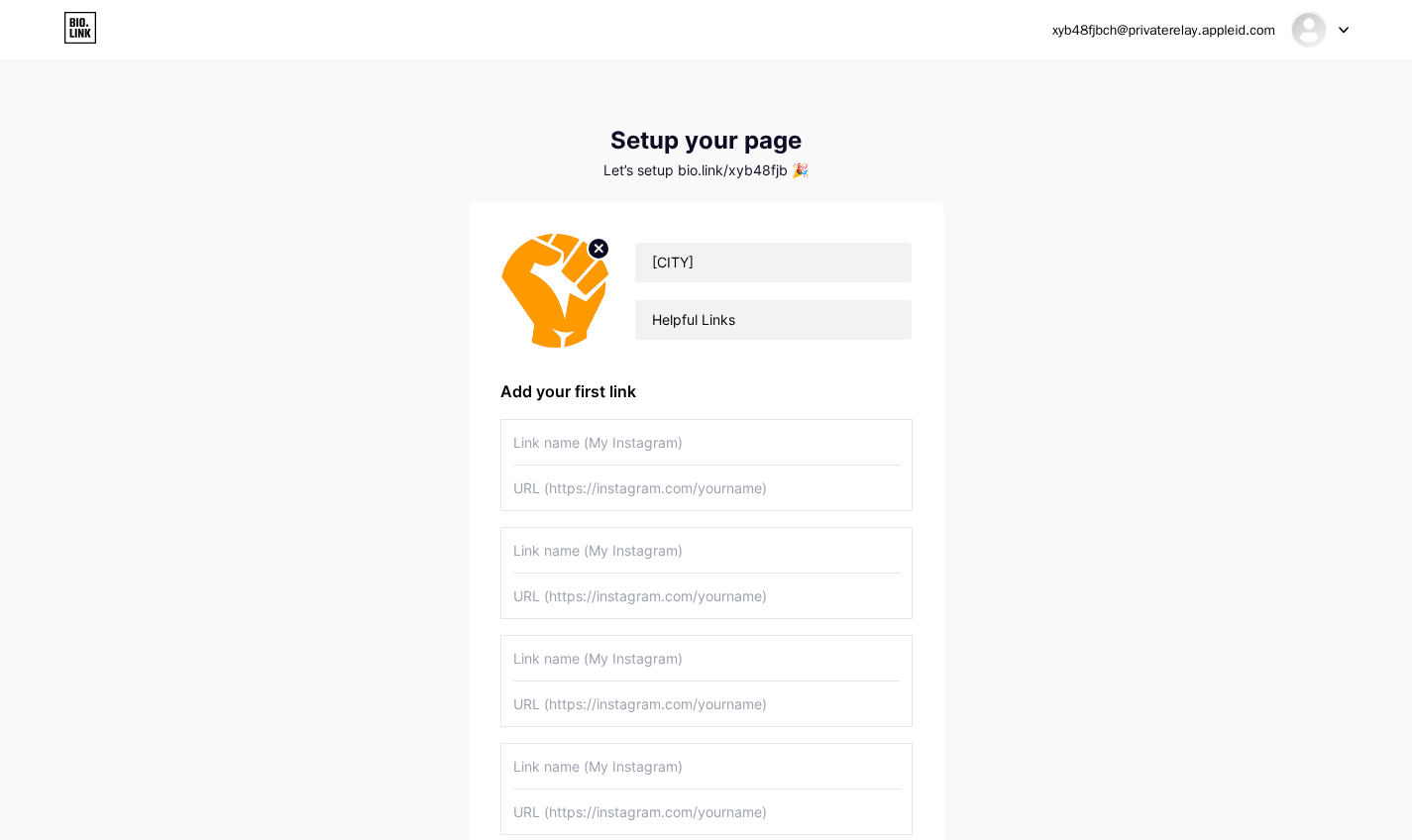 click at bounding box center [556, 290] 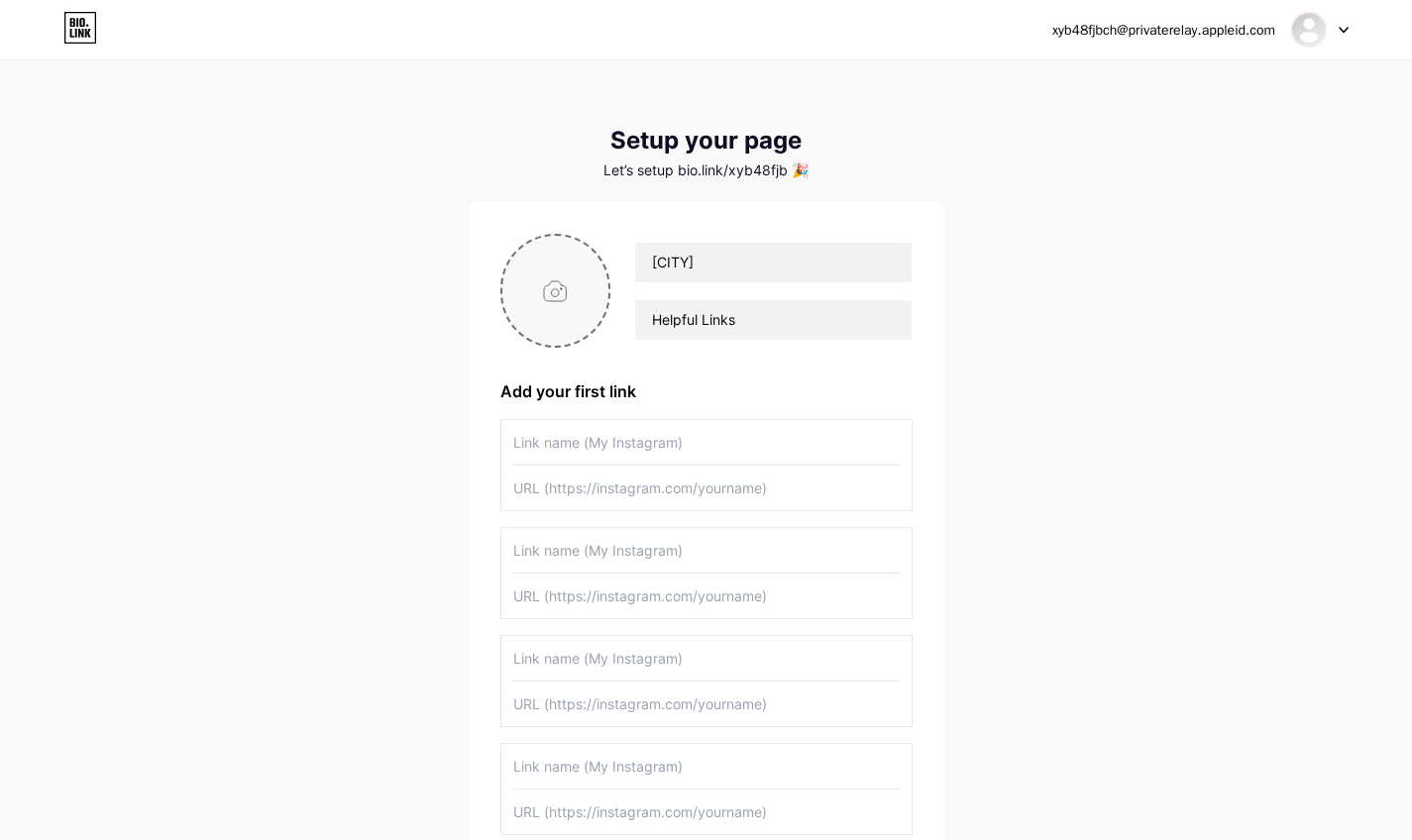 click at bounding box center (556, 290) 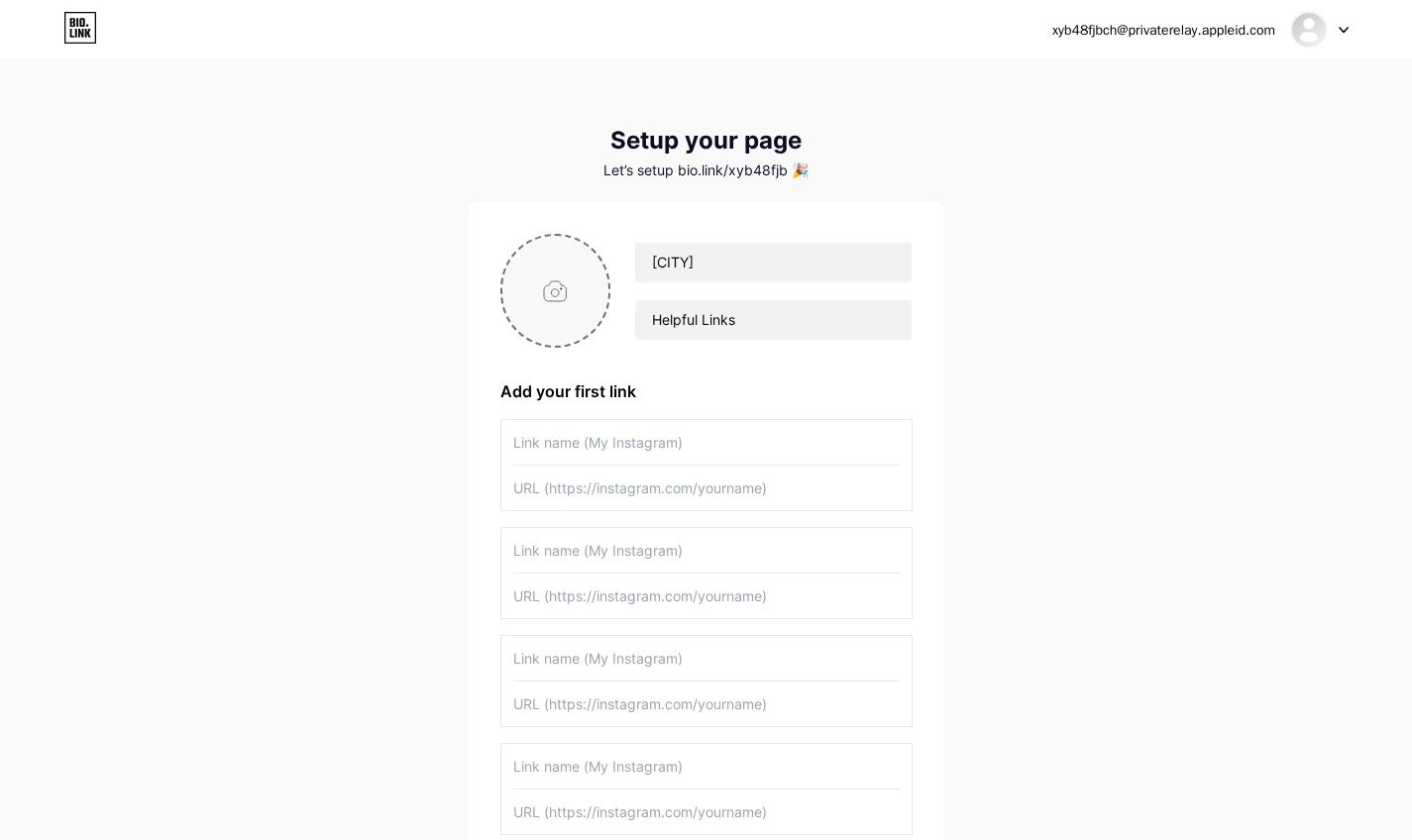 type on "C:\fakepath\1000_F_374090350_NtmvUs0jvCiYo5ghR73TP7Fvn7yhWTTk.jpg" 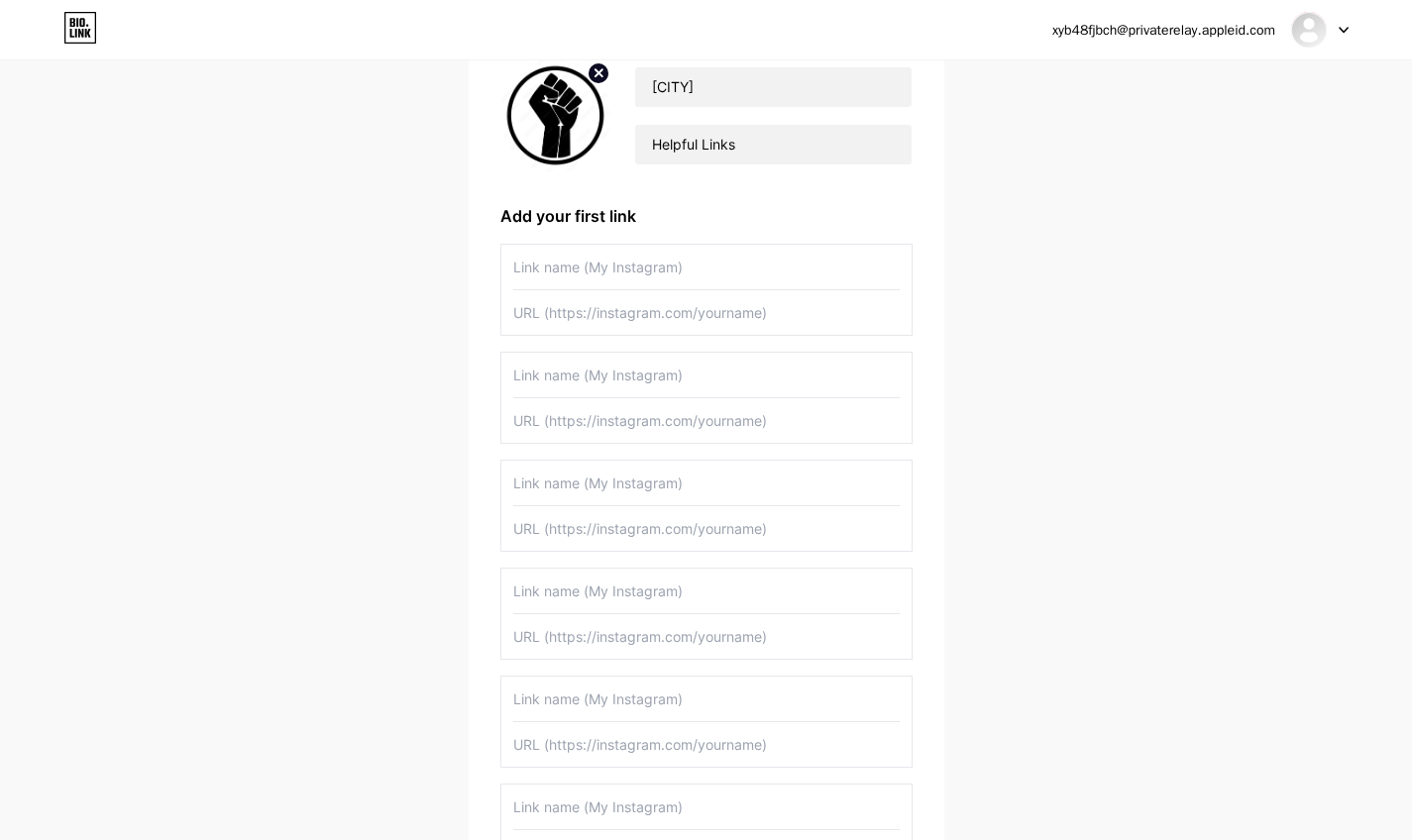 scroll, scrollTop: 177, scrollLeft: 0, axis: vertical 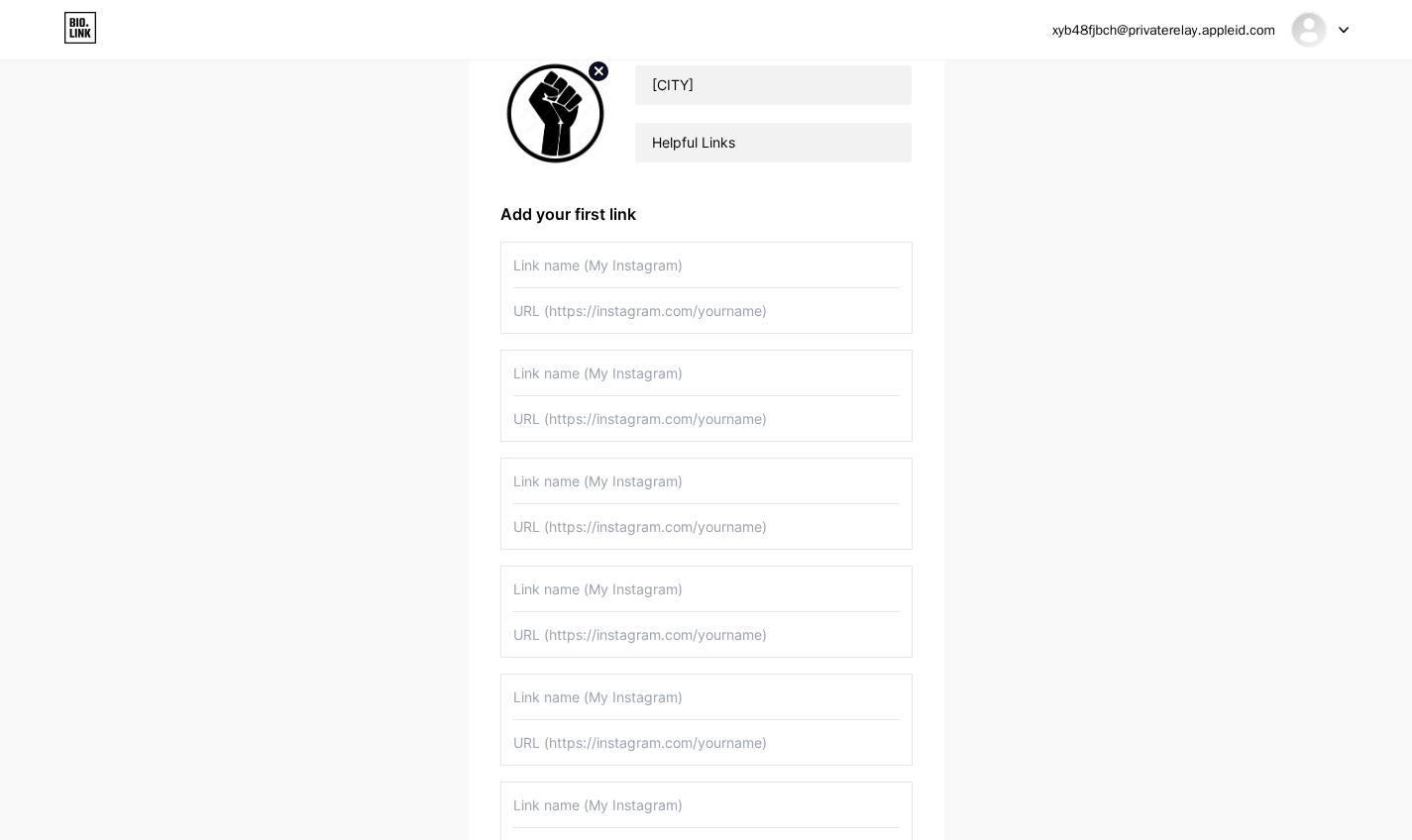 click at bounding box center (706, 310) 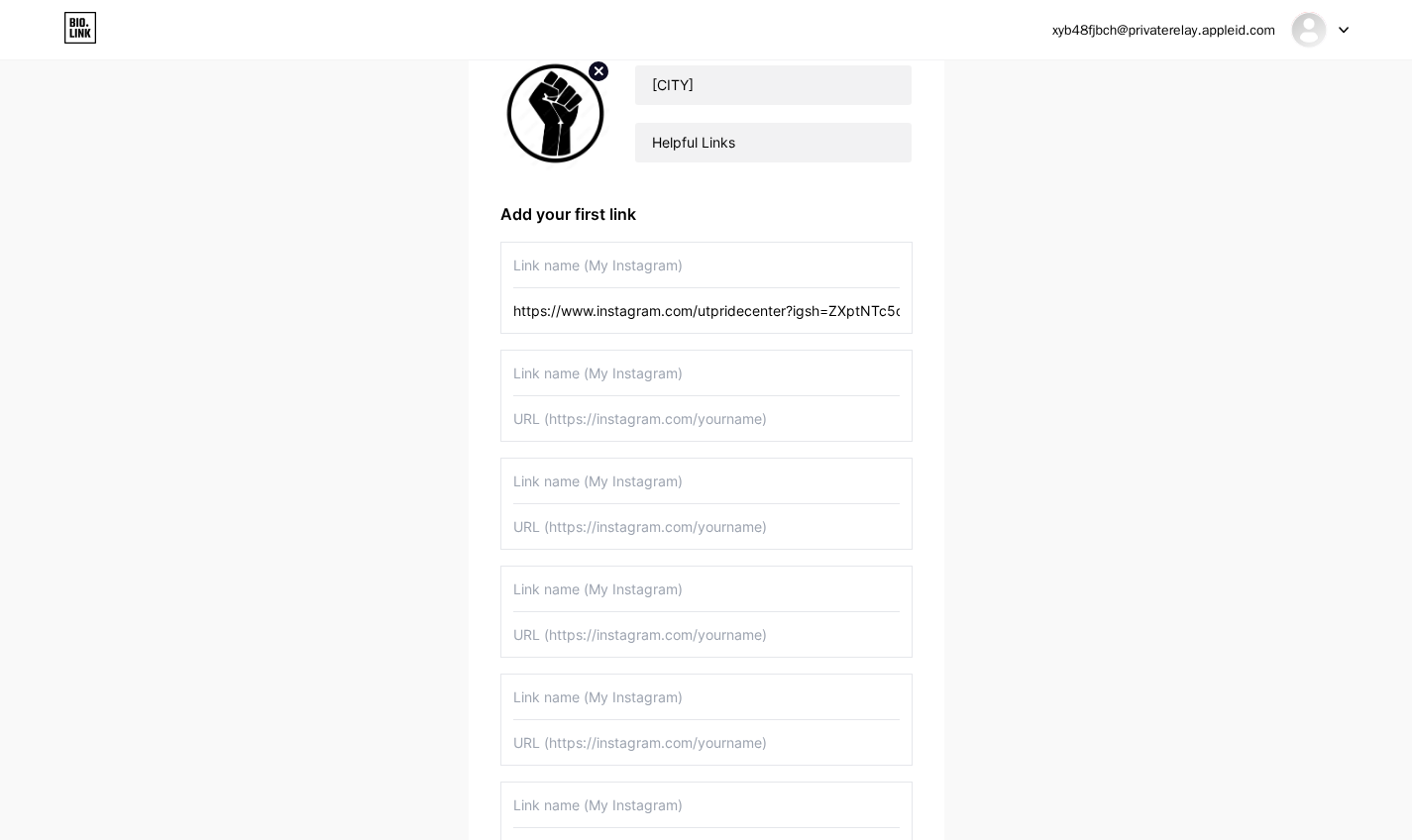 type on "https://www.instagram.com/utpridecenter?igsh=ZXptNTc5dGJqYzhq" 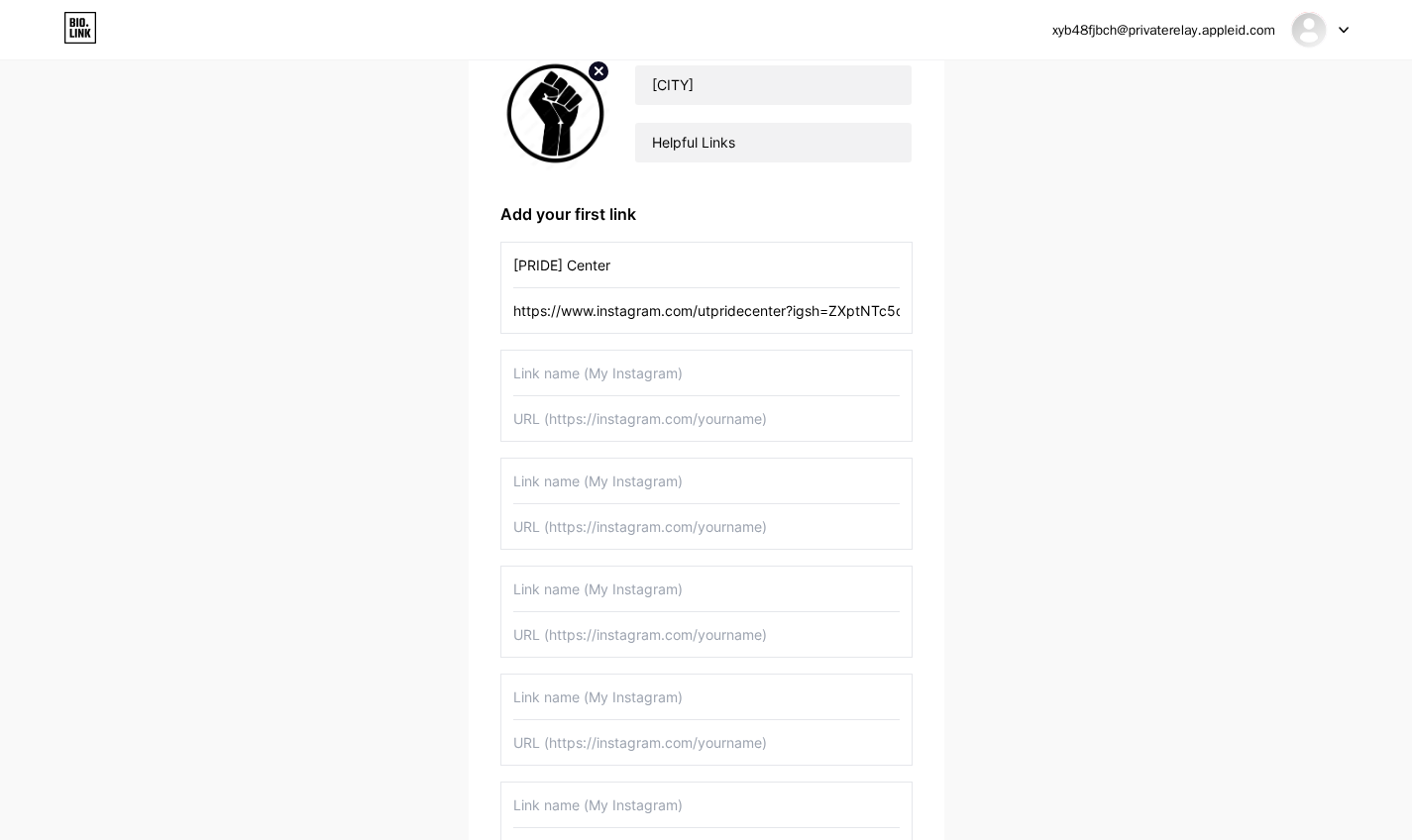 type on "[PRIDE] Center" 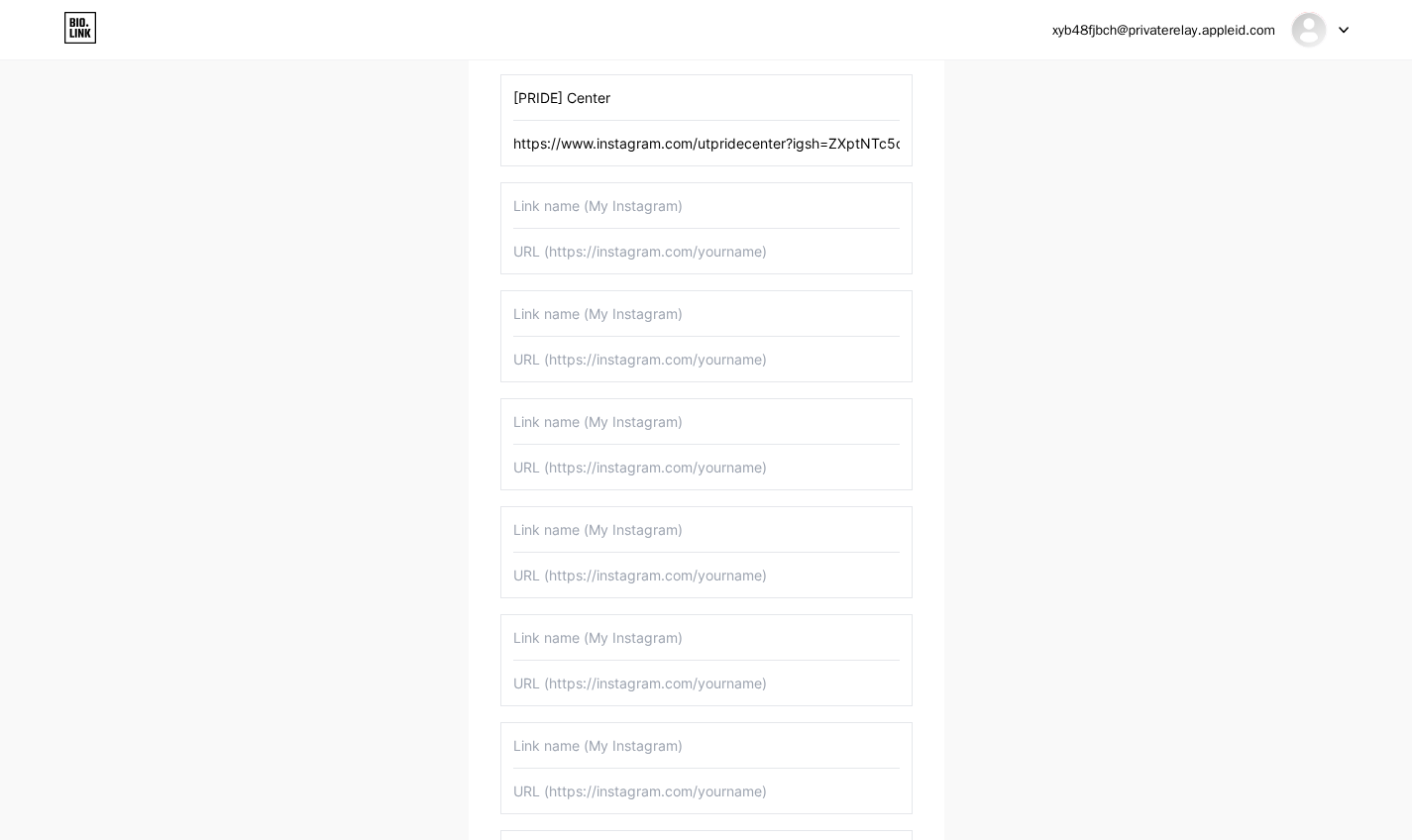 scroll, scrollTop: 325, scrollLeft: 0, axis: vertical 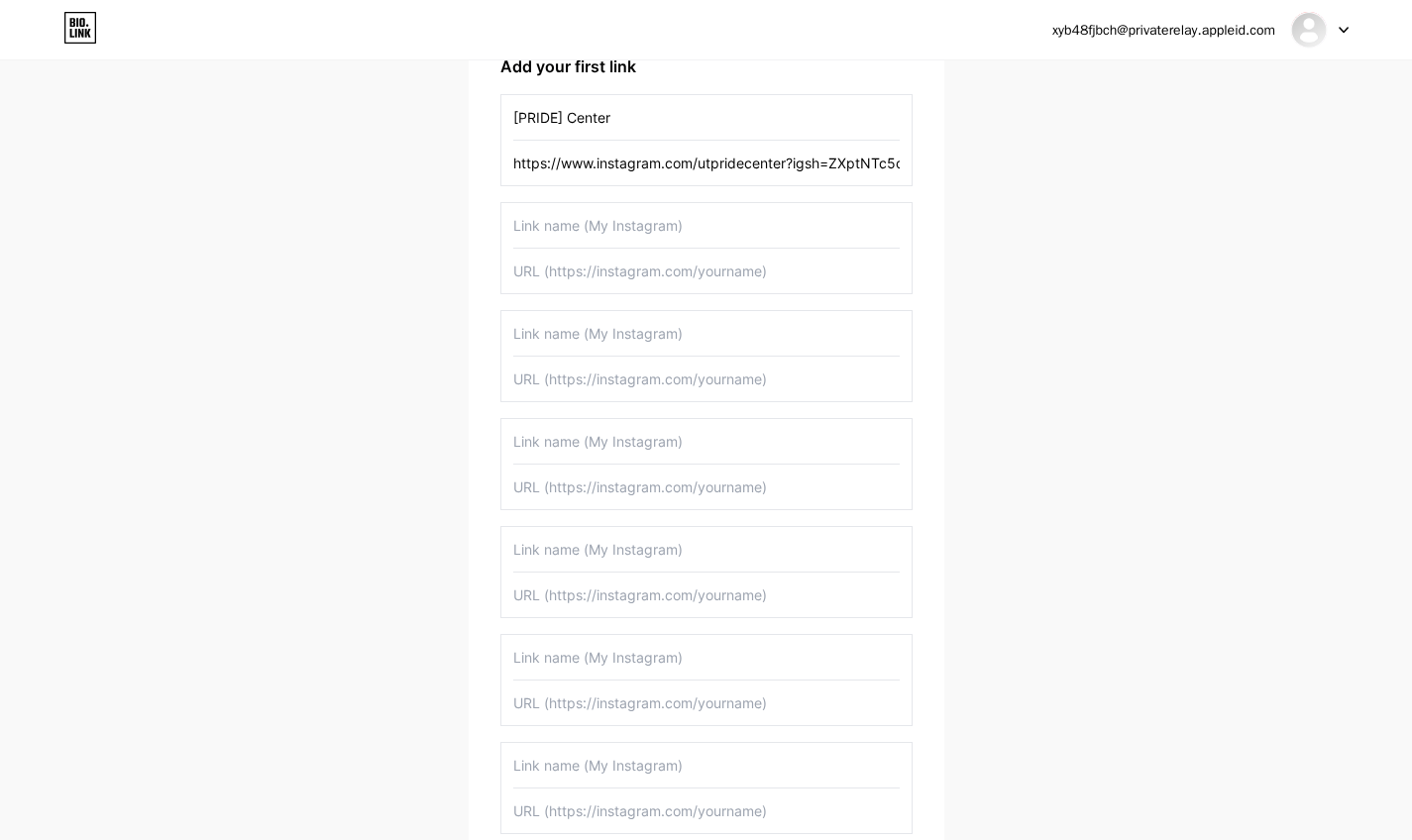 click on "https://www.instagram.com/utpridecenter?igsh=ZXptNTc5dGJqYzhq" at bounding box center [706, 162] 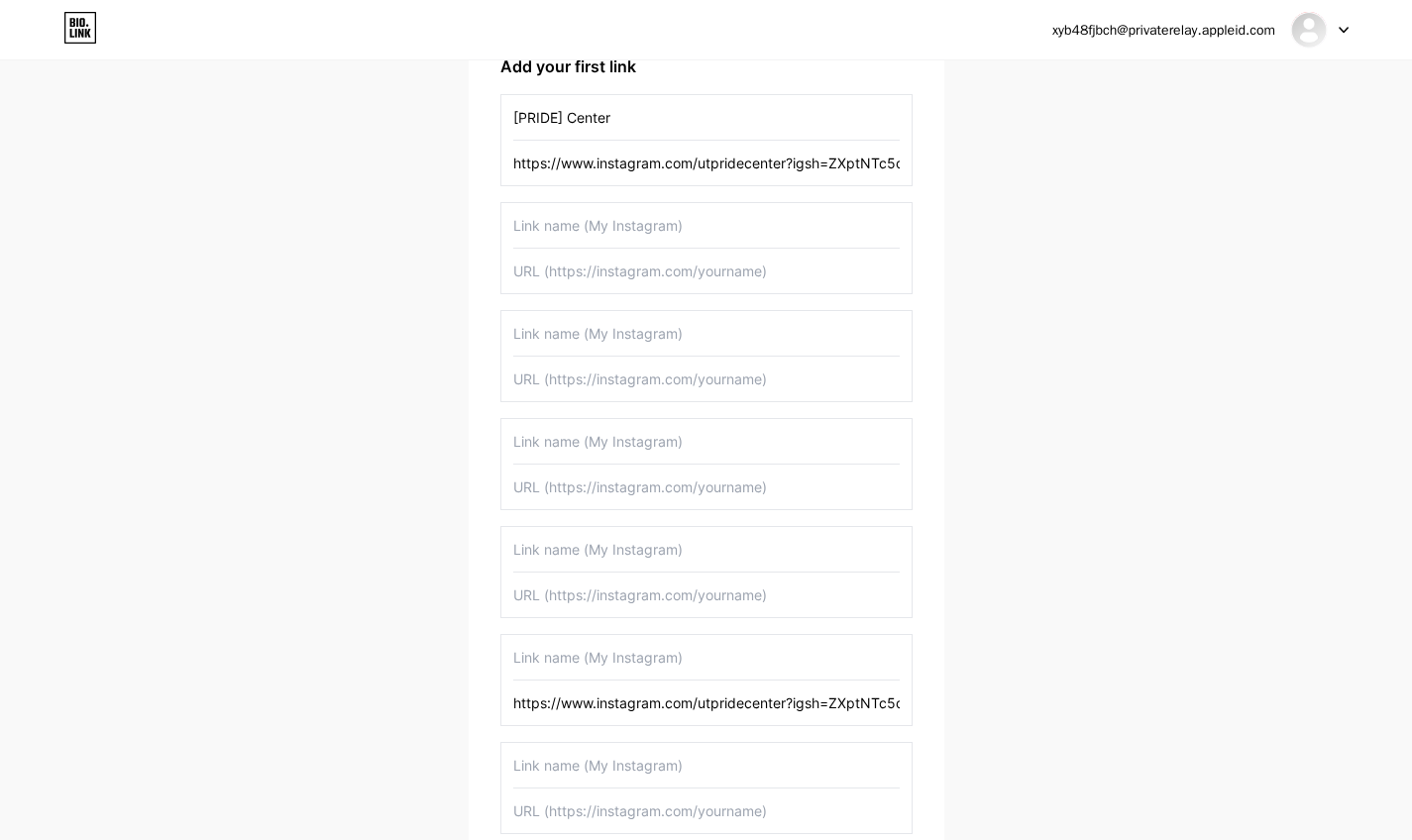 type on "https://www.instagram.com/utpridecenter?igsh=ZXptNTc5dGJqYzhq" 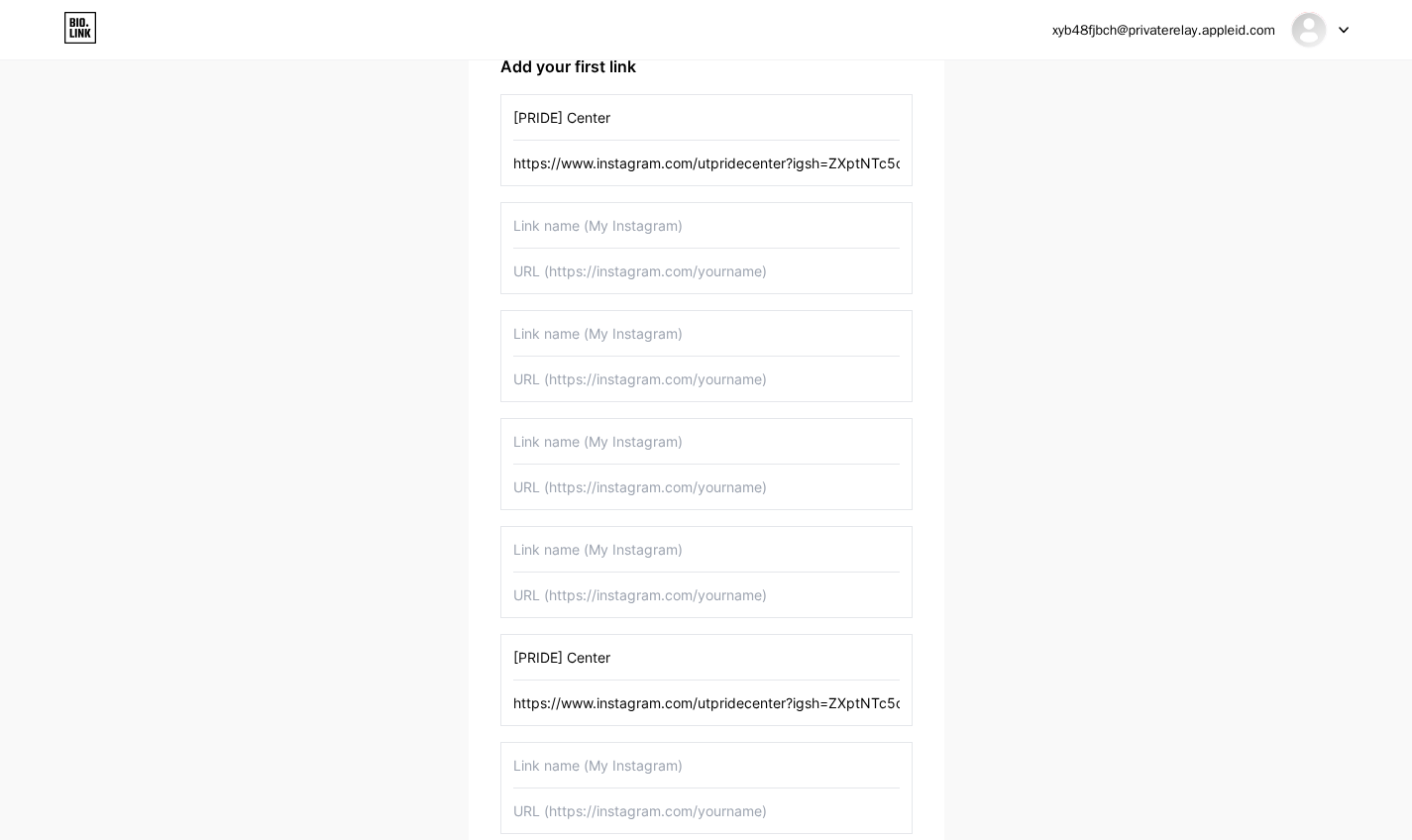 type on "[PRIDE] Center" 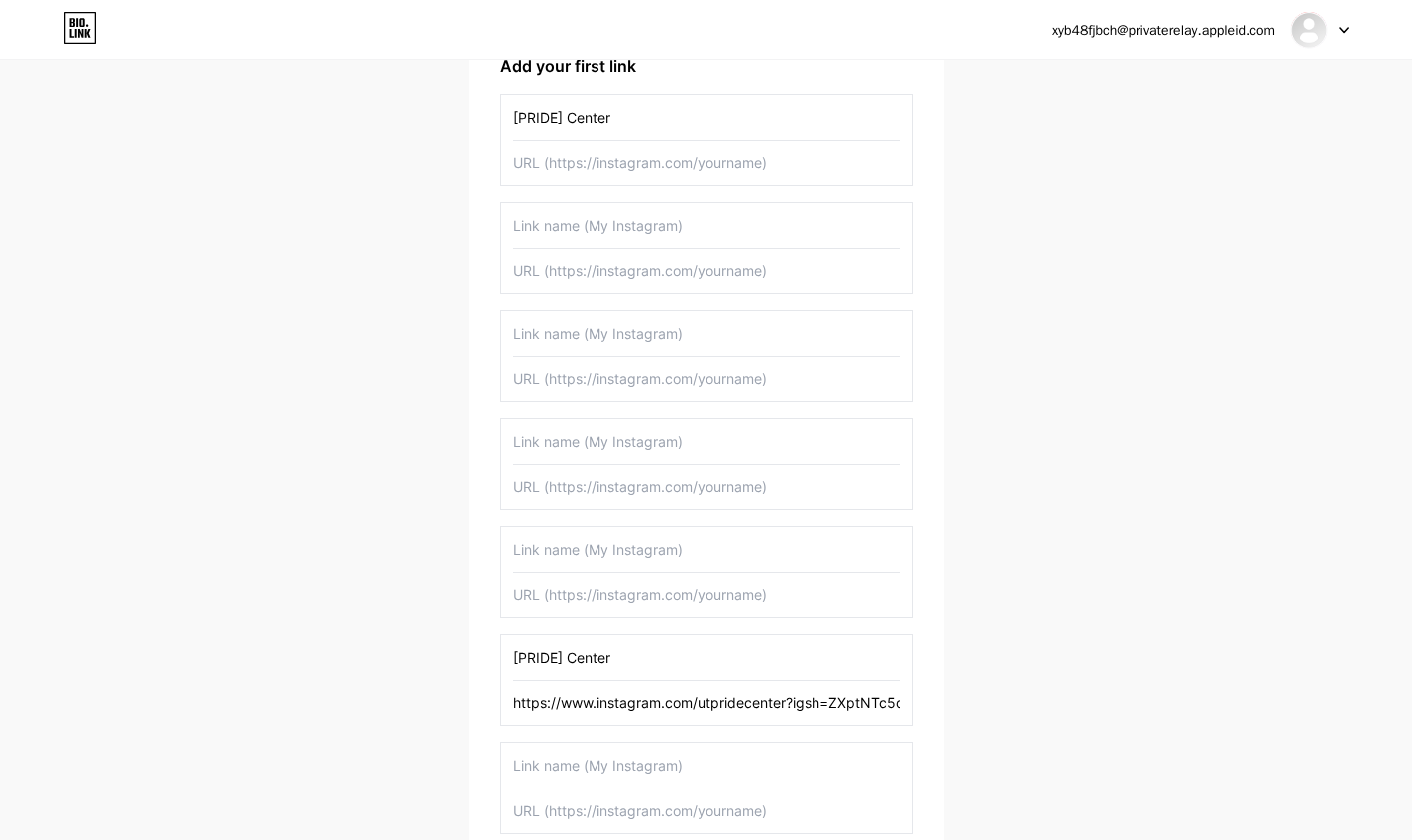 type 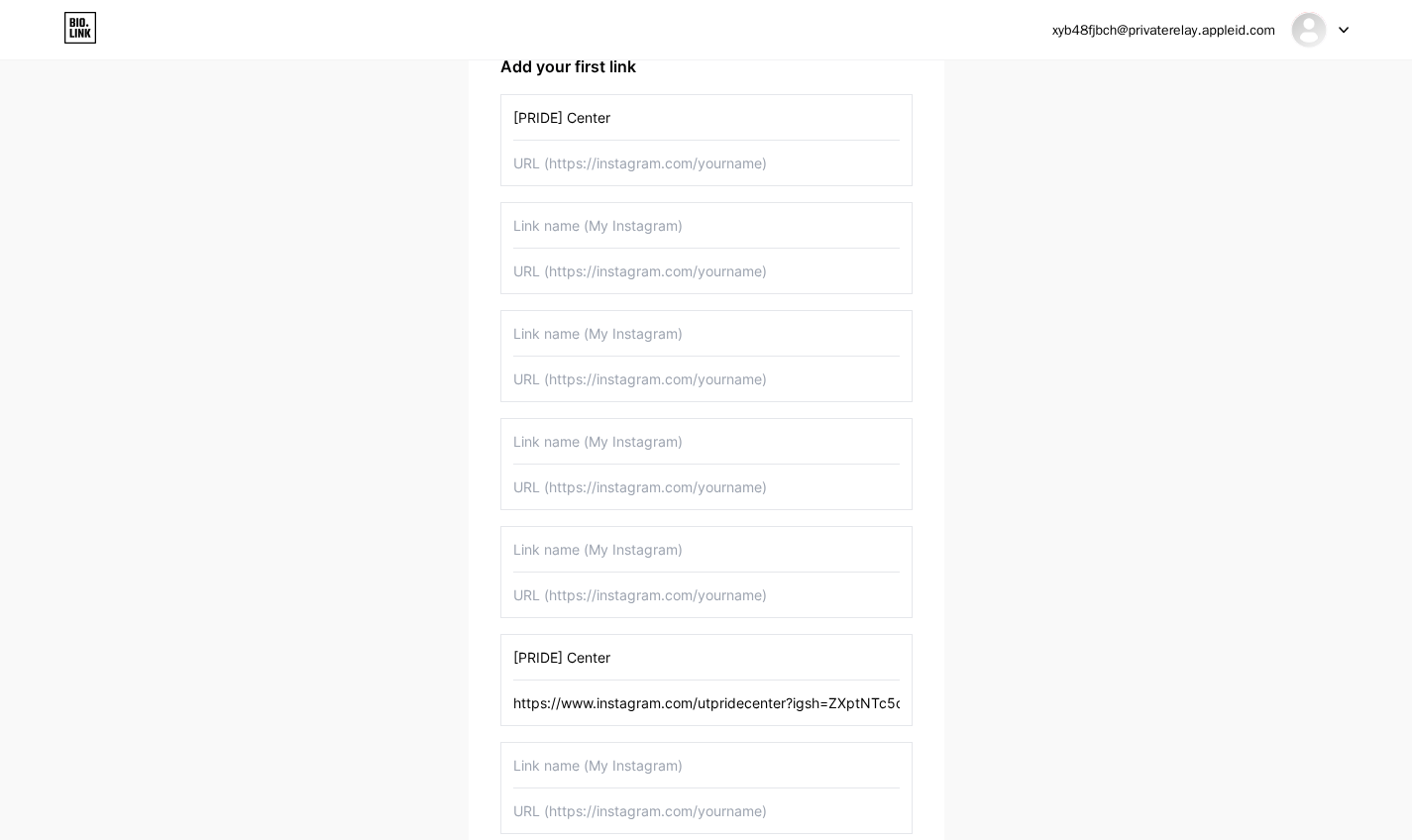 click on "[PRIDE] Center" at bounding box center (706, 117) 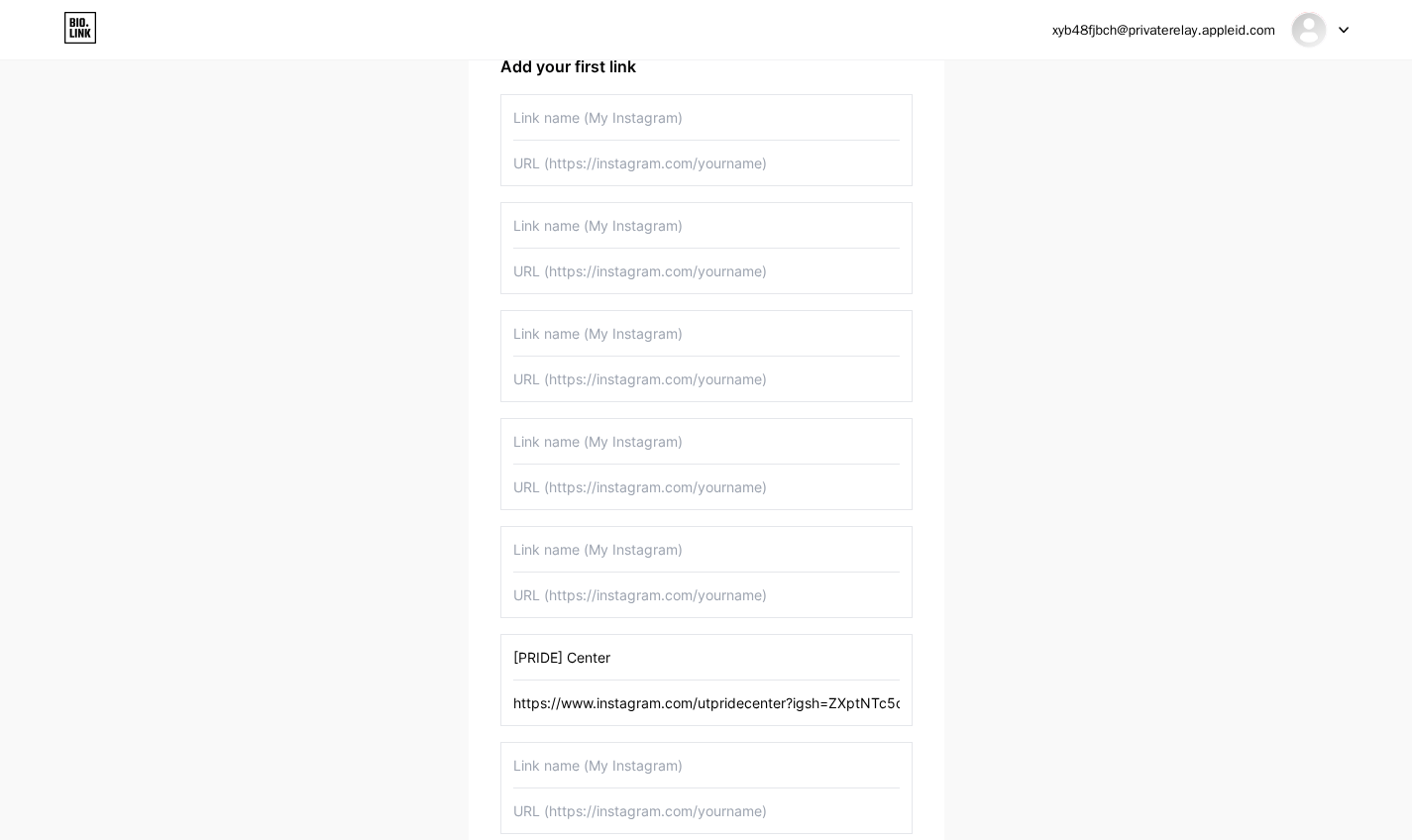 type 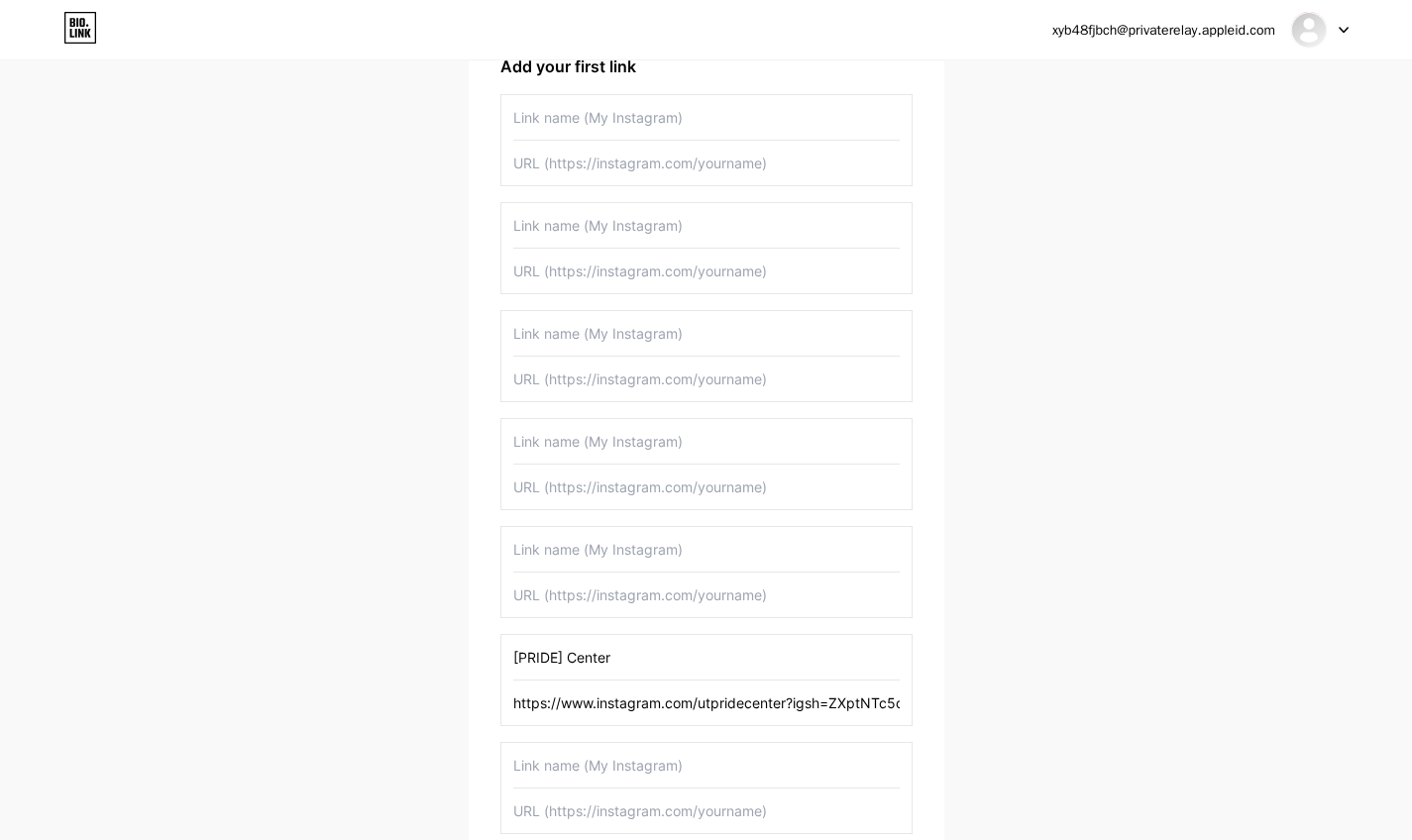 click at bounding box center (706, 162) 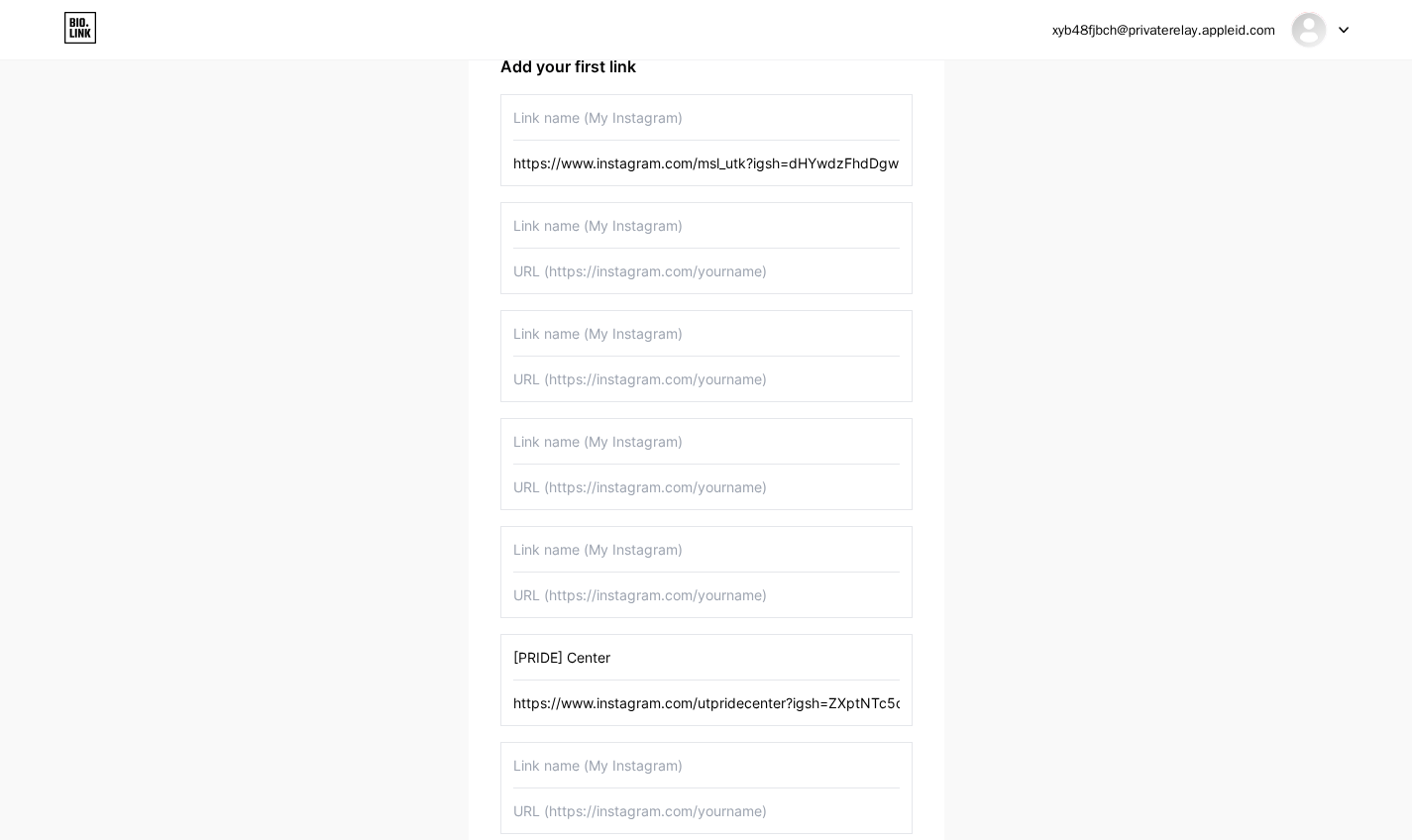 type on "https://www.instagram.com/msl_utk?igsh=dHYwdzFhdDgwbmY5" 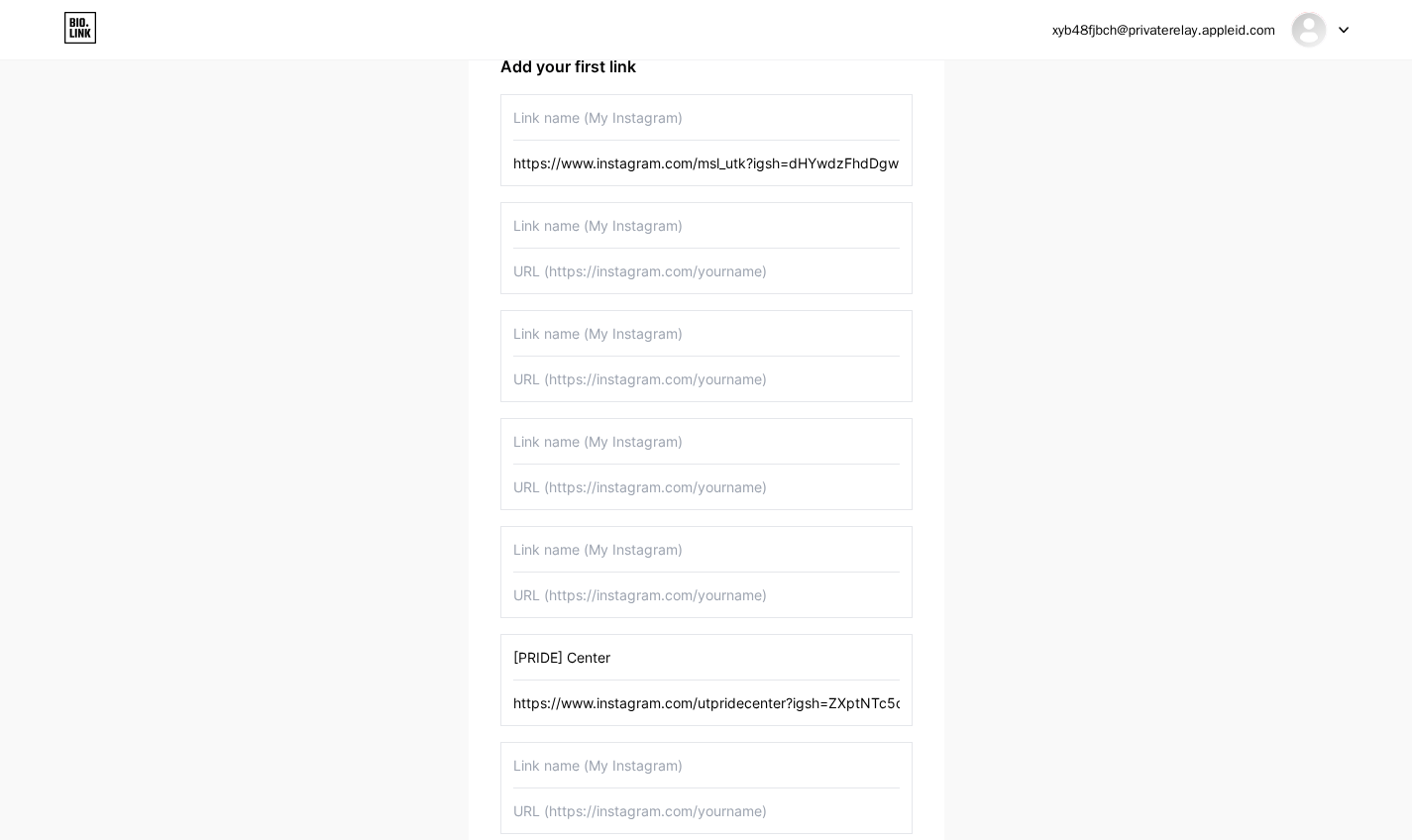 click at bounding box center [706, 117] 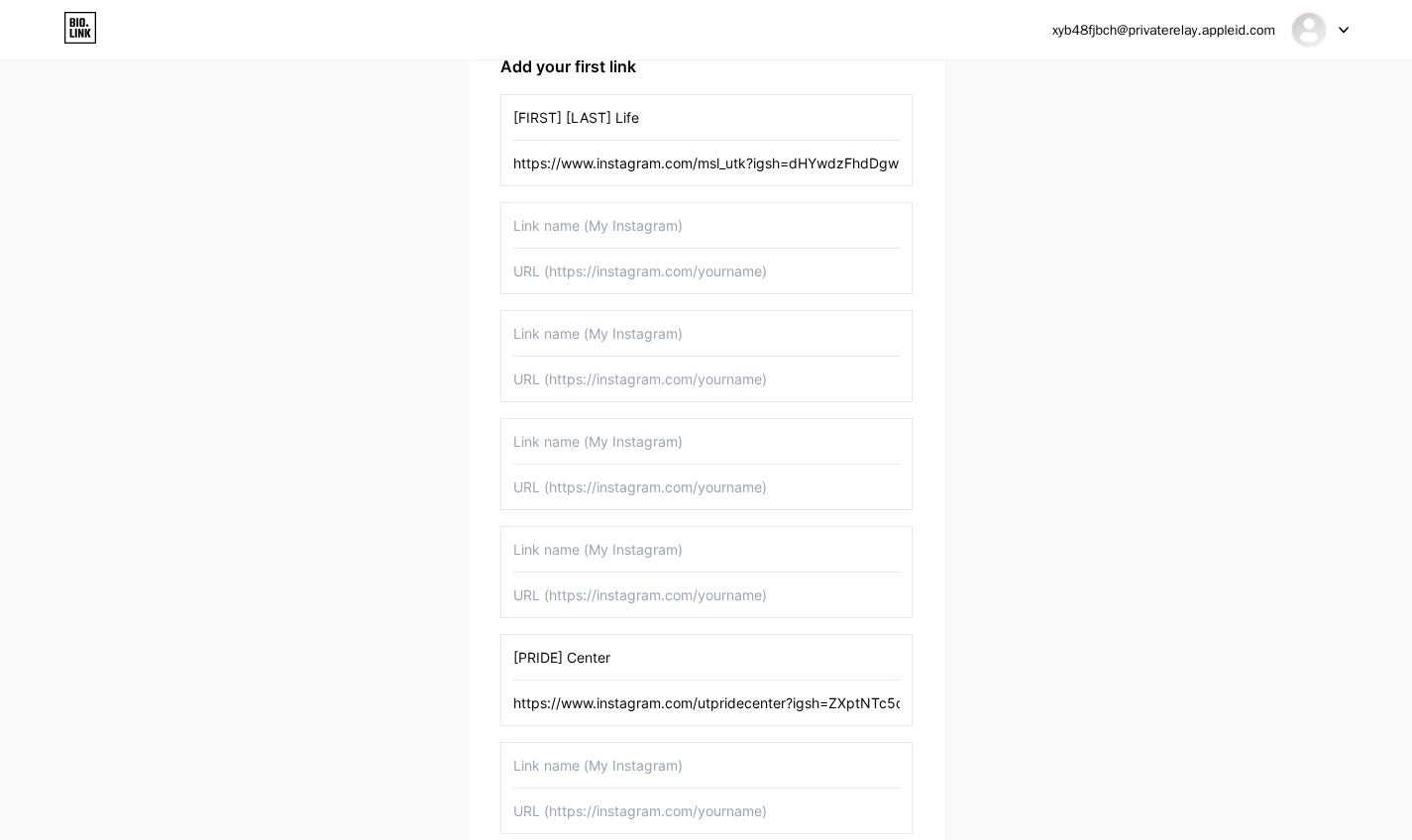 type on "[FIRST] [LAST] Life" 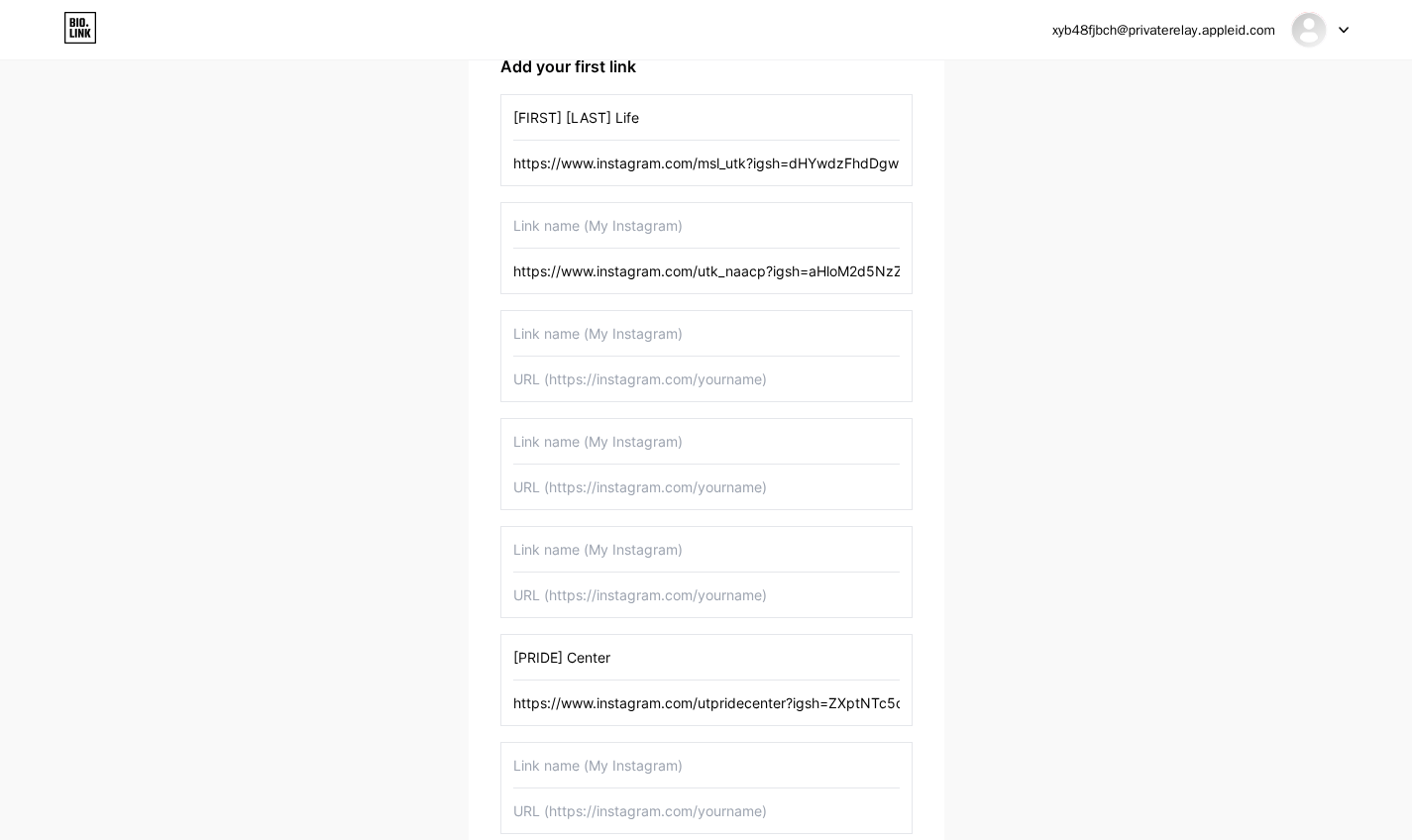 type on "https://www.instagram.com/utk_naacp?igsh=aHloM2d5NzZ5cGg1" 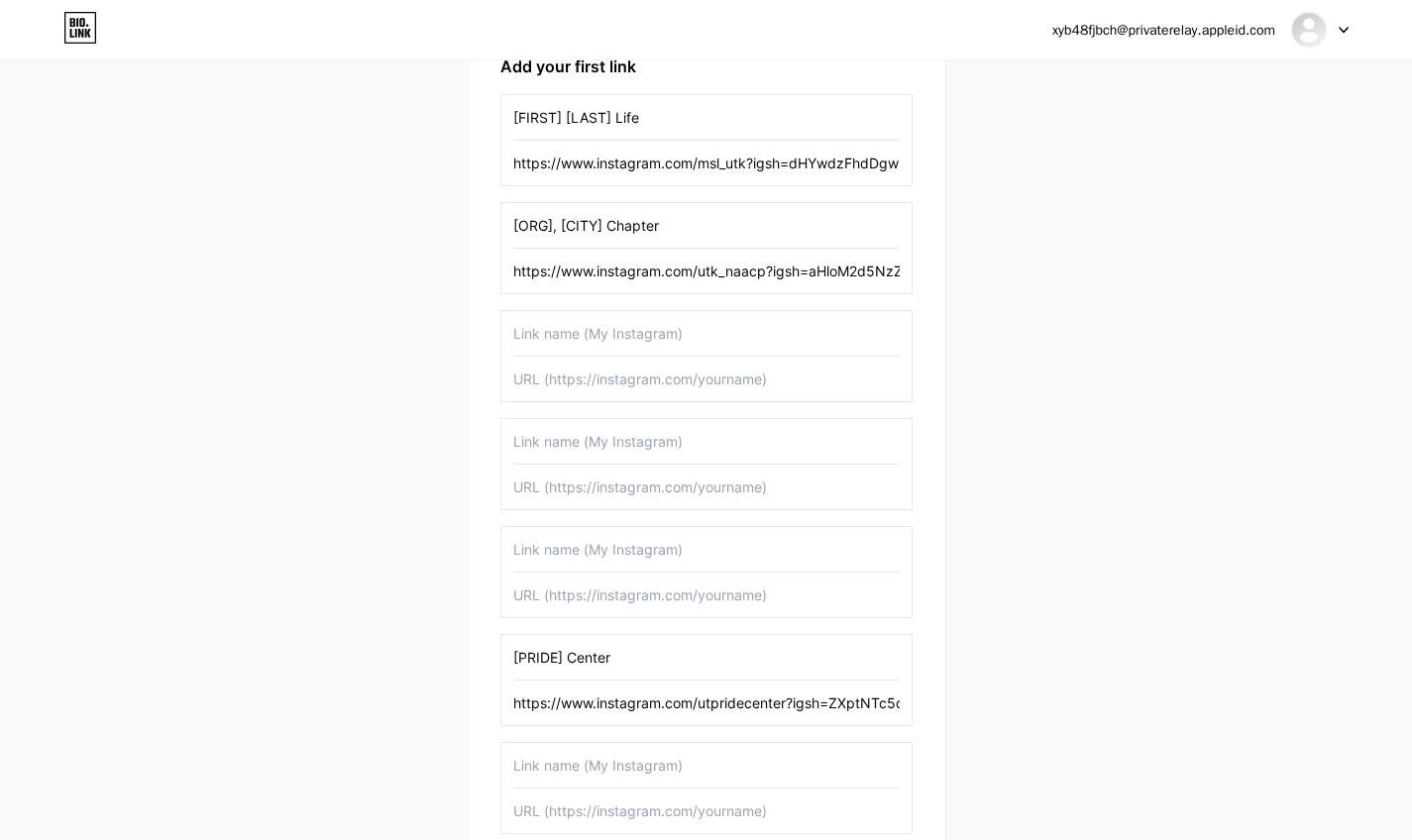 type on "[ORG], [CITY] Chapter" 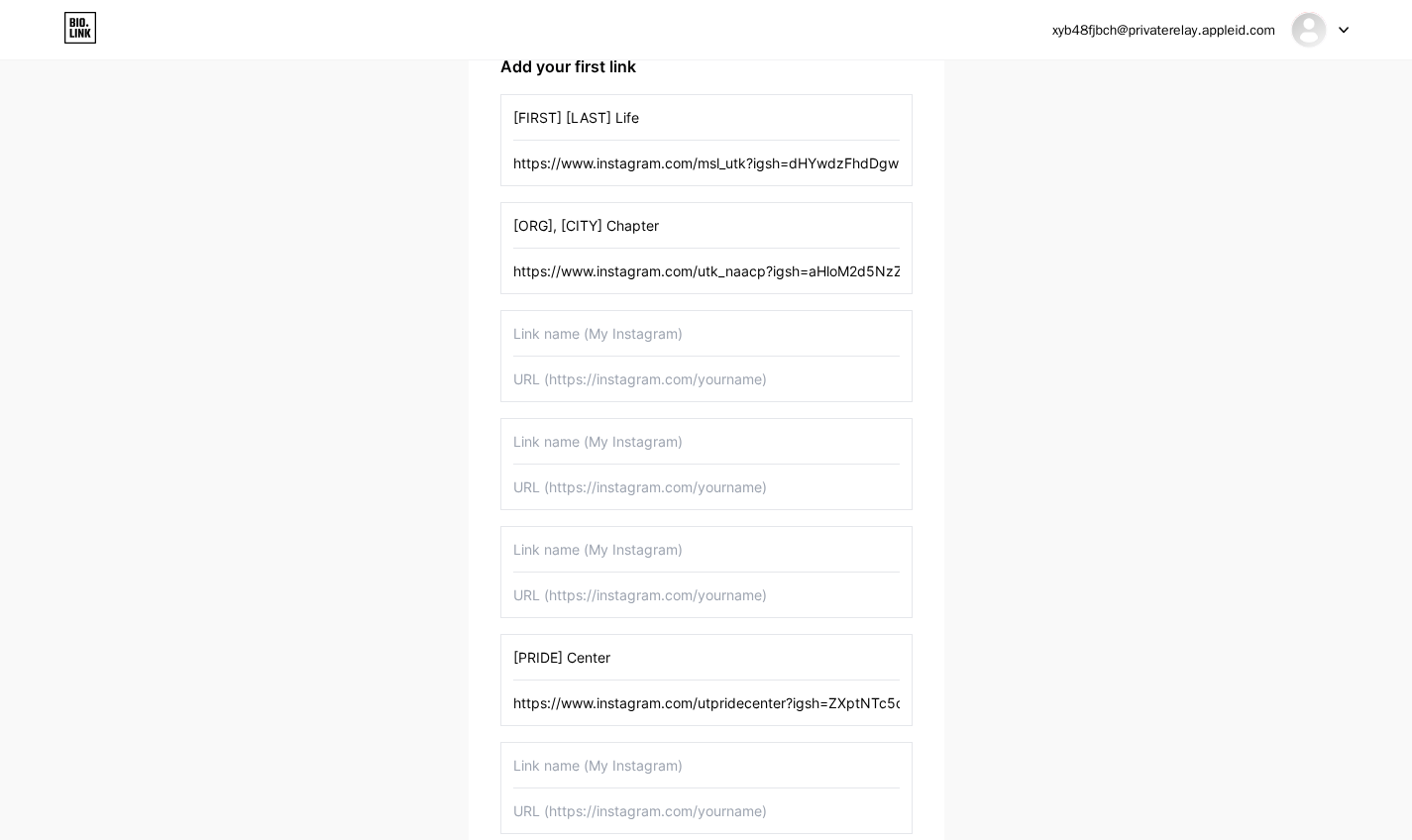 paste on "https://www.instagram.com/utknasa?igsh=MXU3bHNidnE5cTcybA==" 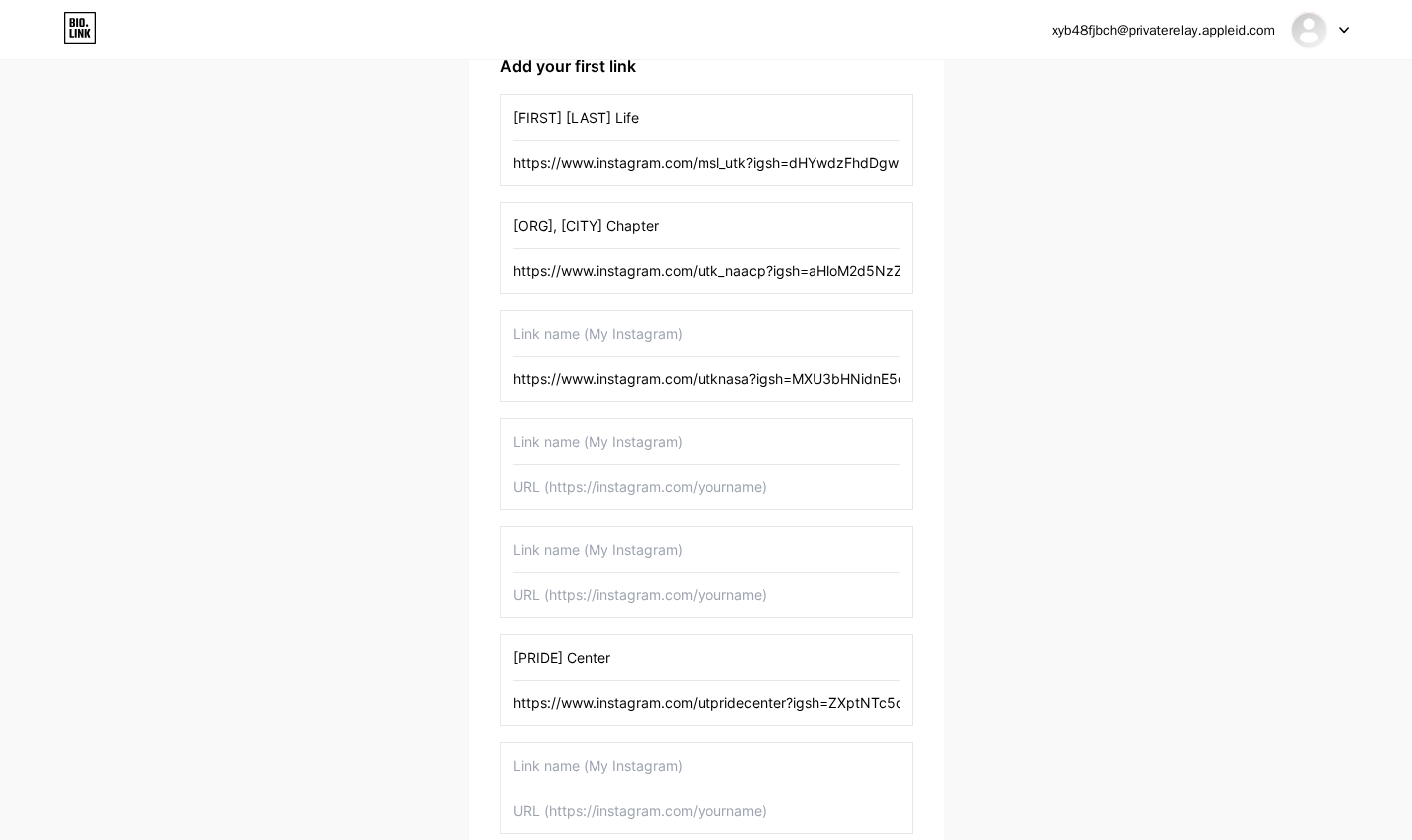 type on "https://www.instagram.com/utknasa?igsh=MXU3bHNidnE5cTcybA==" 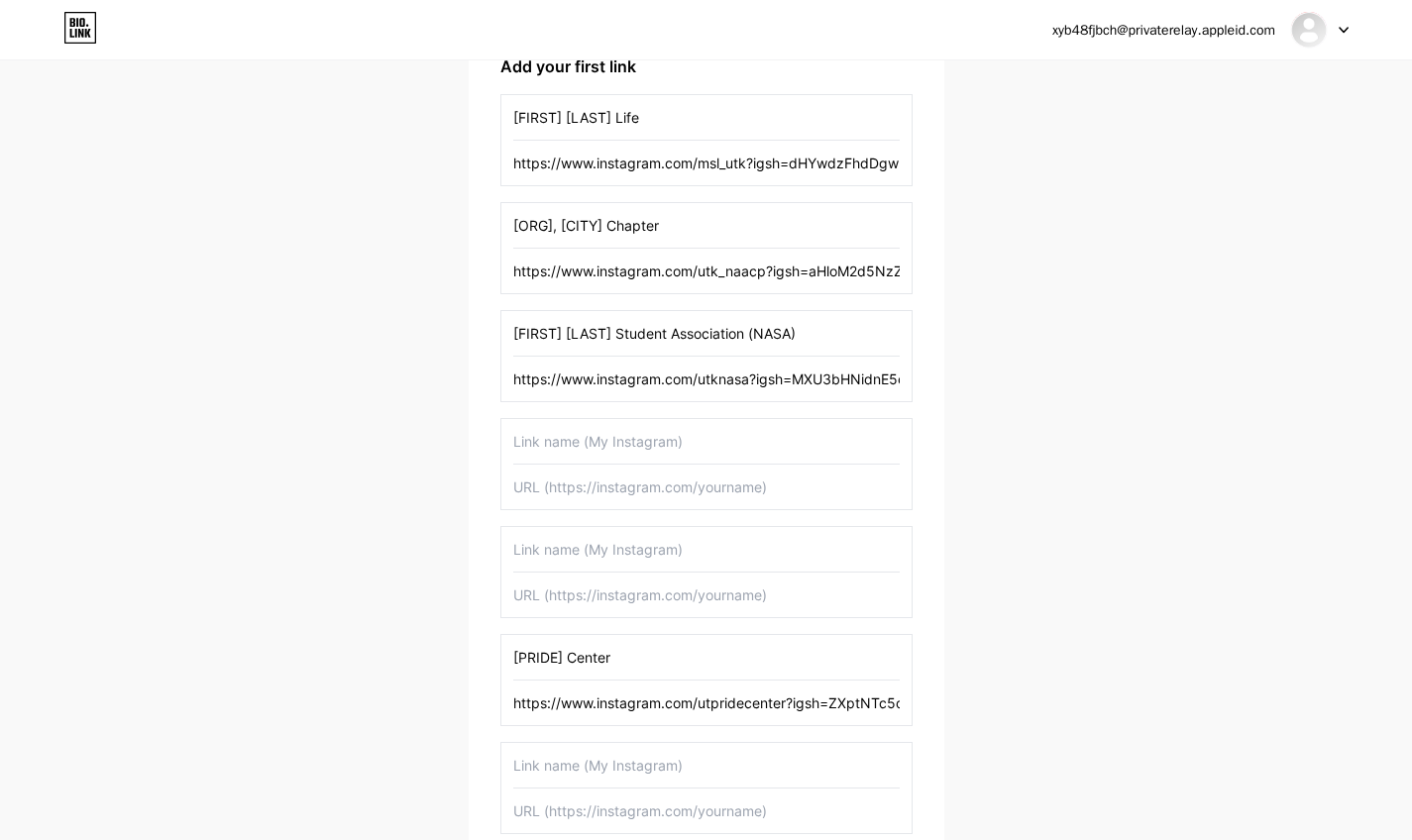 type on "[FIRST] [LAST] Student Association (NASA)" 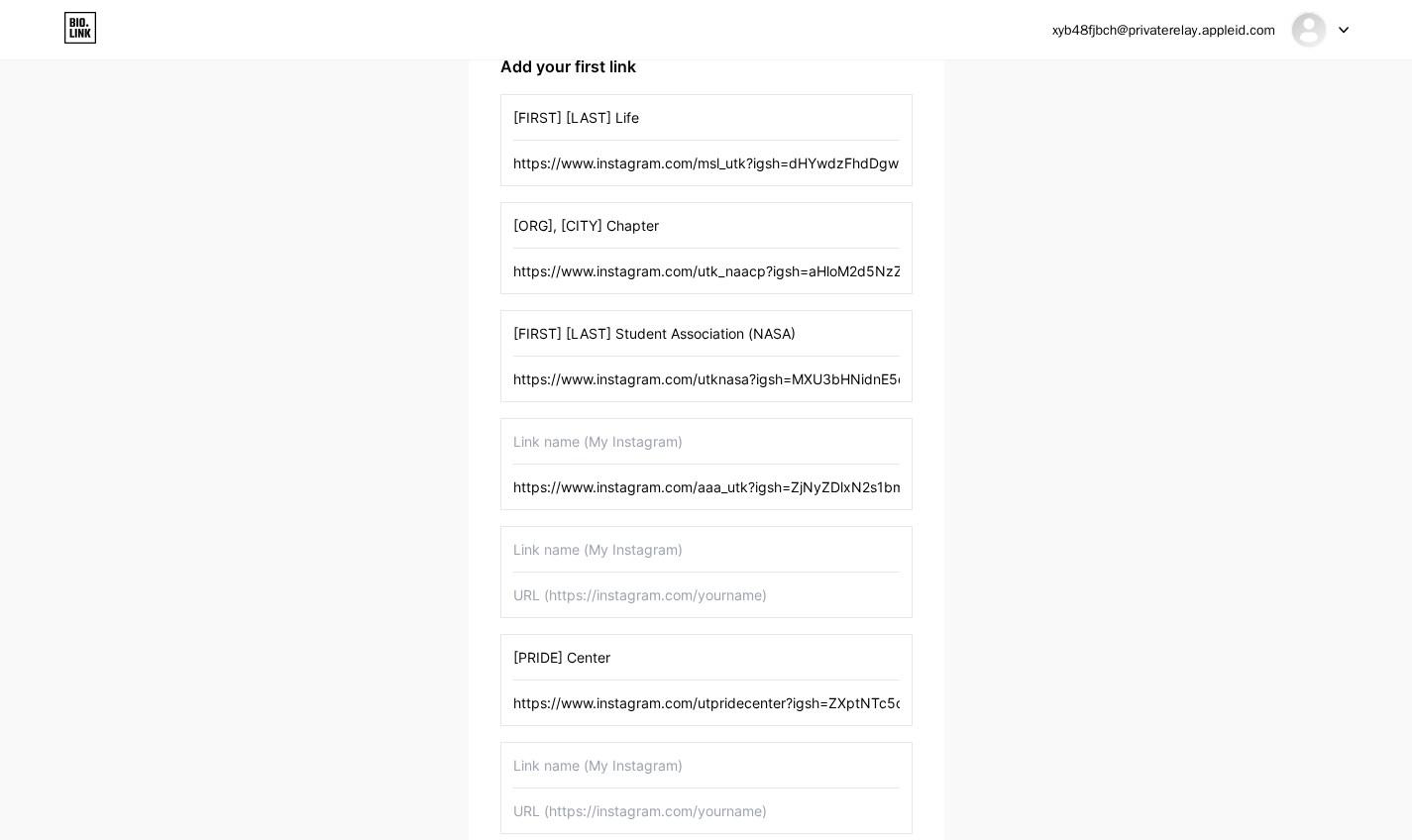 type on "https://www.instagram.com/aaa_utk?igsh=ZjNyZDlxN2s1bm93" 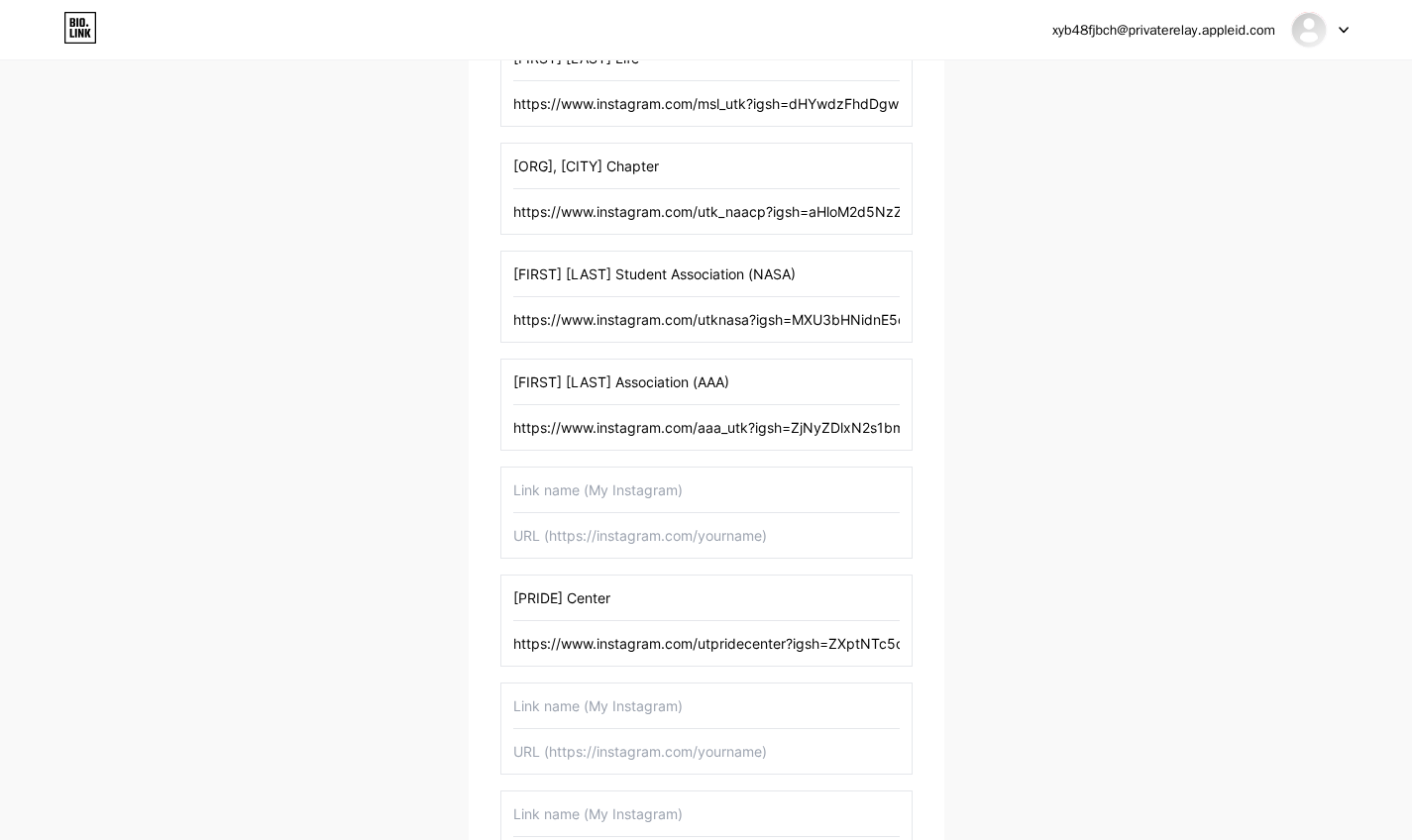 scroll, scrollTop: 378, scrollLeft: 0, axis: vertical 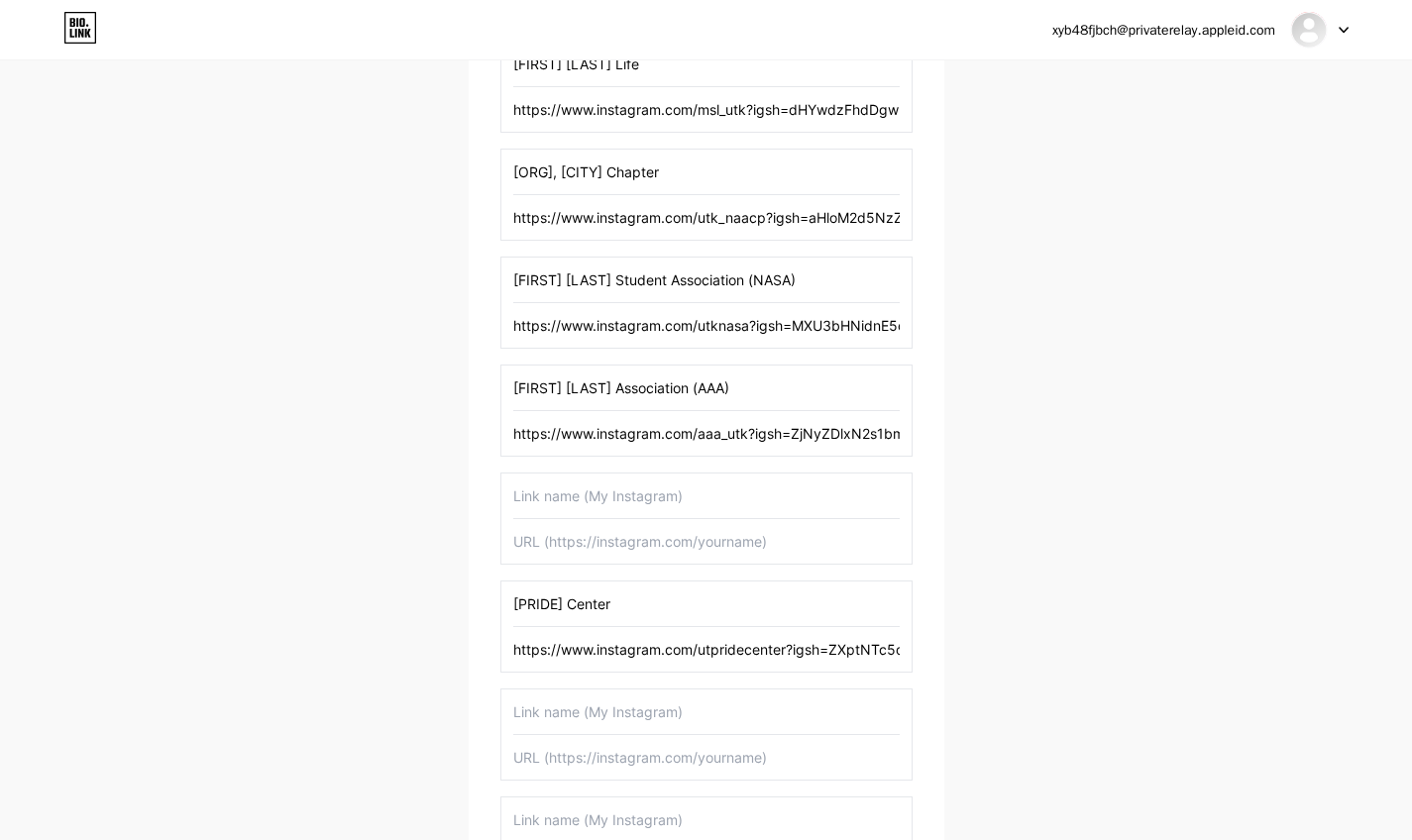 type on "[FIRST] [LAST] Association (AAA)" 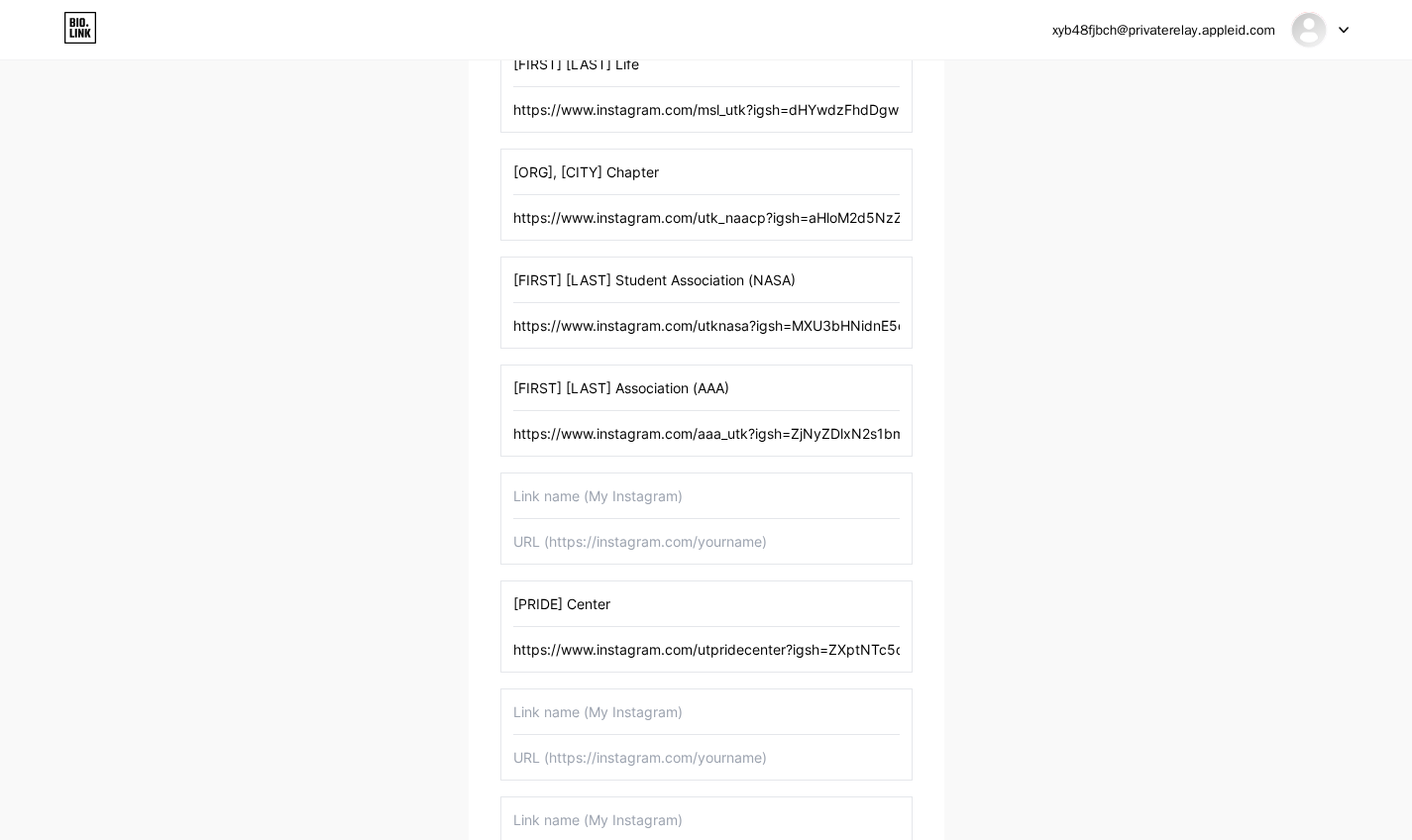 paste on "https://www.instagram.com/laso_utknoxville?igsh=aHloM2d5NzZ5cGg1" 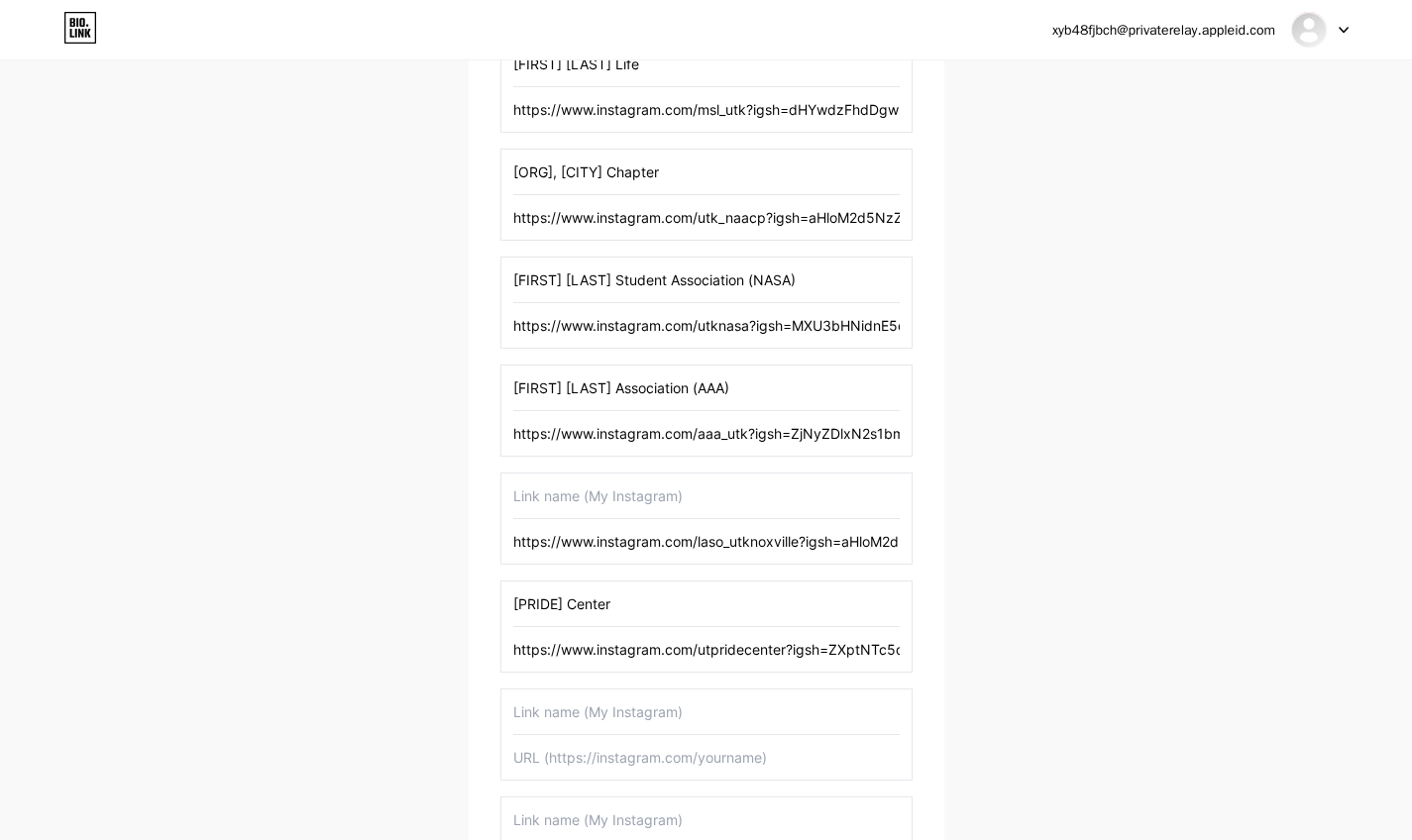 type on "https://www.instagram.com/laso_utknoxville?igsh=aHloM2d5NzZ5cGg1" 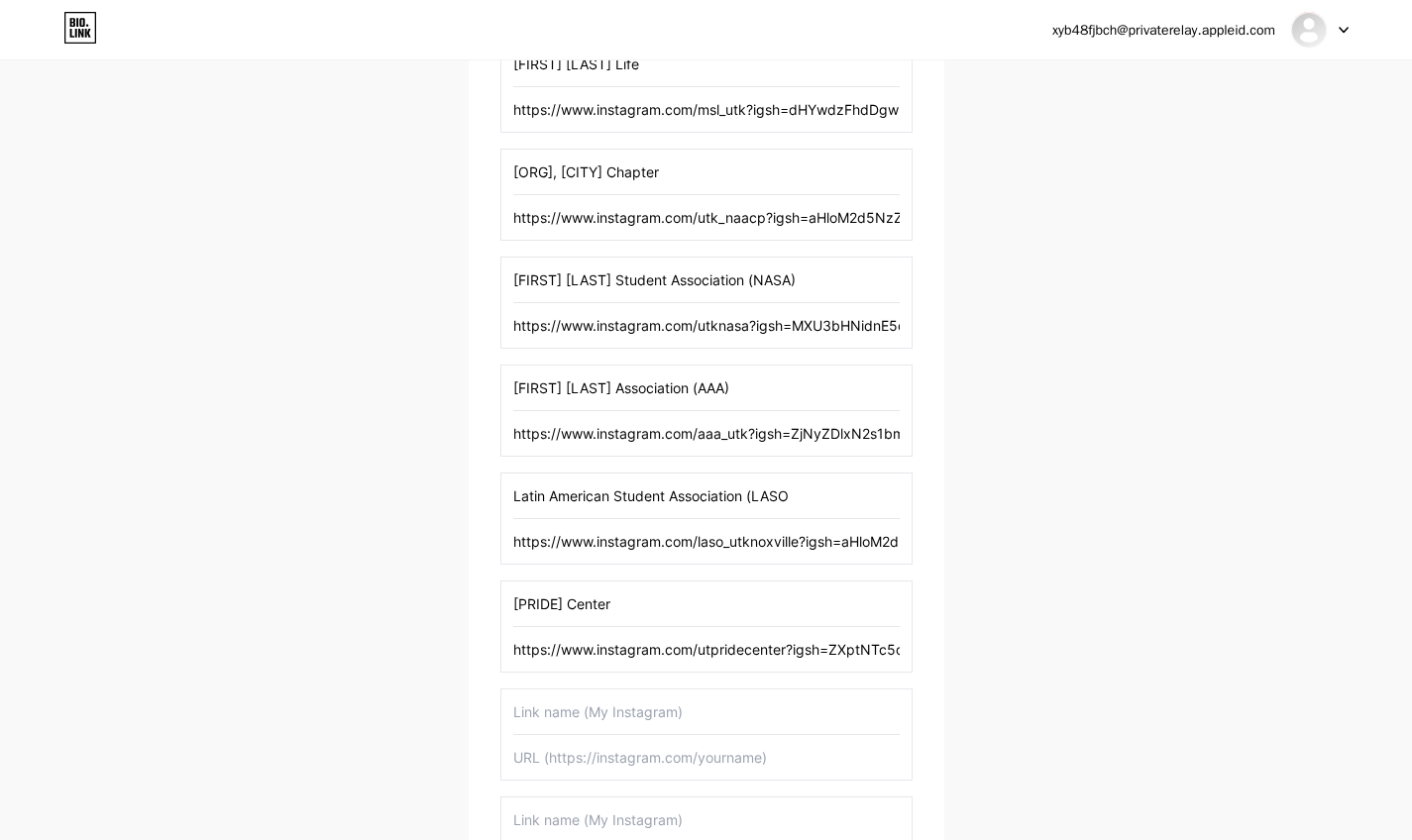 click on "Latin American Student Association (LASO" at bounding box center [706, 495] 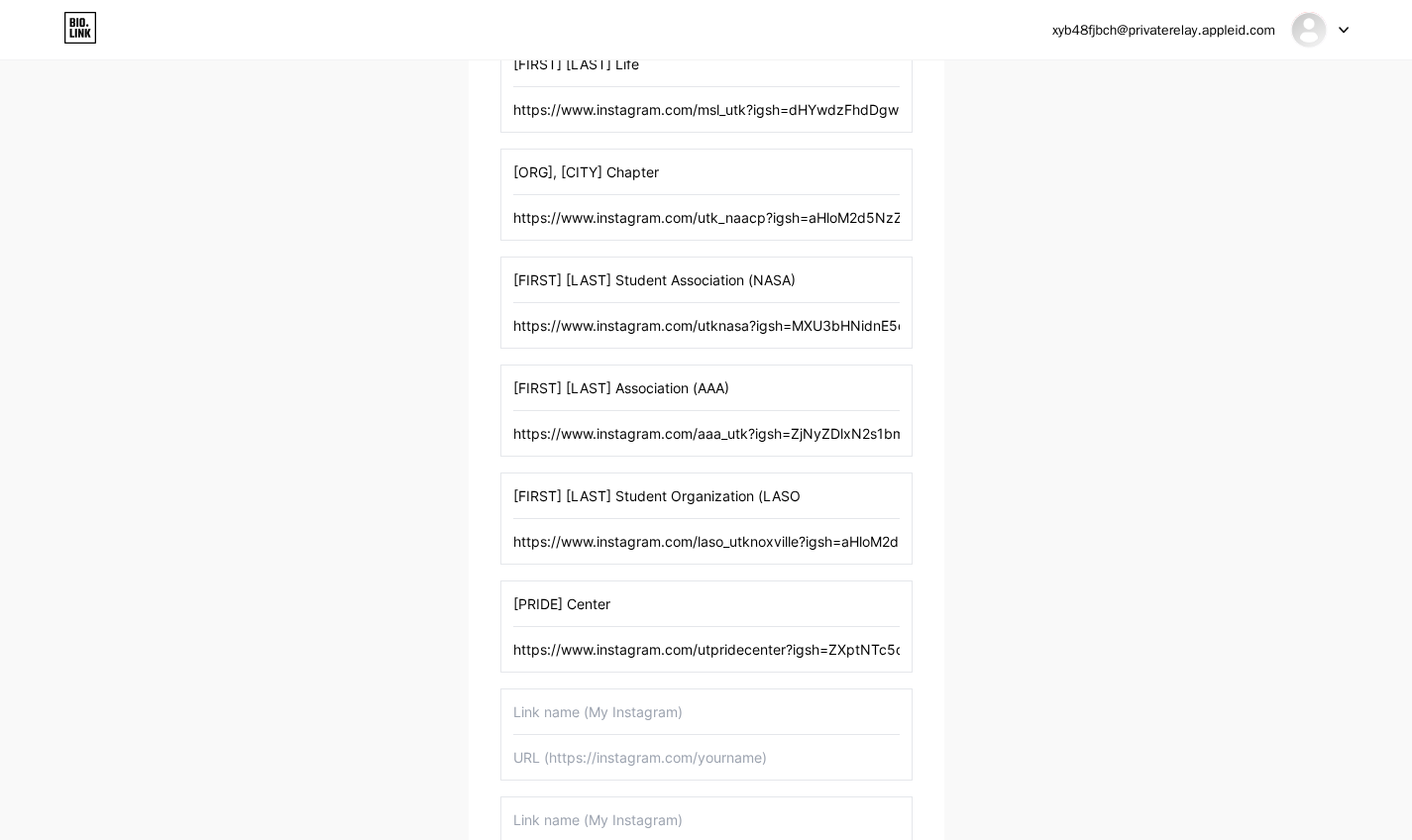 click on "[FIRST] [LAST] Student Organization (LASO" at bounding box center [706, 495] 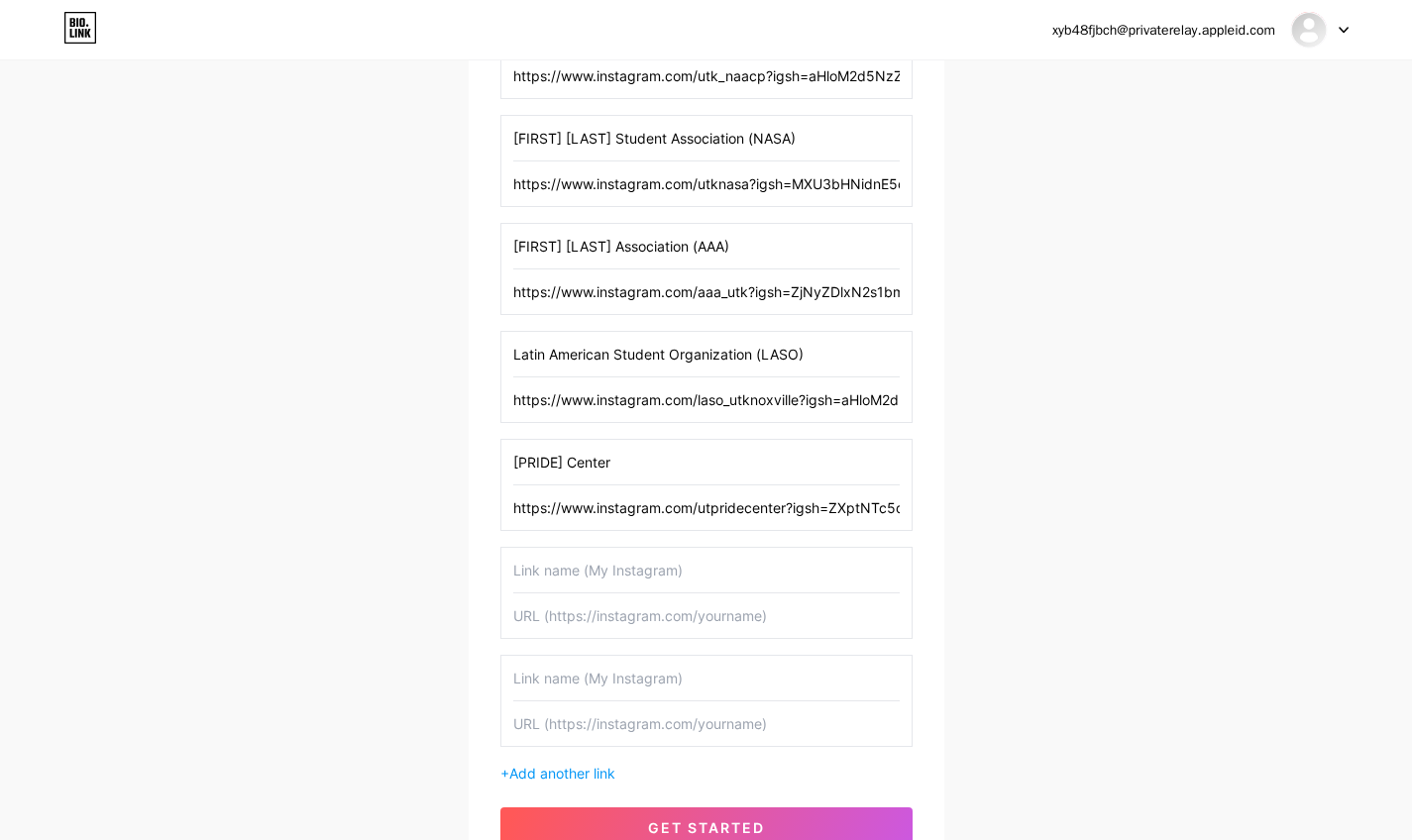 scroll, scrollTop: 523, scrollLeft: 0, axis: vertical 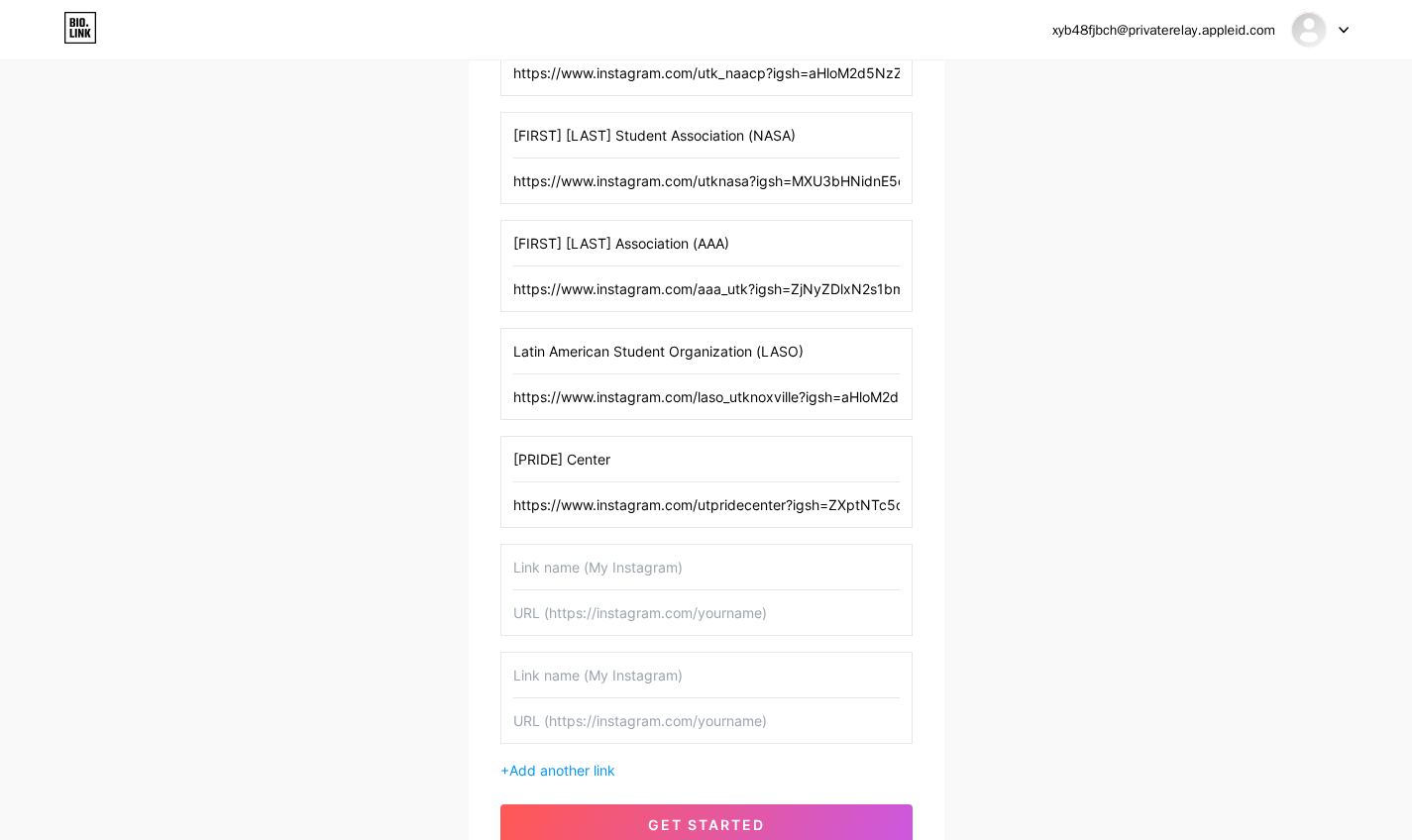 type on "Latin American Student Organization (LASO)" 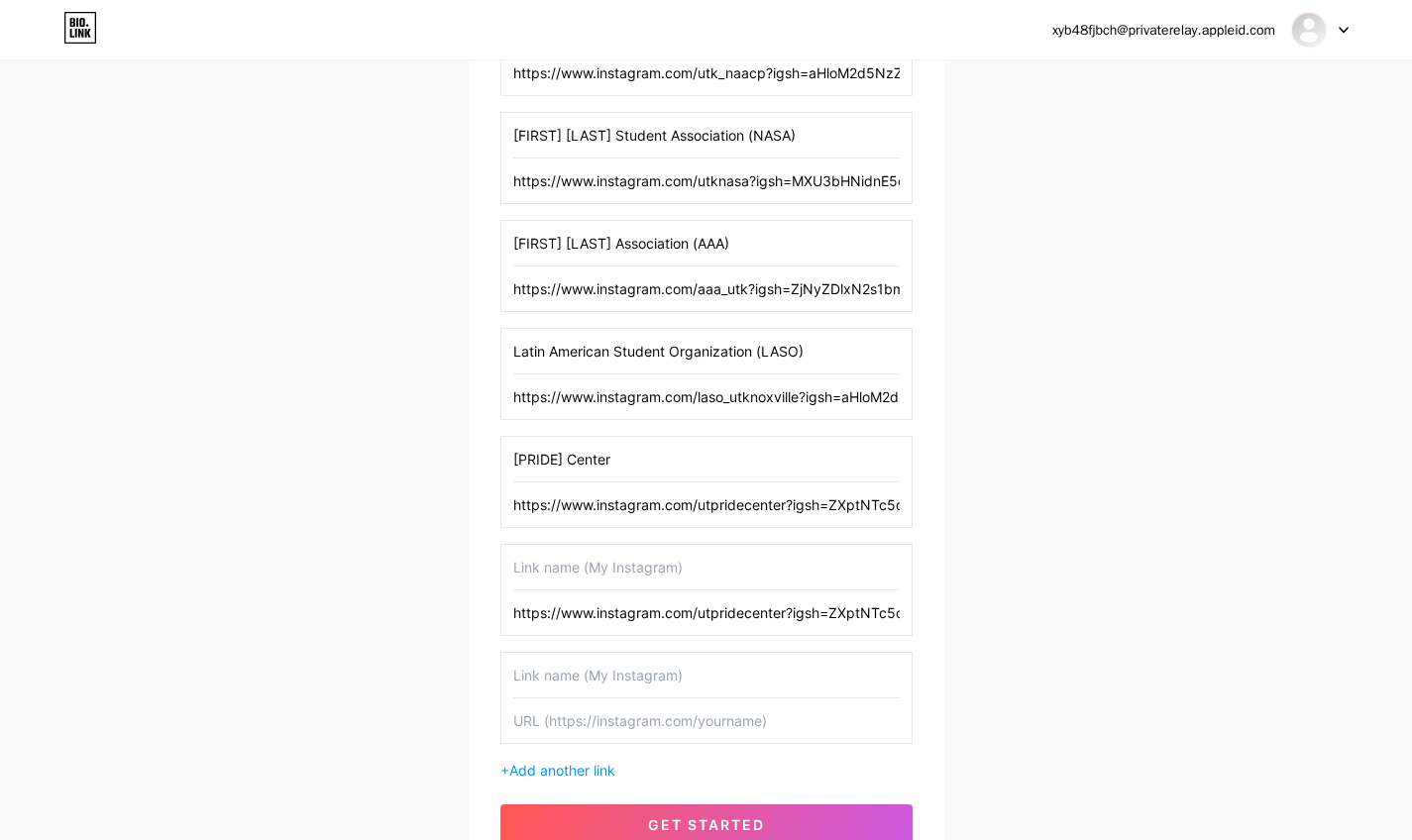 type on "https://www.instagram.com/utpridecenter?igsh=ZXptNTc5dGJqYzhq" 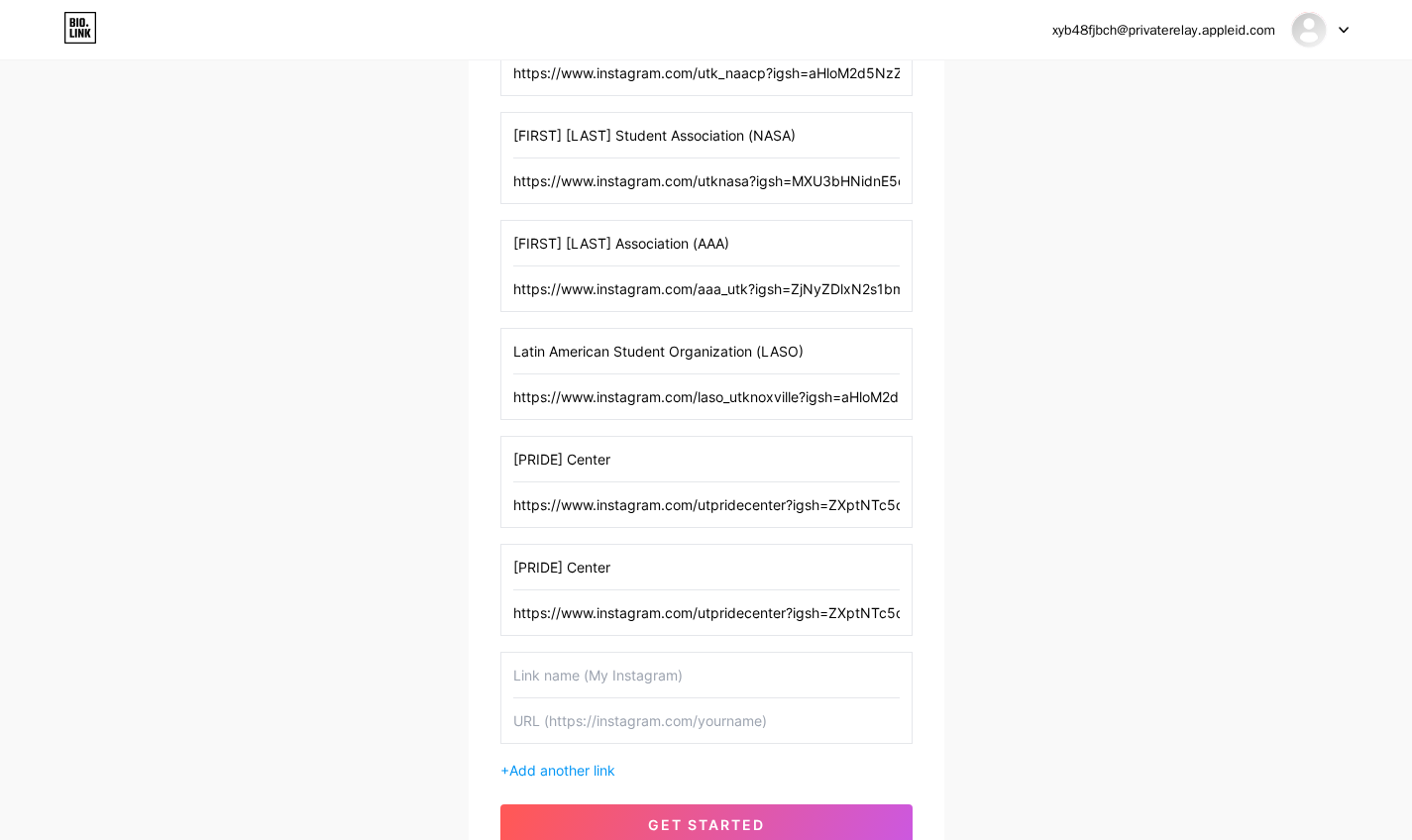 type on "[PRIDE] Center" 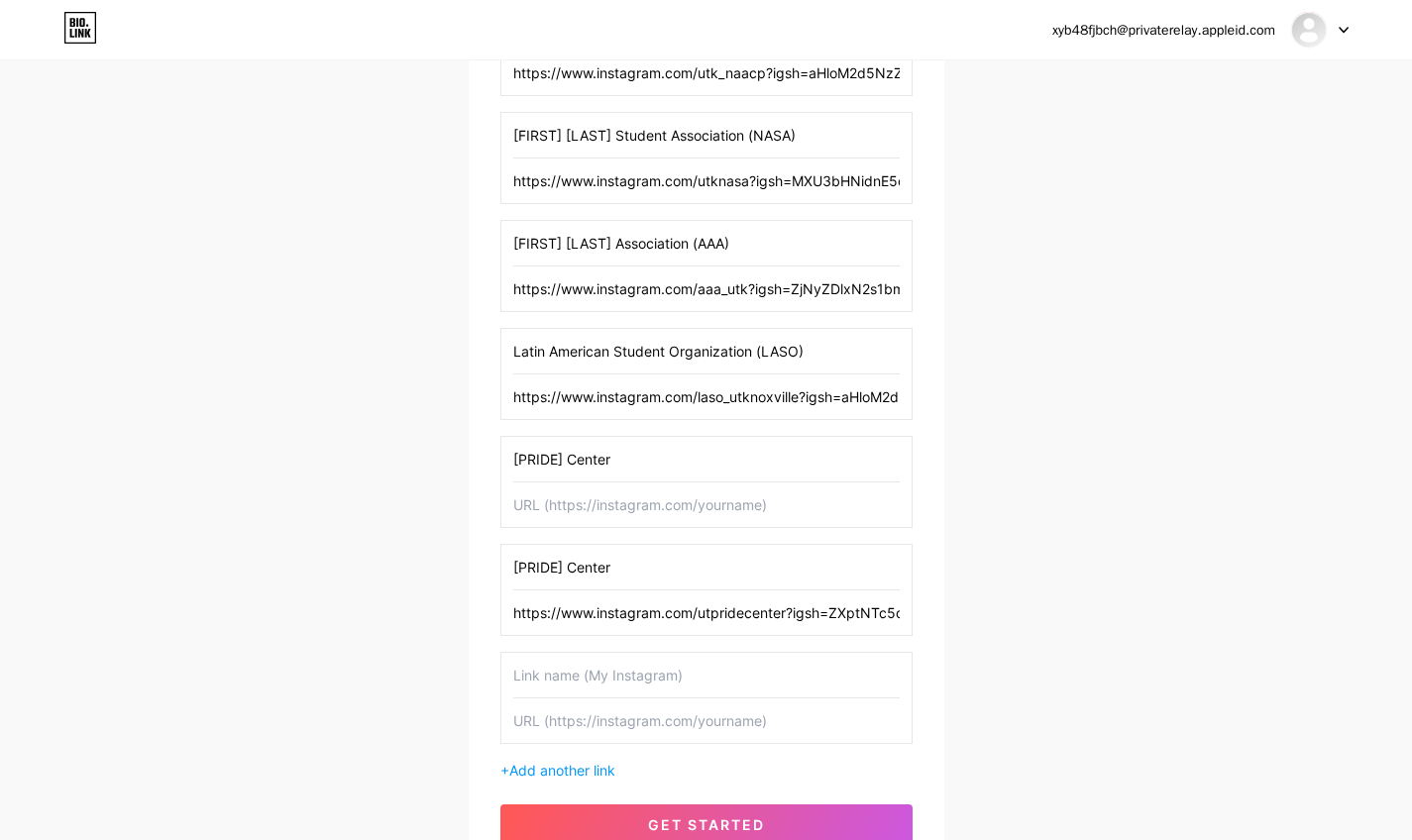 type 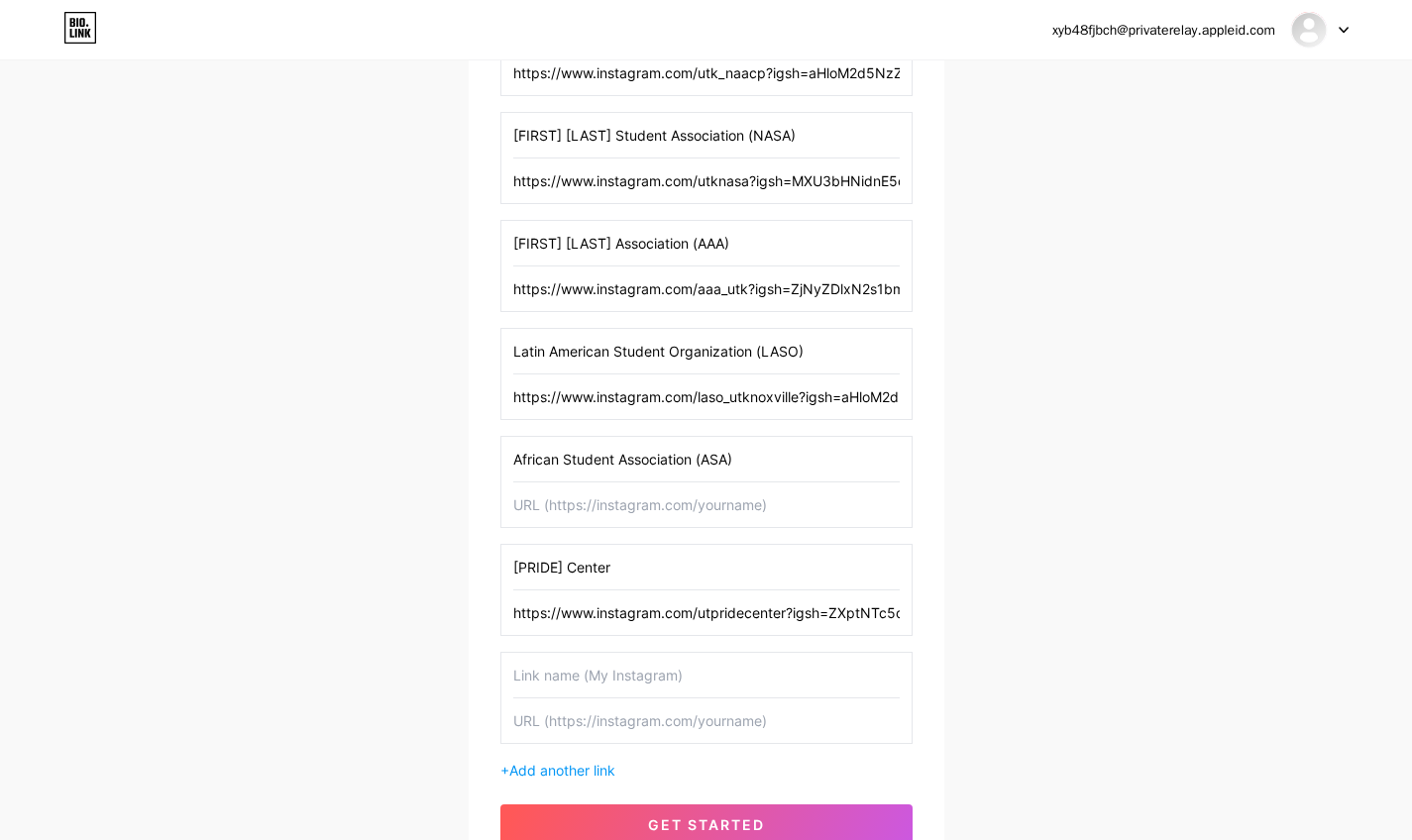 type on "African Student Association (ASA)" 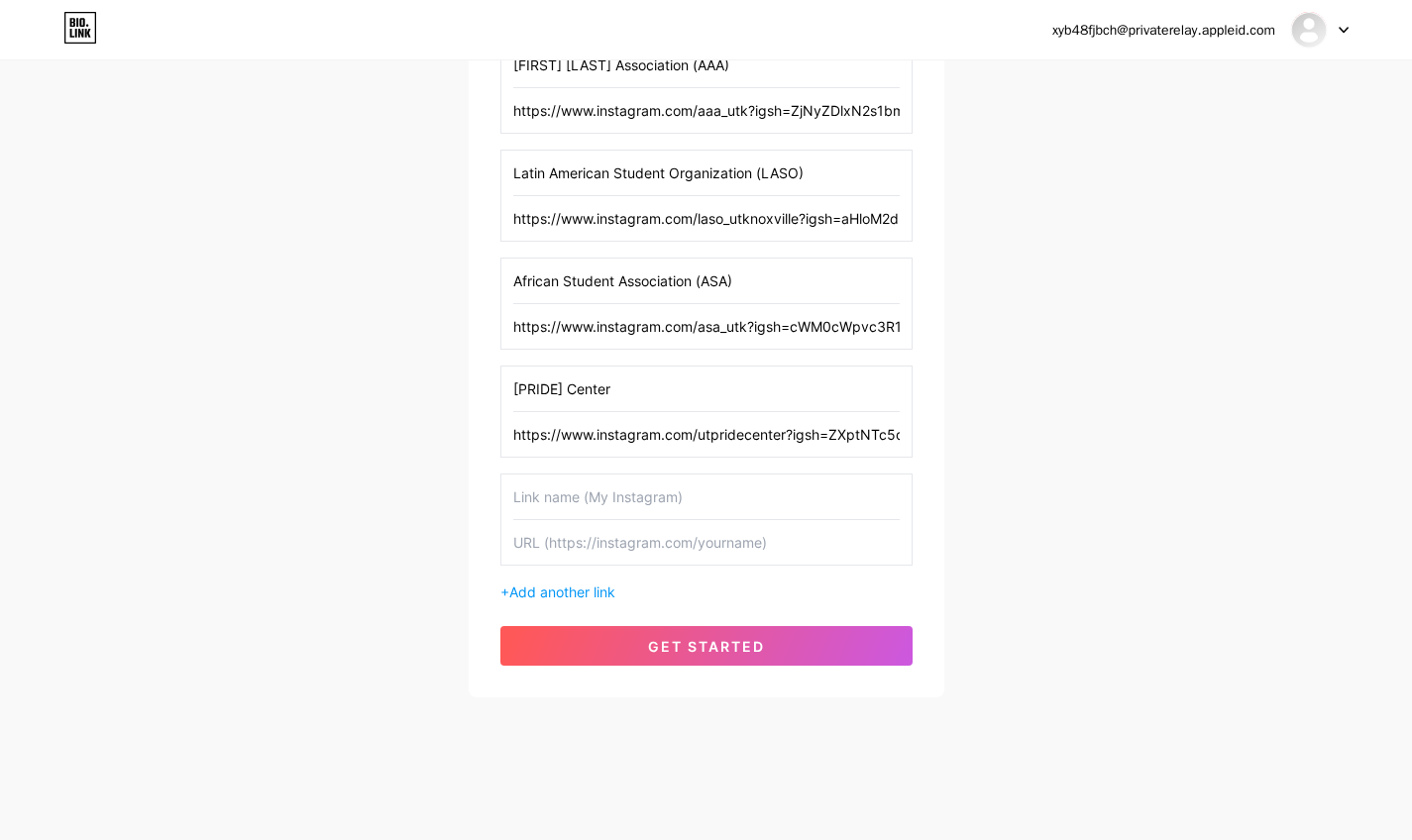 scroll, scrollTop: 701, scrollLeft: 0, axis: vertical 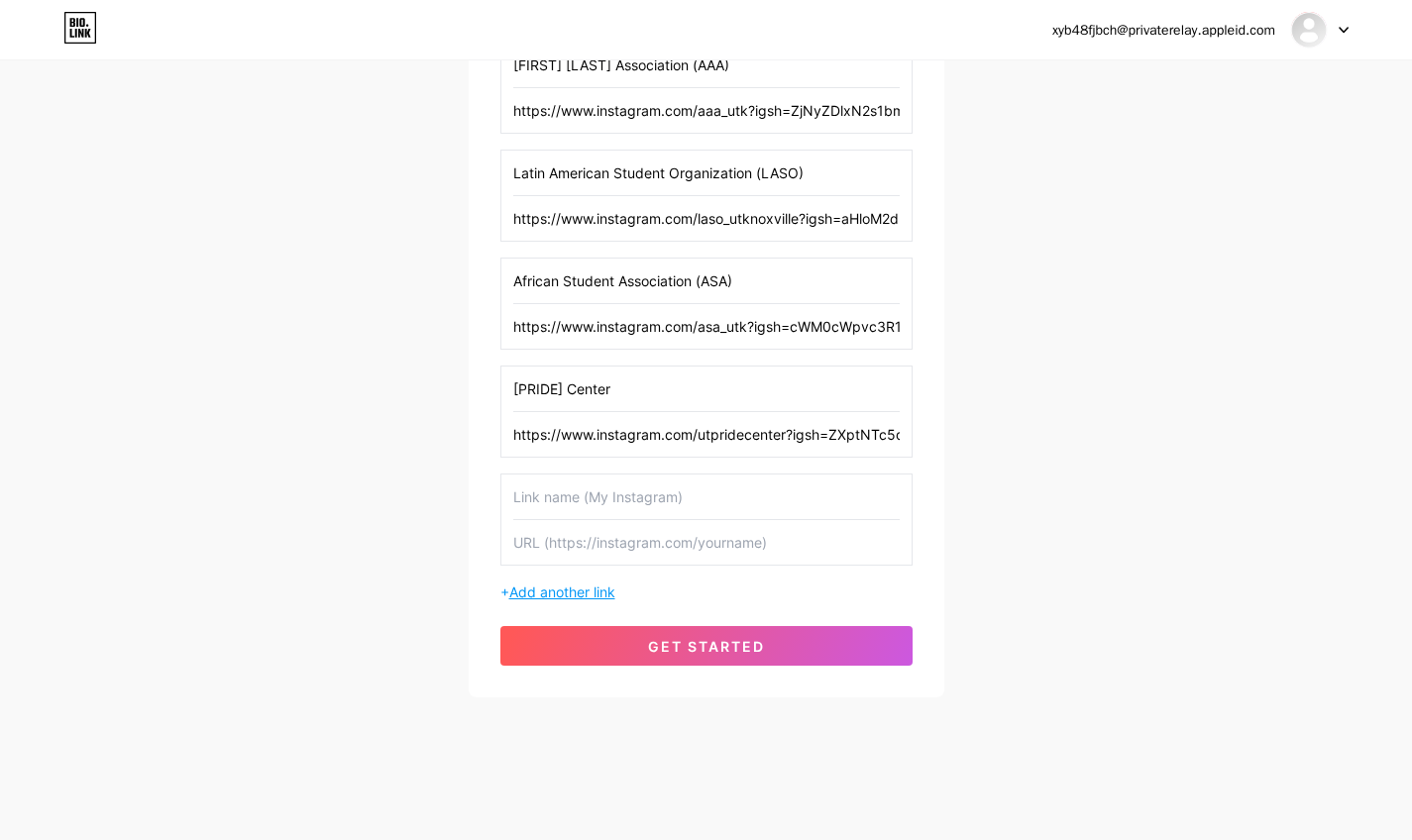 type on "https://www.instagram.com/asa_utk?igsh=cWM0cWpvc3R1bXN4" 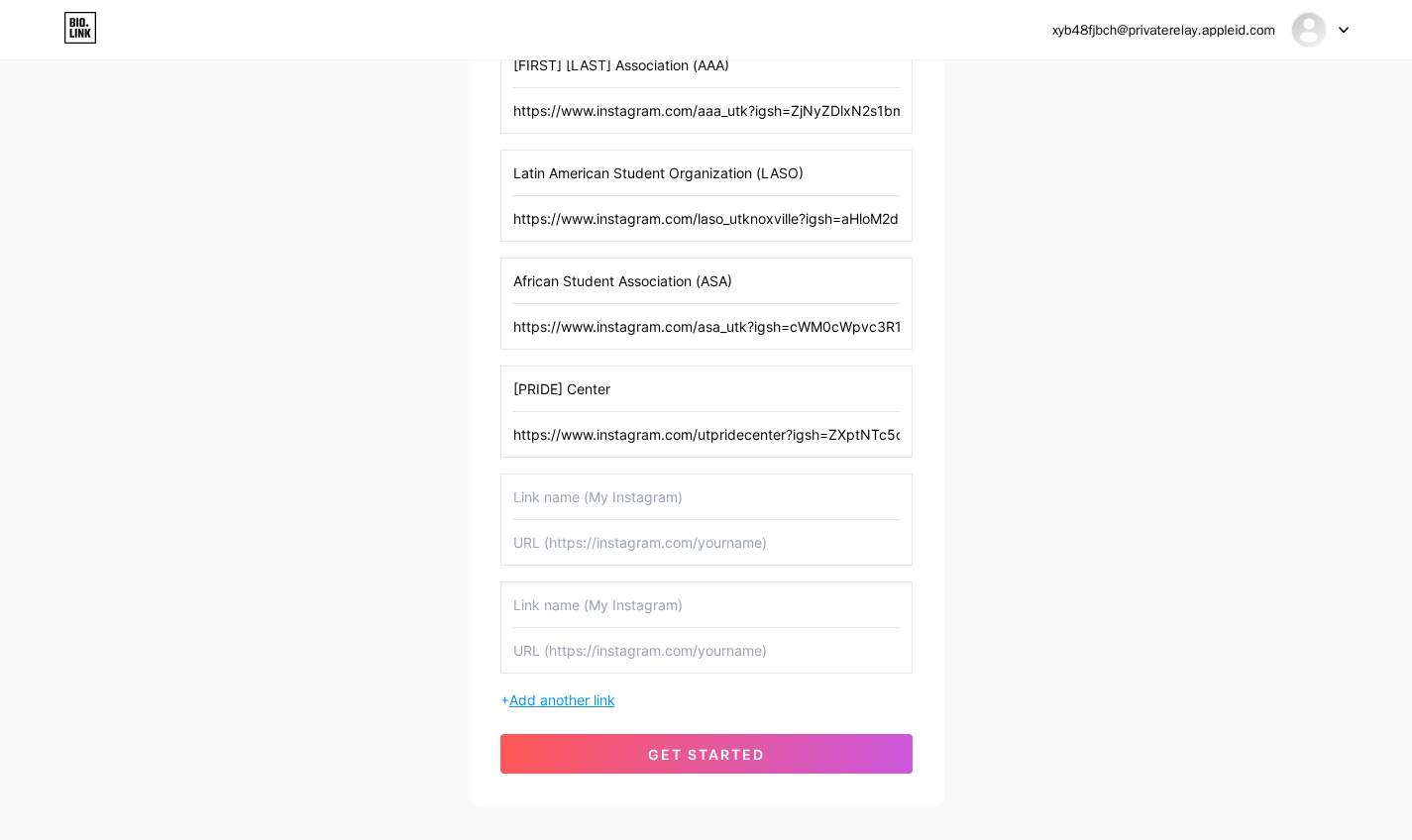 click on "Add another link" at bounding box center [562, 699] 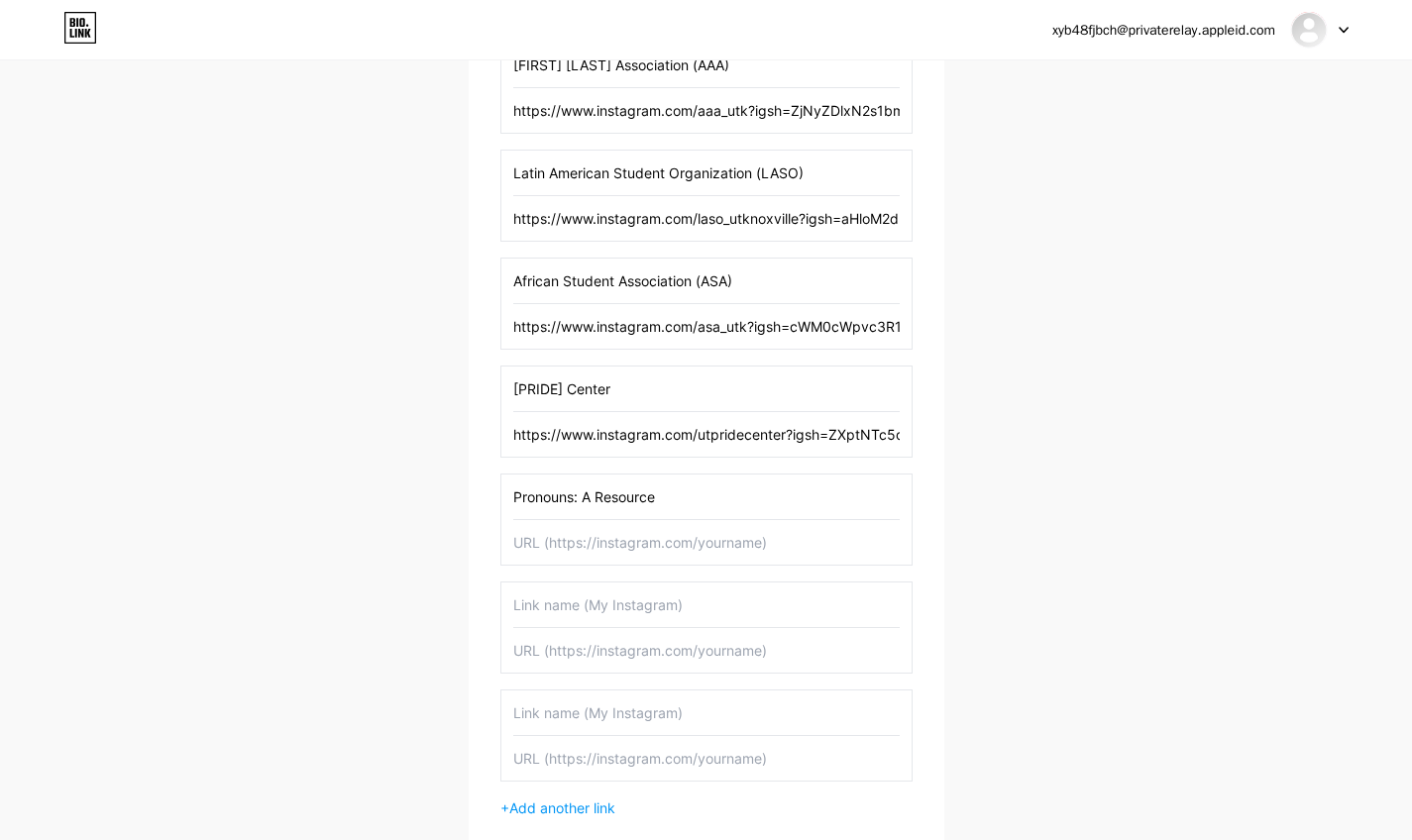 type on "Pronouns: A Resource" 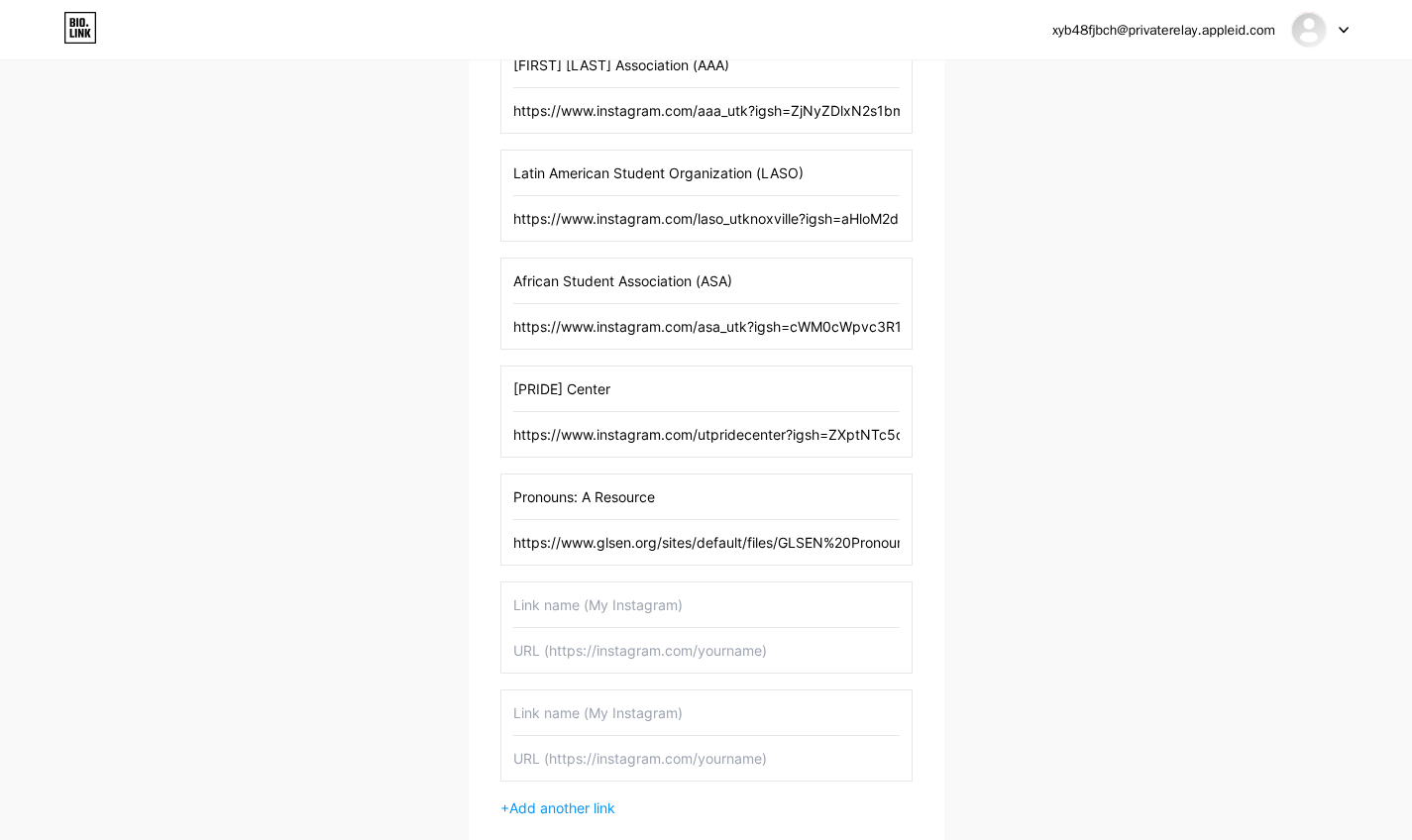 type on "https://www.glsen.org/sites/default/files/GLSEN%20Pronouns%20Resource.pdf" 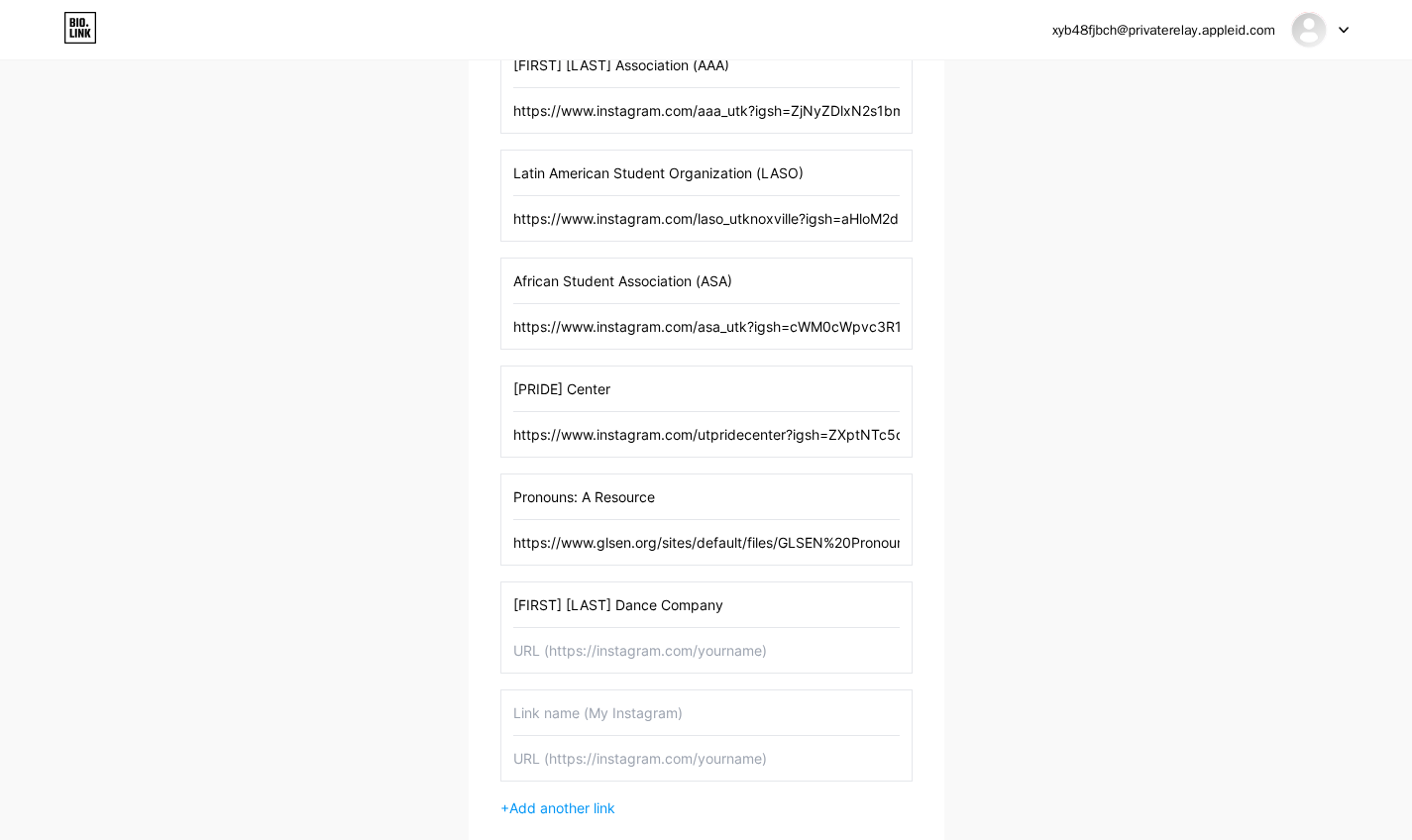 type on "[FIRST] [LAST] Dance Company" 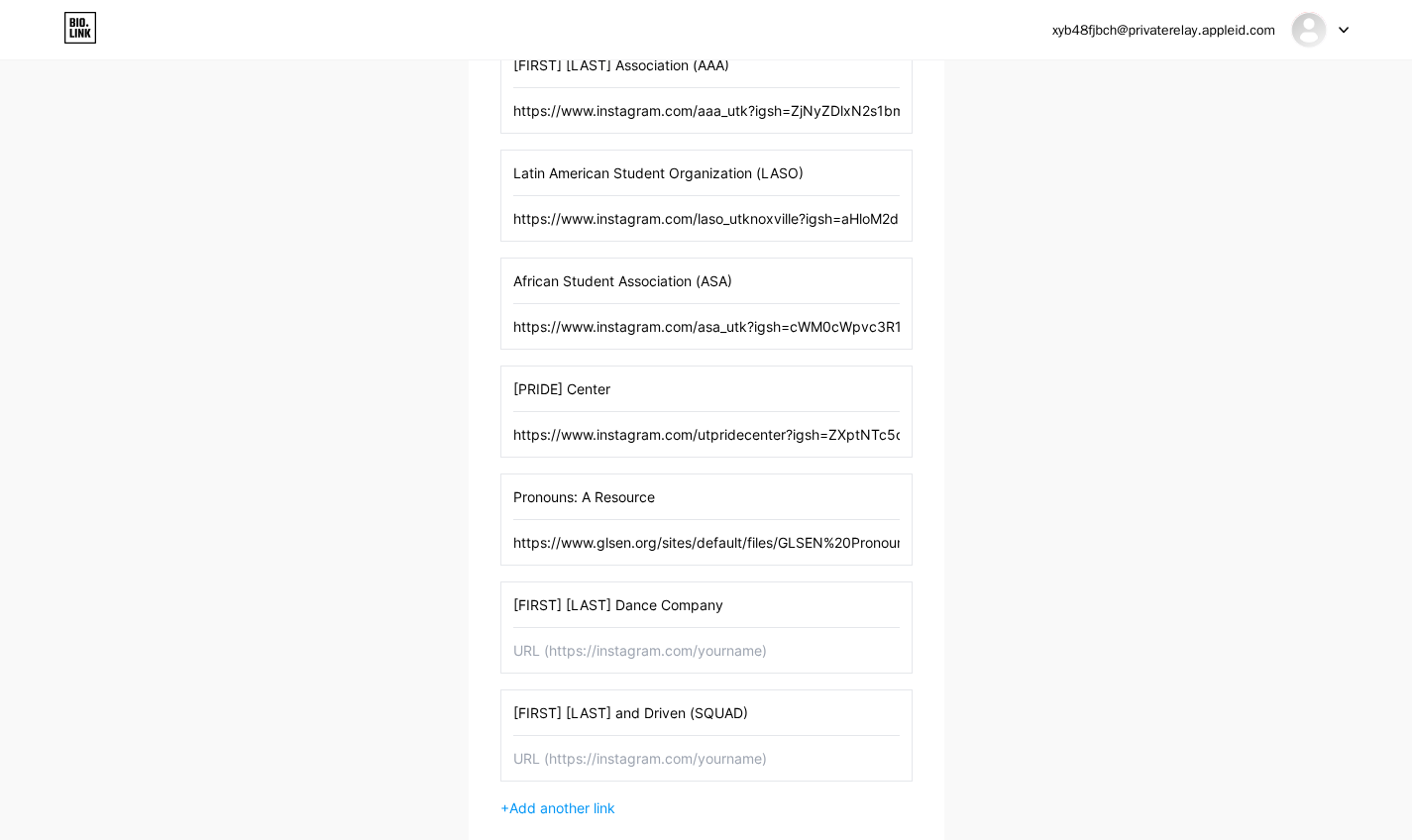 type on "[FIRST] [LAST] and Driven (SQUAD)" 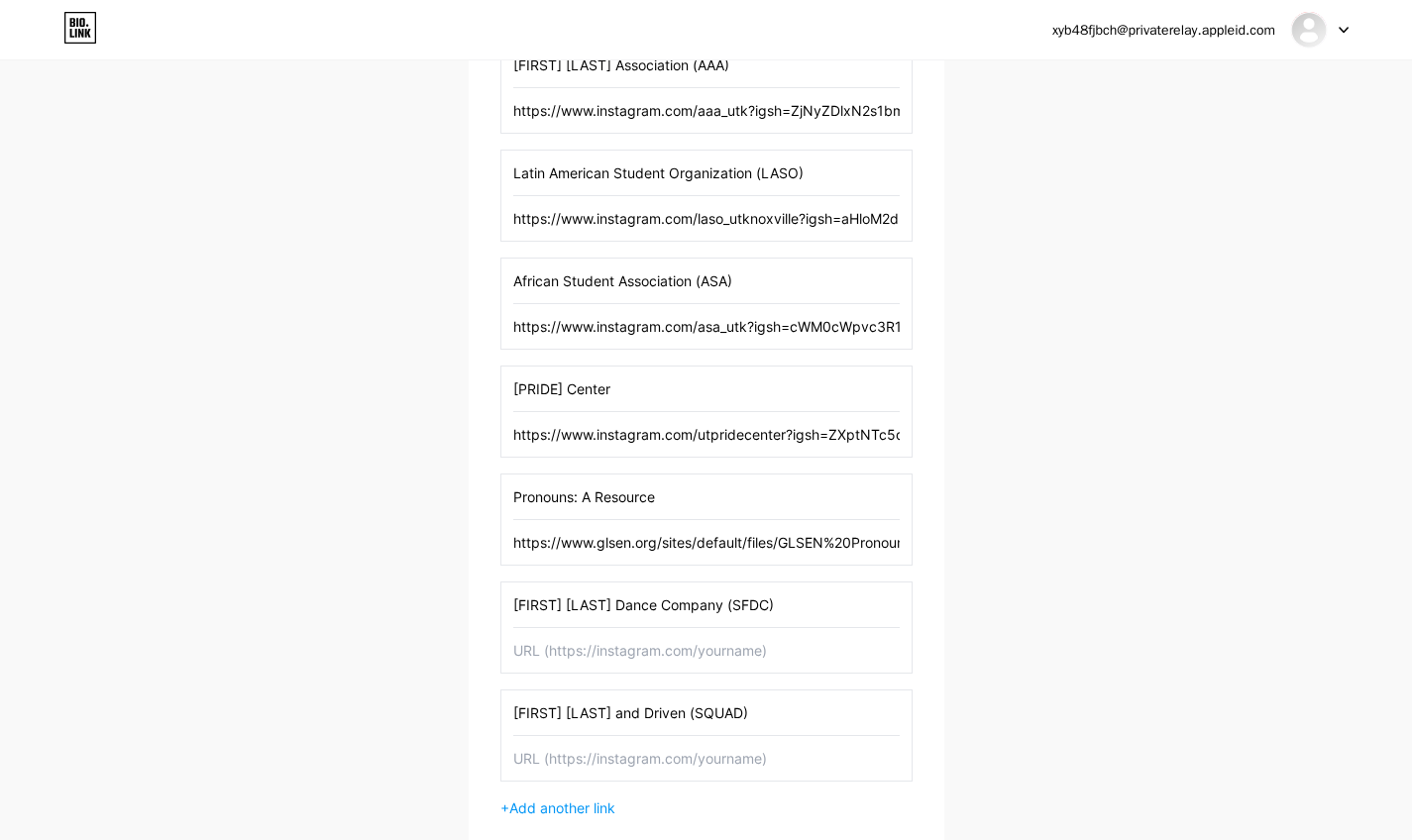 type on "[FIRST] [LAST] Dance Company (SFDC)" 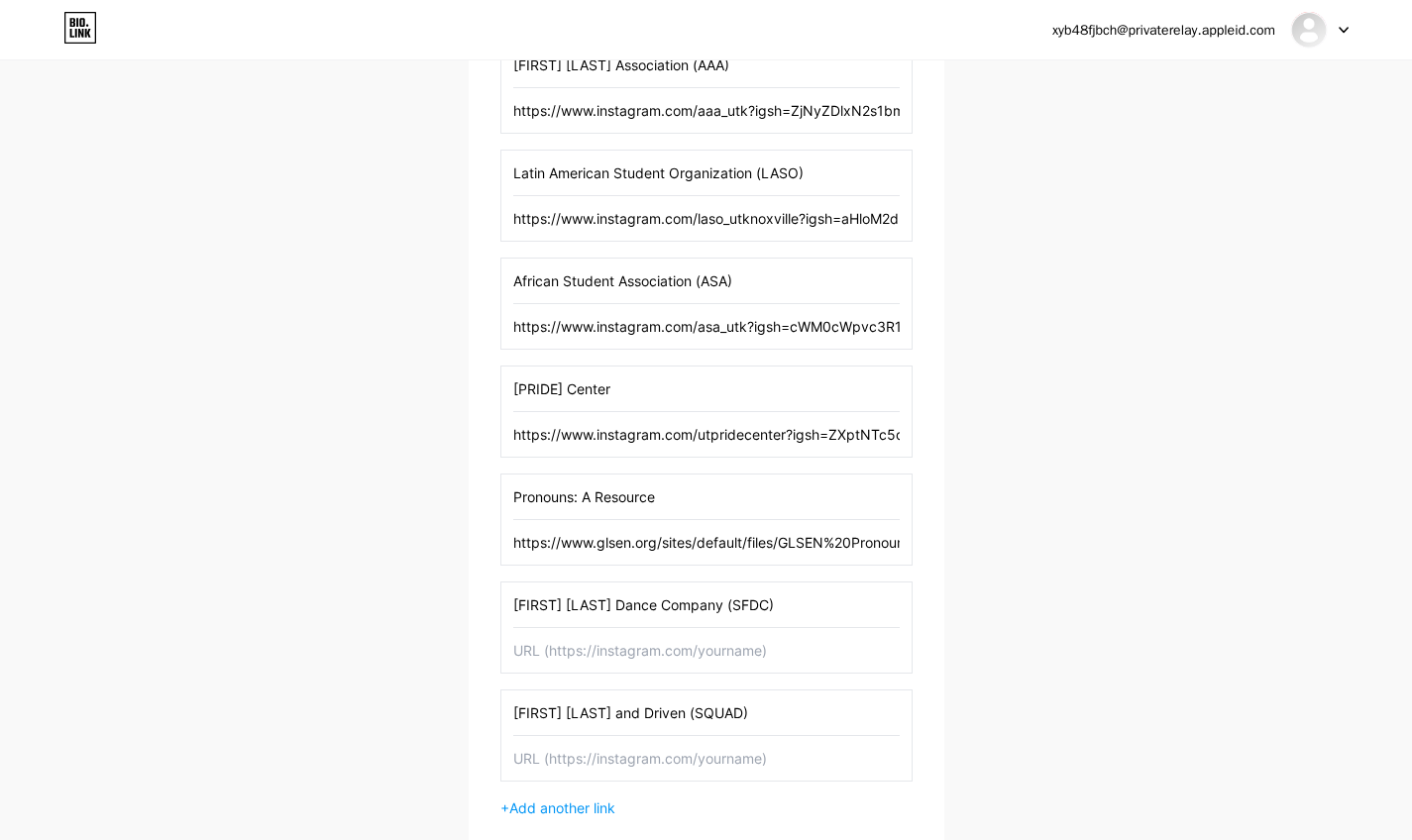 paste on "https://www.instagram.com/sfdc_utk?igsh=ZHNrMXdpY3ZrOGt4" 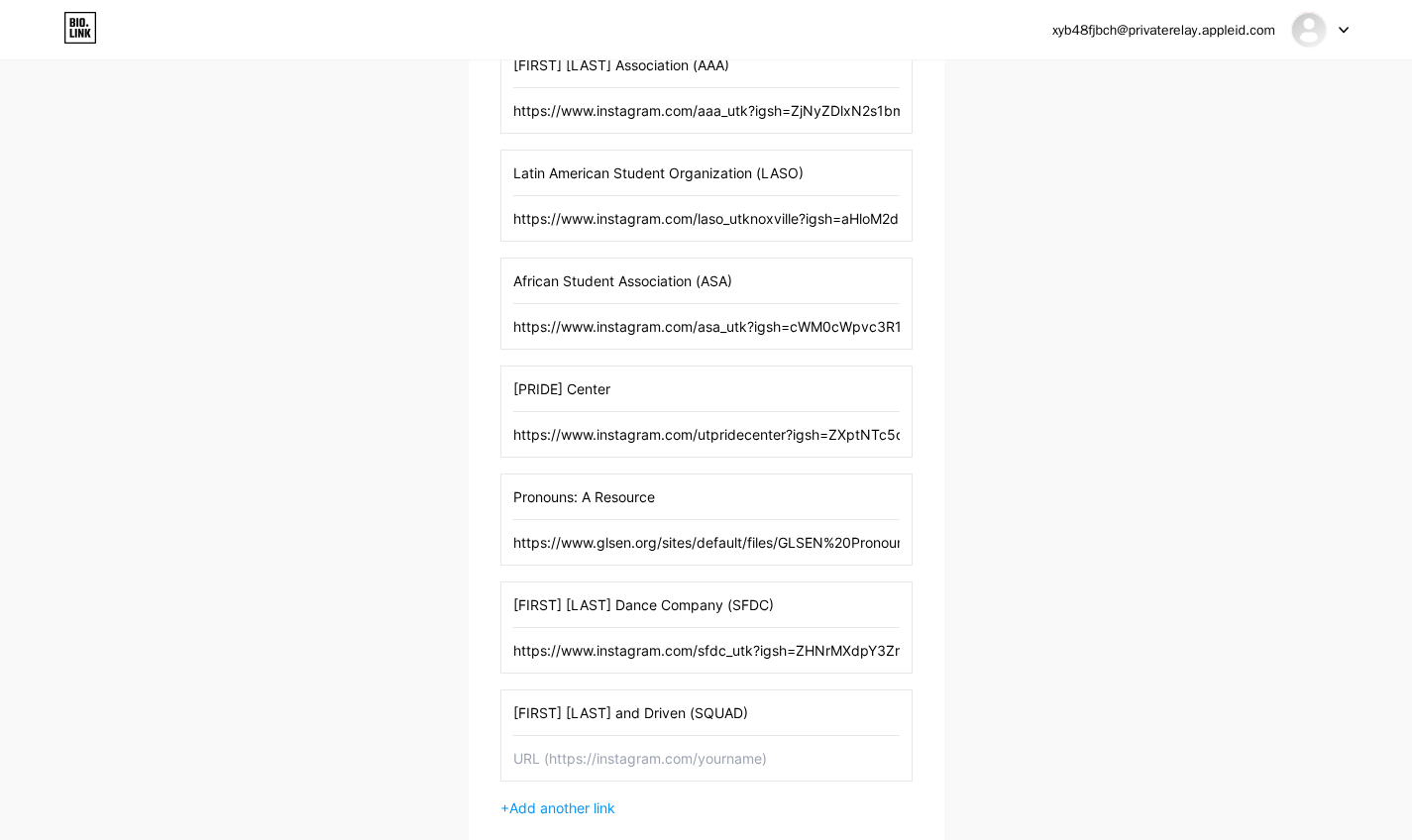 type on "https://www.instagram.com/sfdc_utk?igsh=ZHNrMXdpY3ZrOGt4" 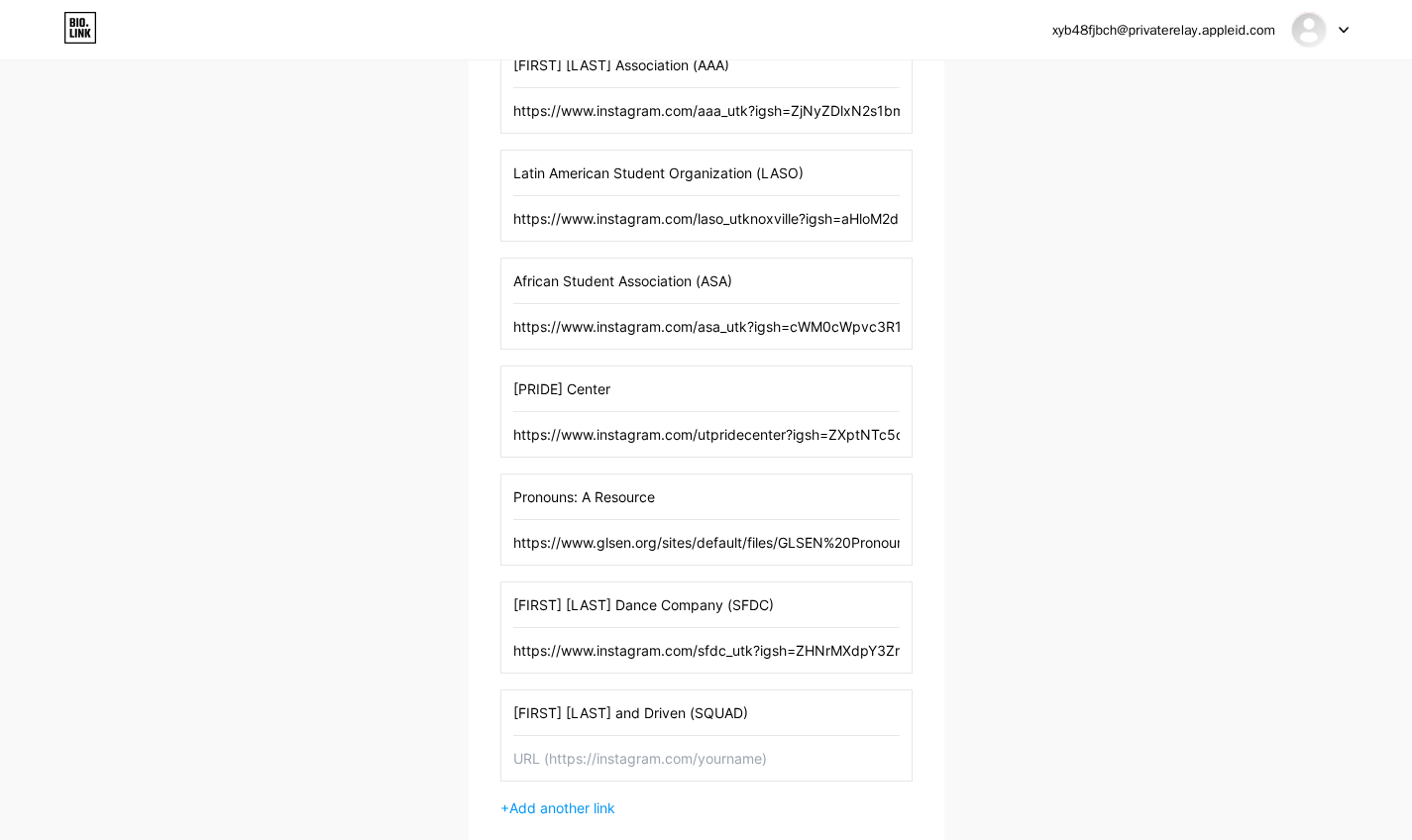 paste on "https://www.instagram.com/utk_squad?igsh=MWNvZHdxM3loODd5aw==" 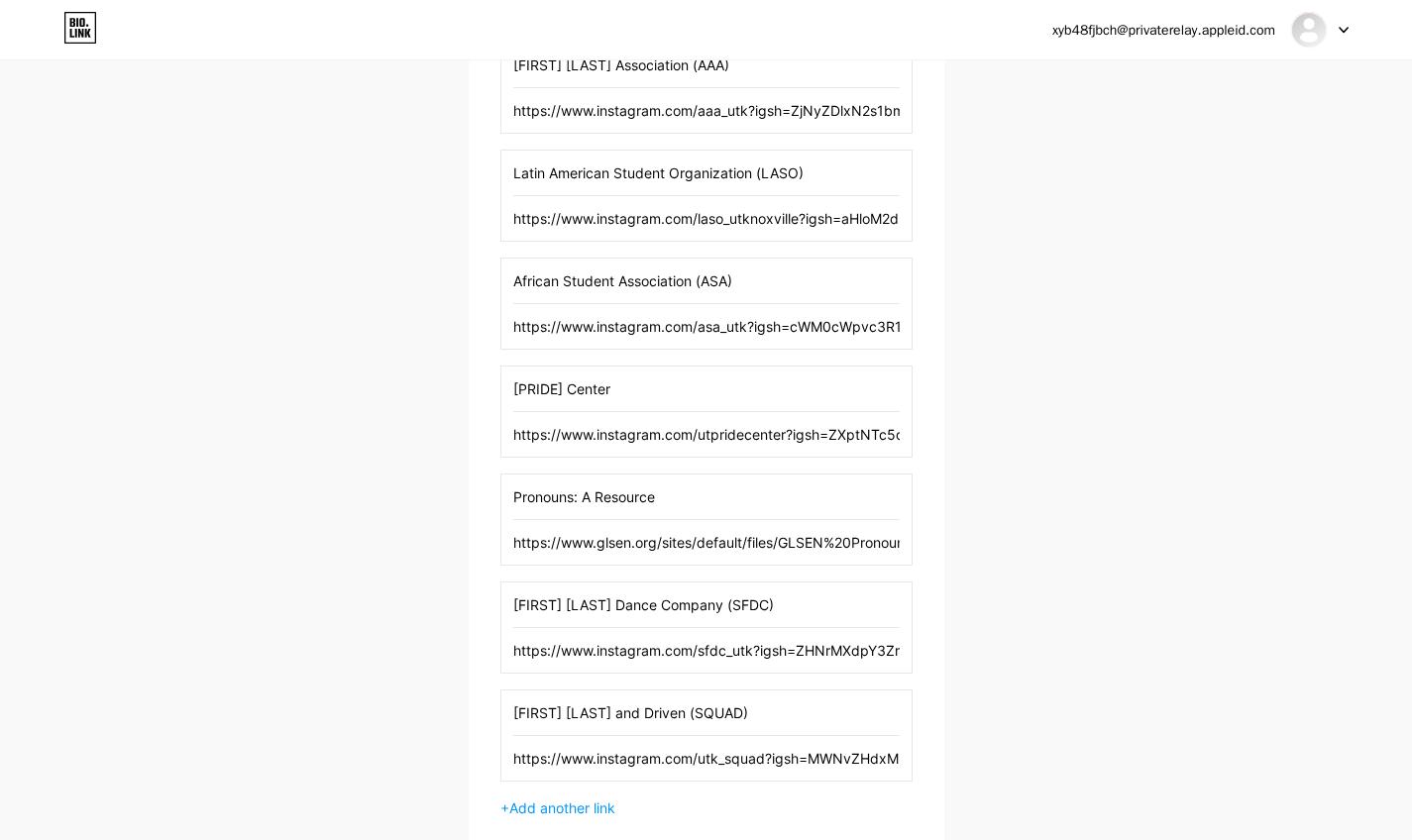 type on "https://www.instagram.com/utk_squad?igsh=MWNvZHdxM3loODd5aw==" 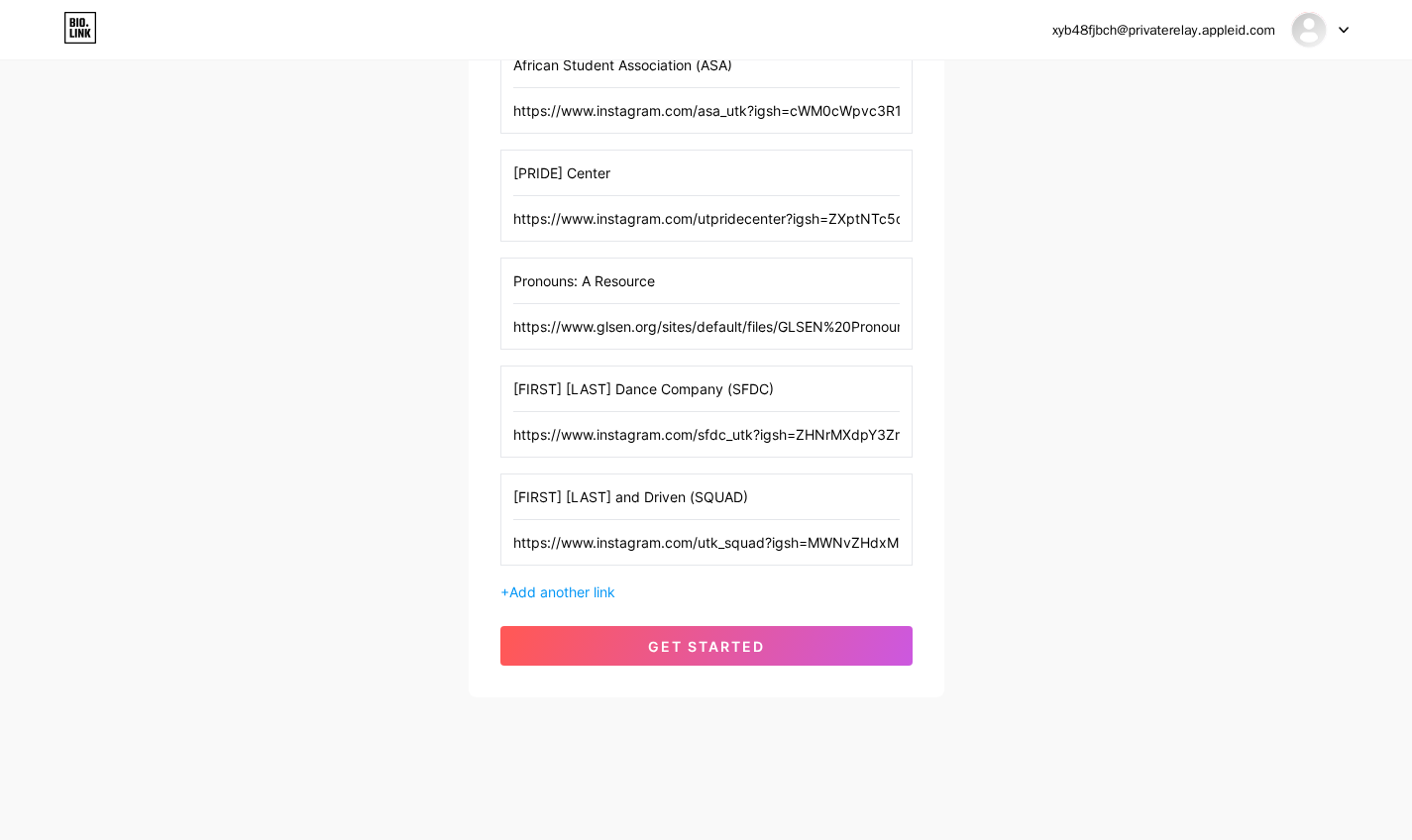 scroll, scrollTop: 917, scrollLeft: 0, axis: vertical 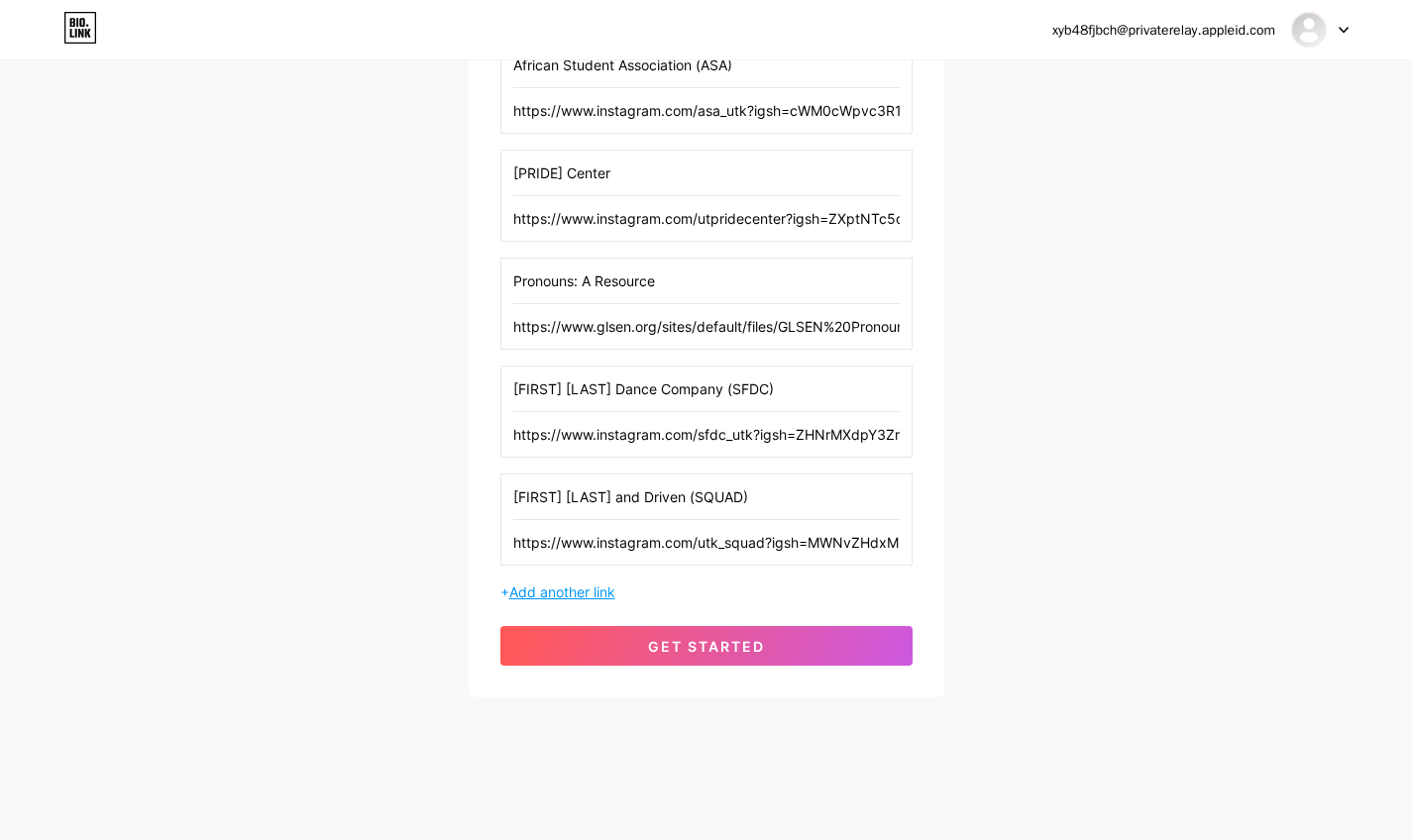 click on "Add another link" at bounding box center [562, 591] 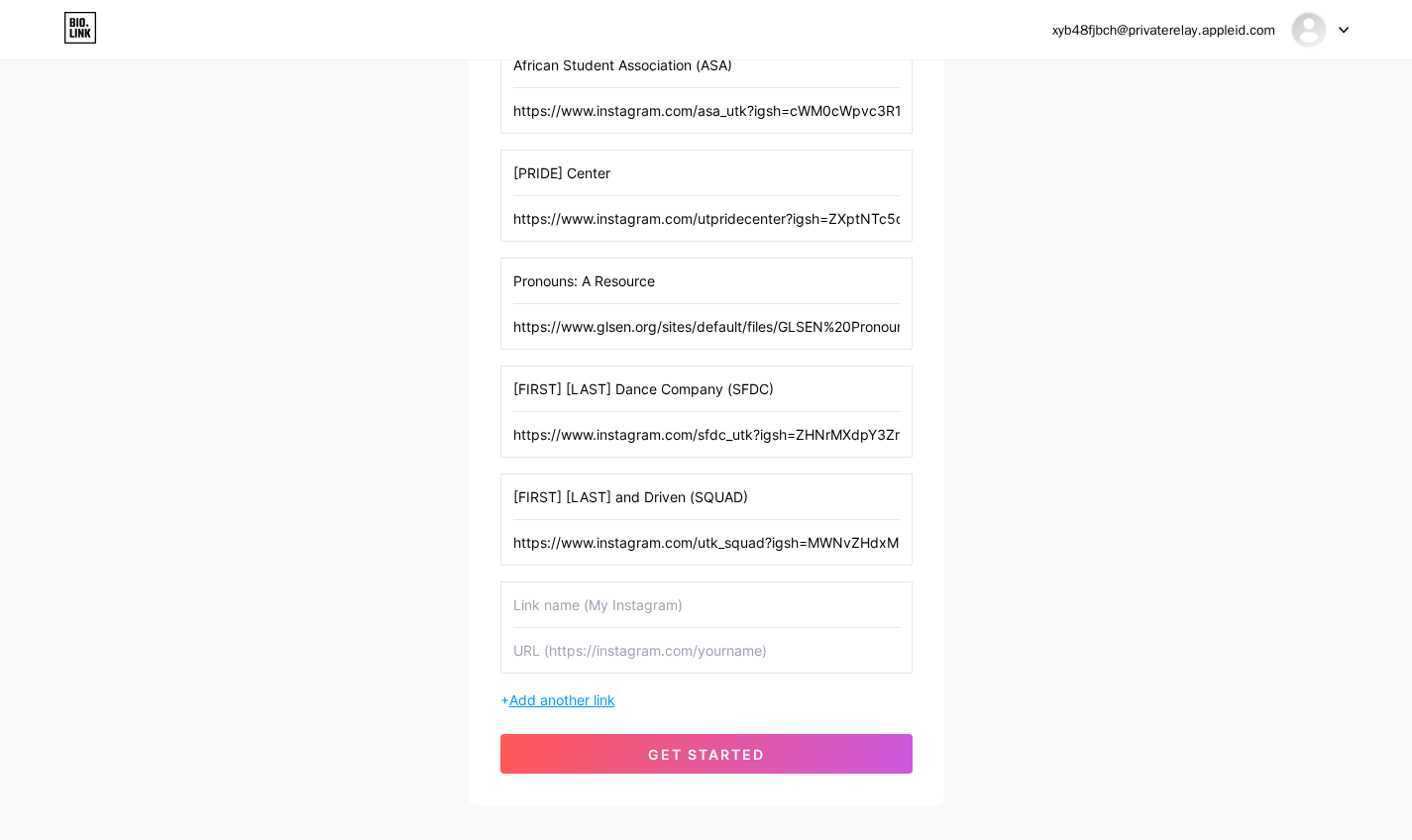 click on "Add another link" at bounding box center [562, 699] 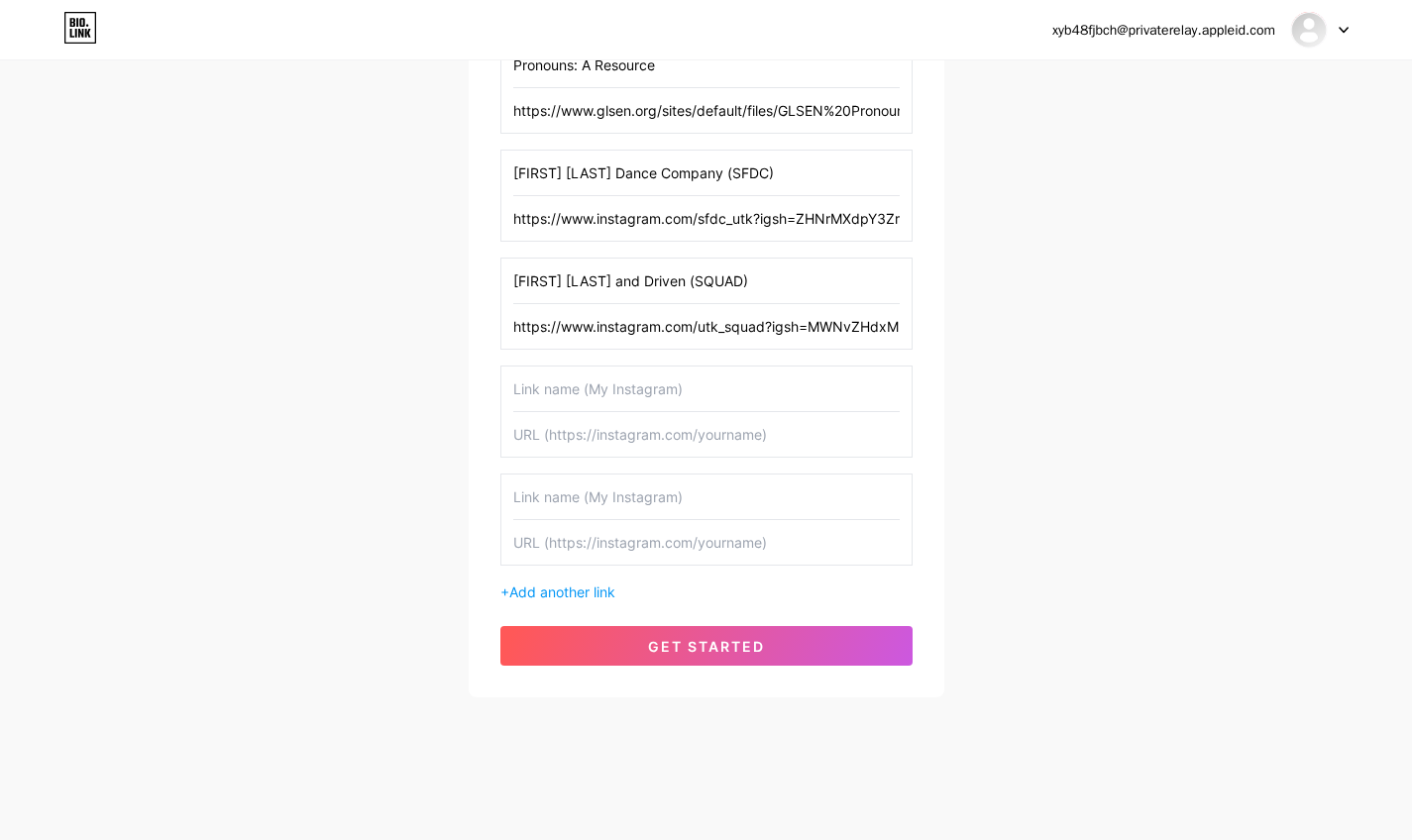 scroll, scrollTop: 1133, scrollLeft: 0, axis: vertical 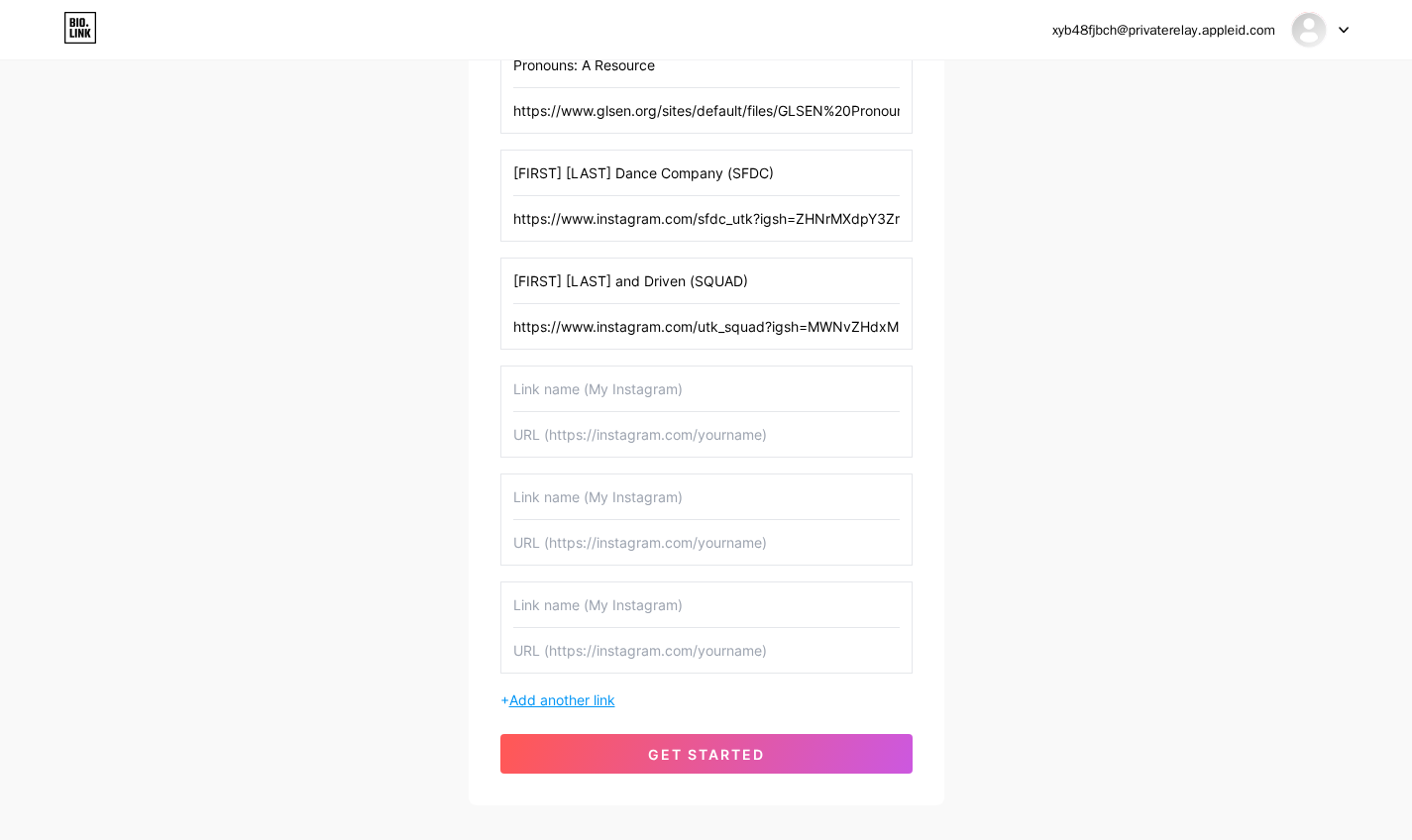 click on "Add another link" at bounding box center (562, 699) 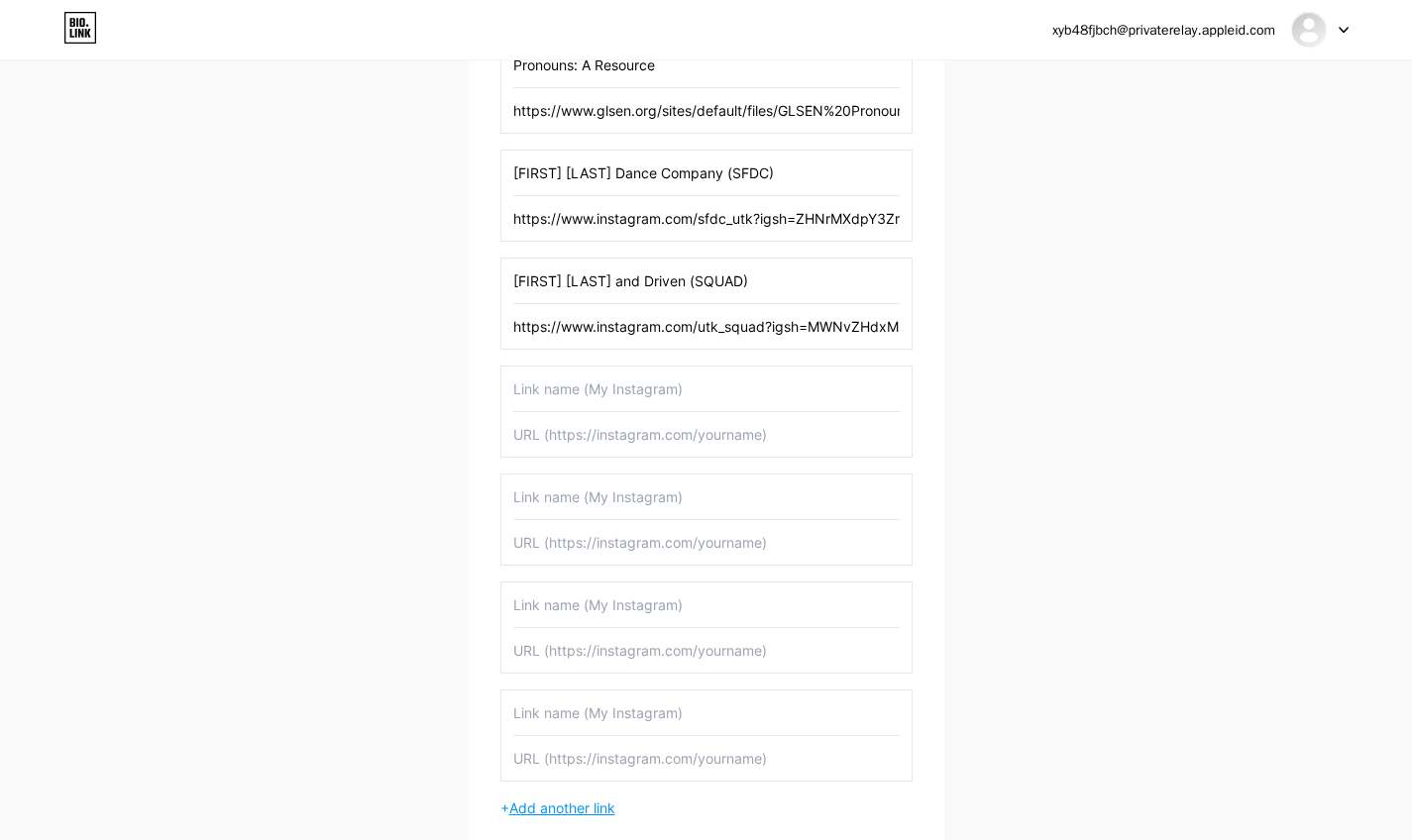 click on "Add another link" at bounding box center [562, 807] 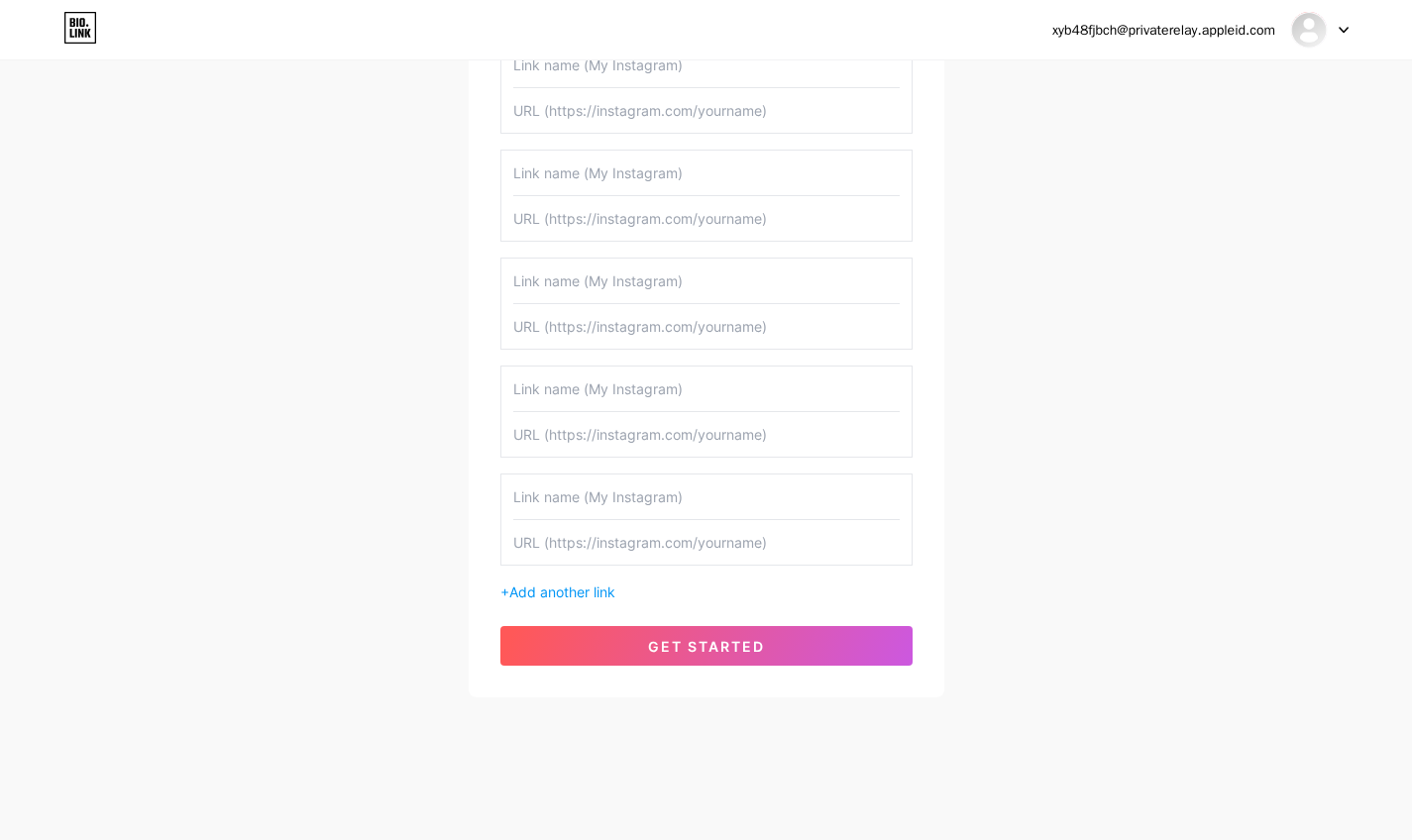 scroll, scrollTop: 1457, scrollLeft: 0, axis: vertical 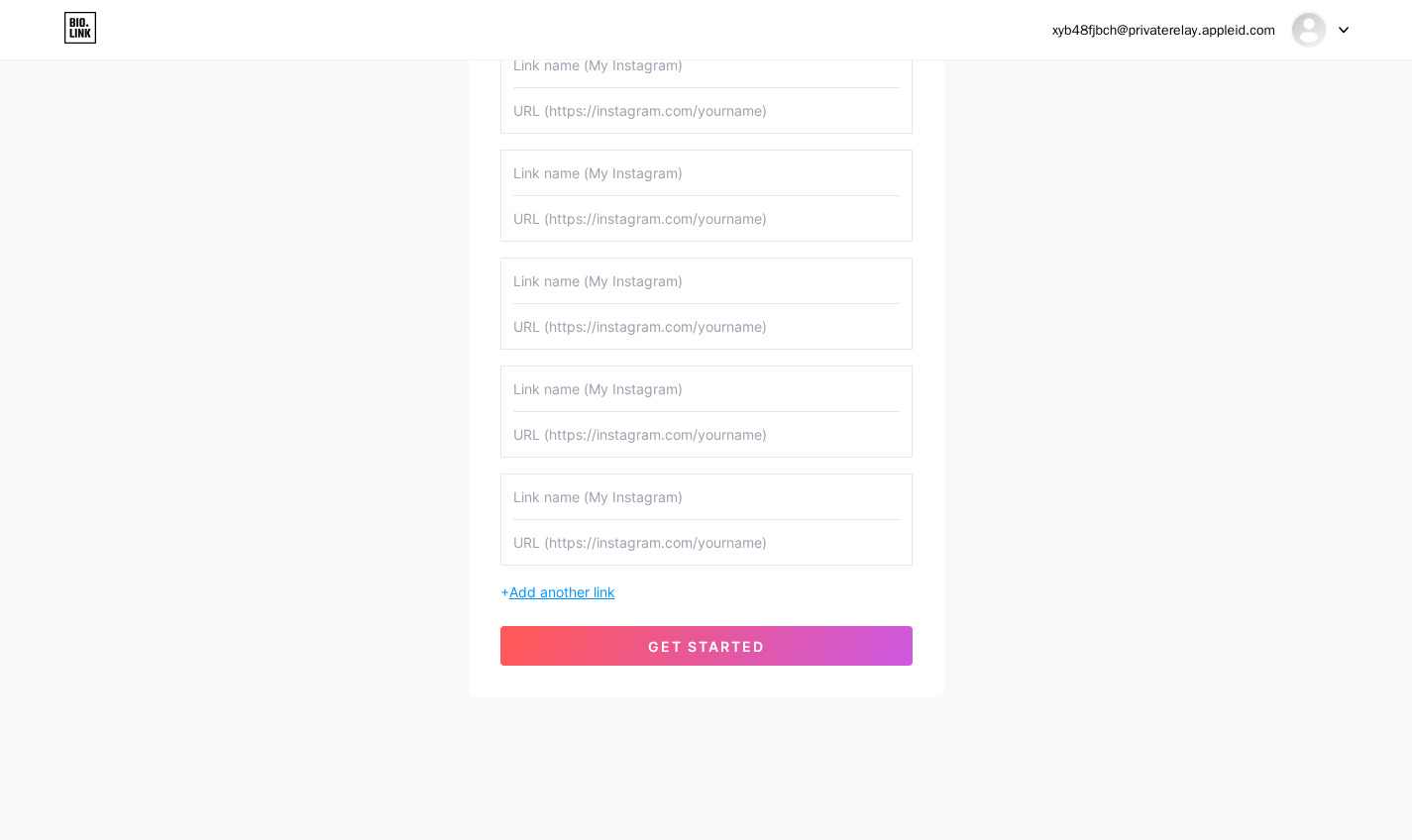 click on "Add another link" at bounding box center [562, 591] 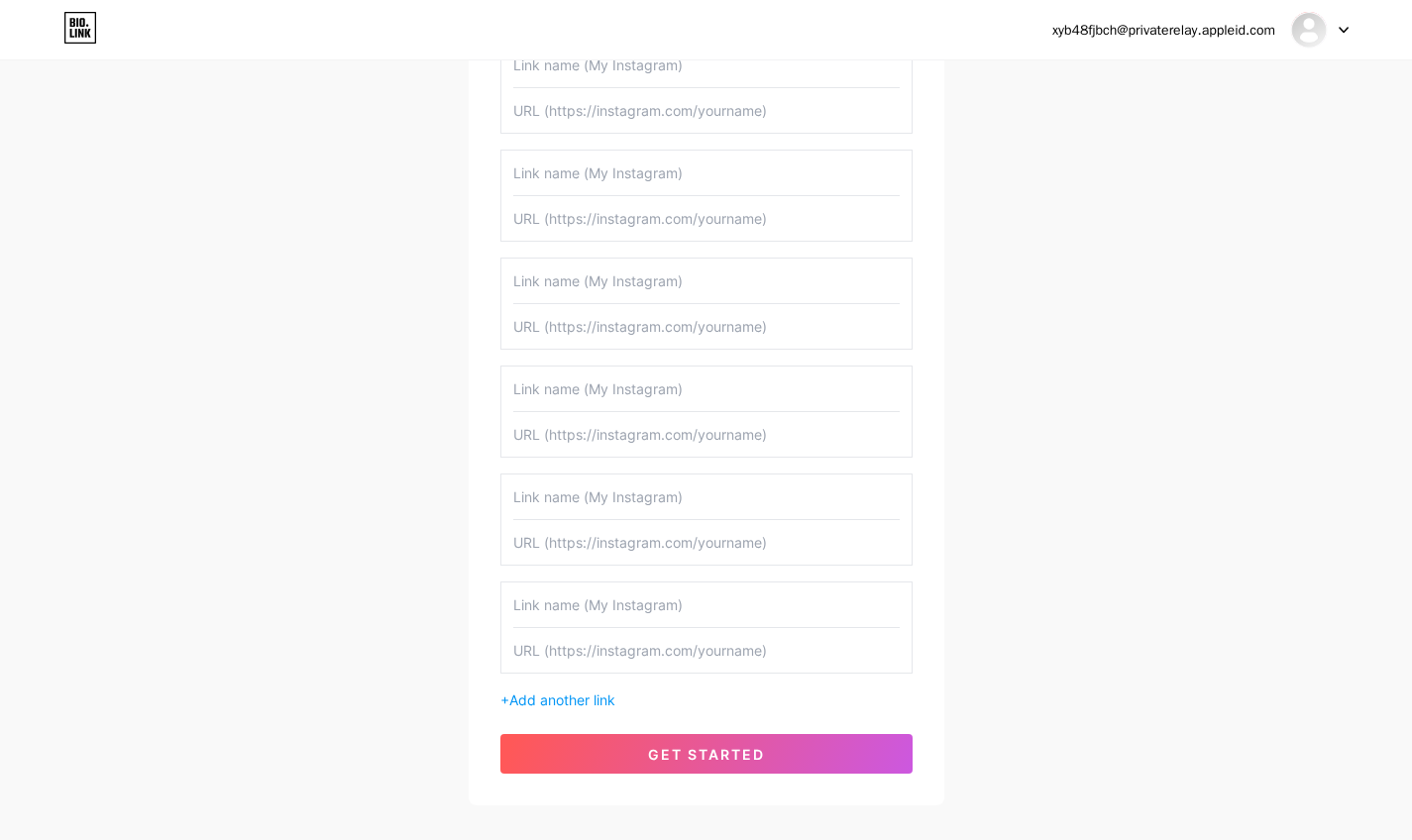 click on "+  Add another link" at bounding box center [706, 699] 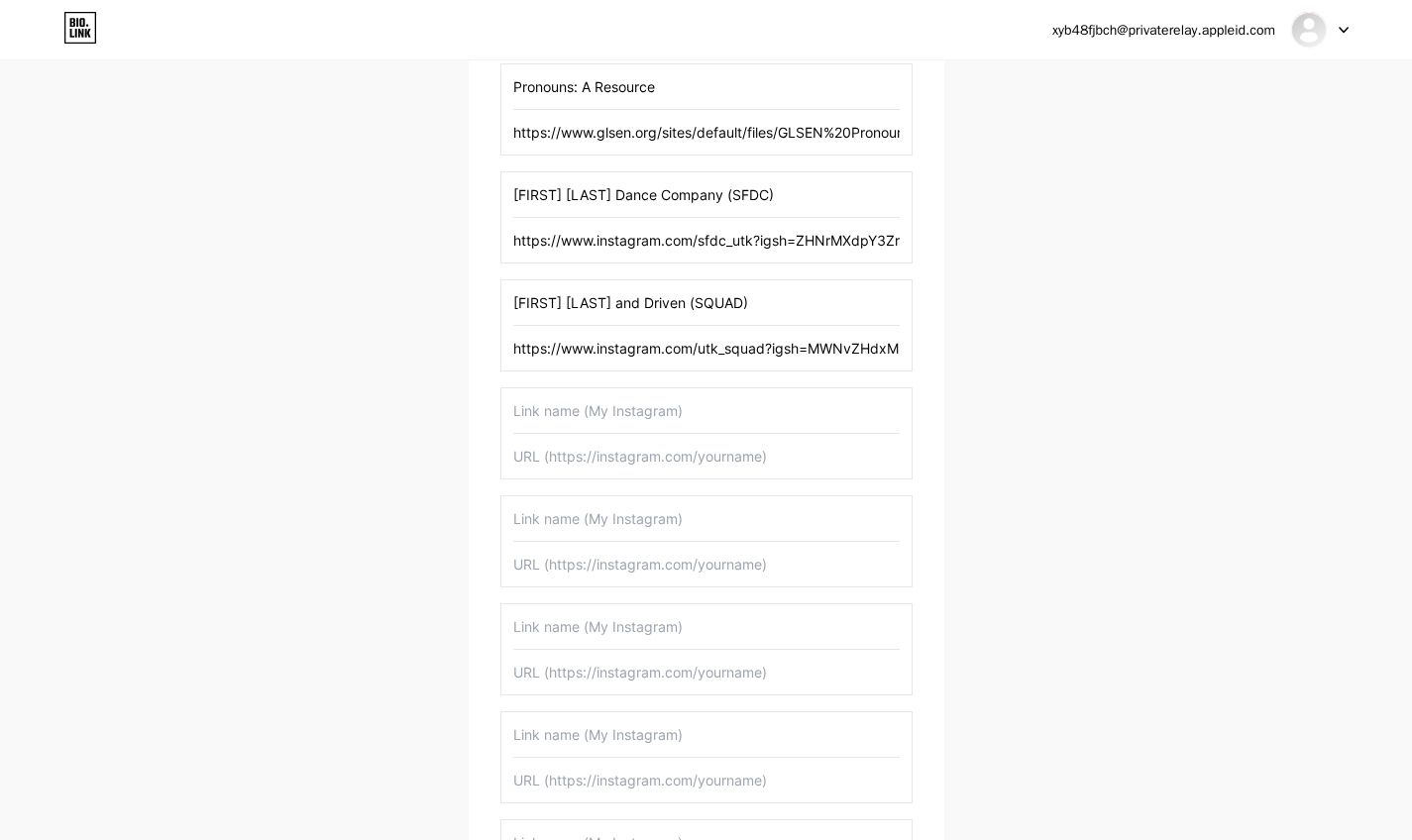 scroll, scrollTop: 1102, scrollLeft: 0, axis: vertical 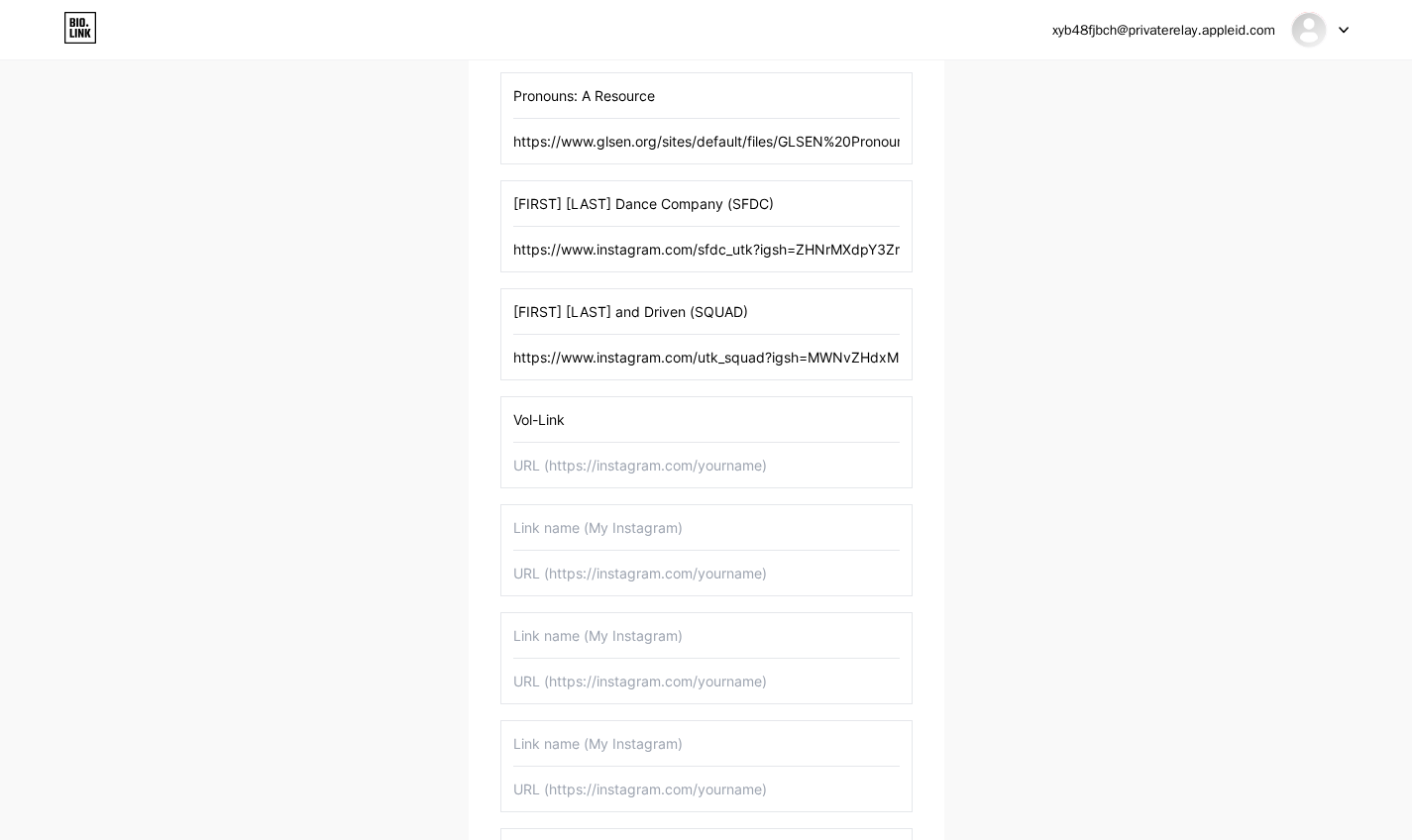 type on "Vol-Link" 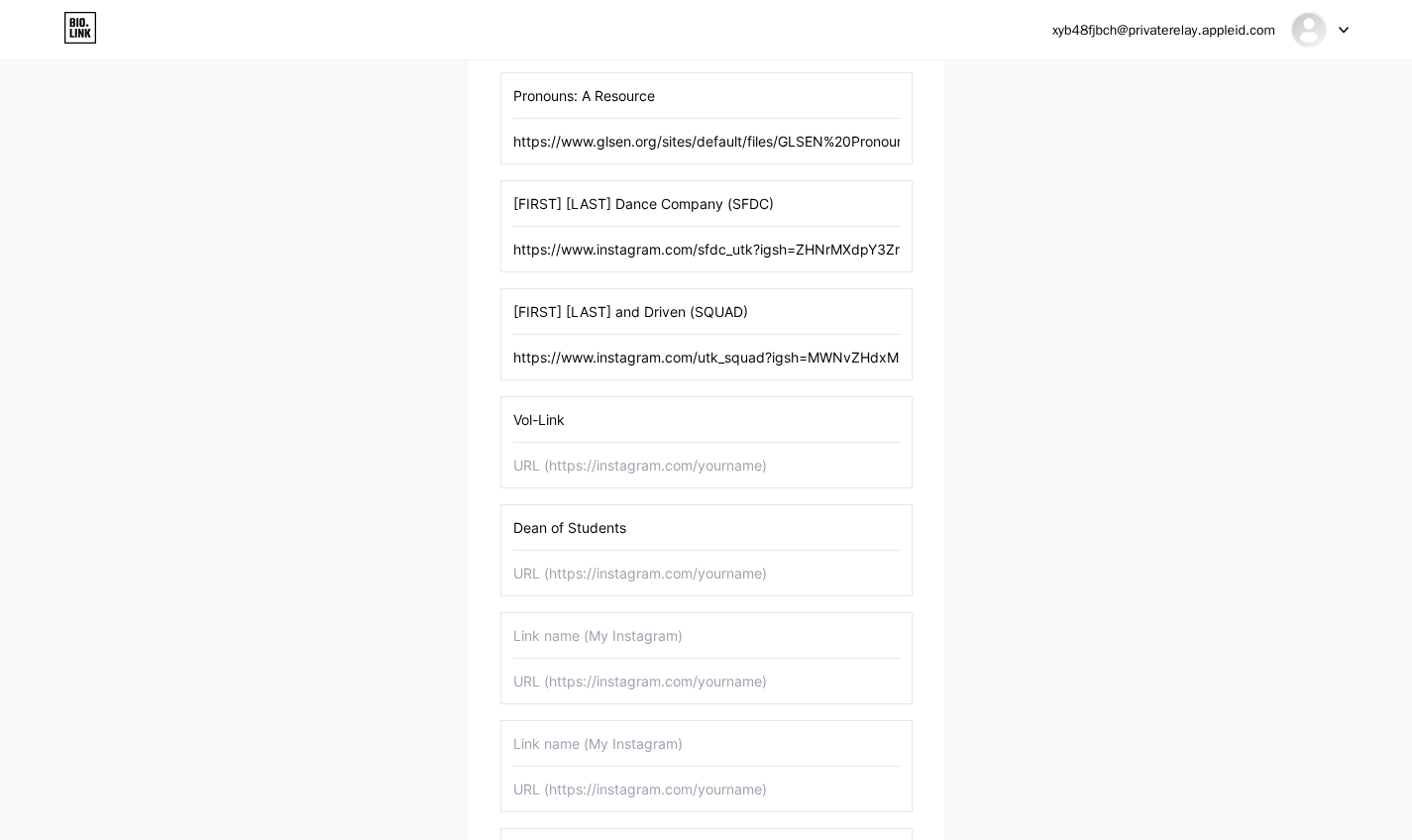 type on "Dean of Students" 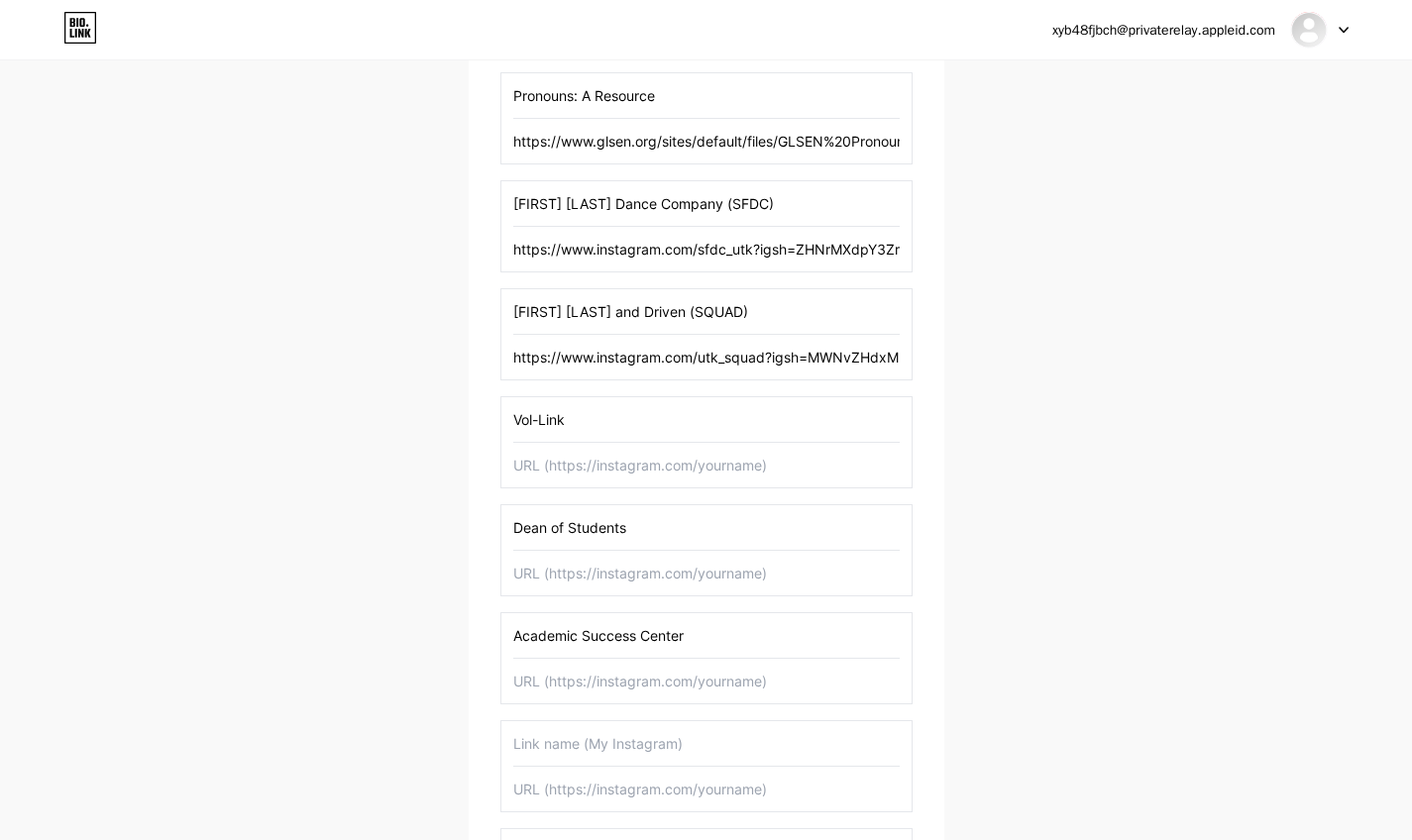 type on "Academic Success Center" 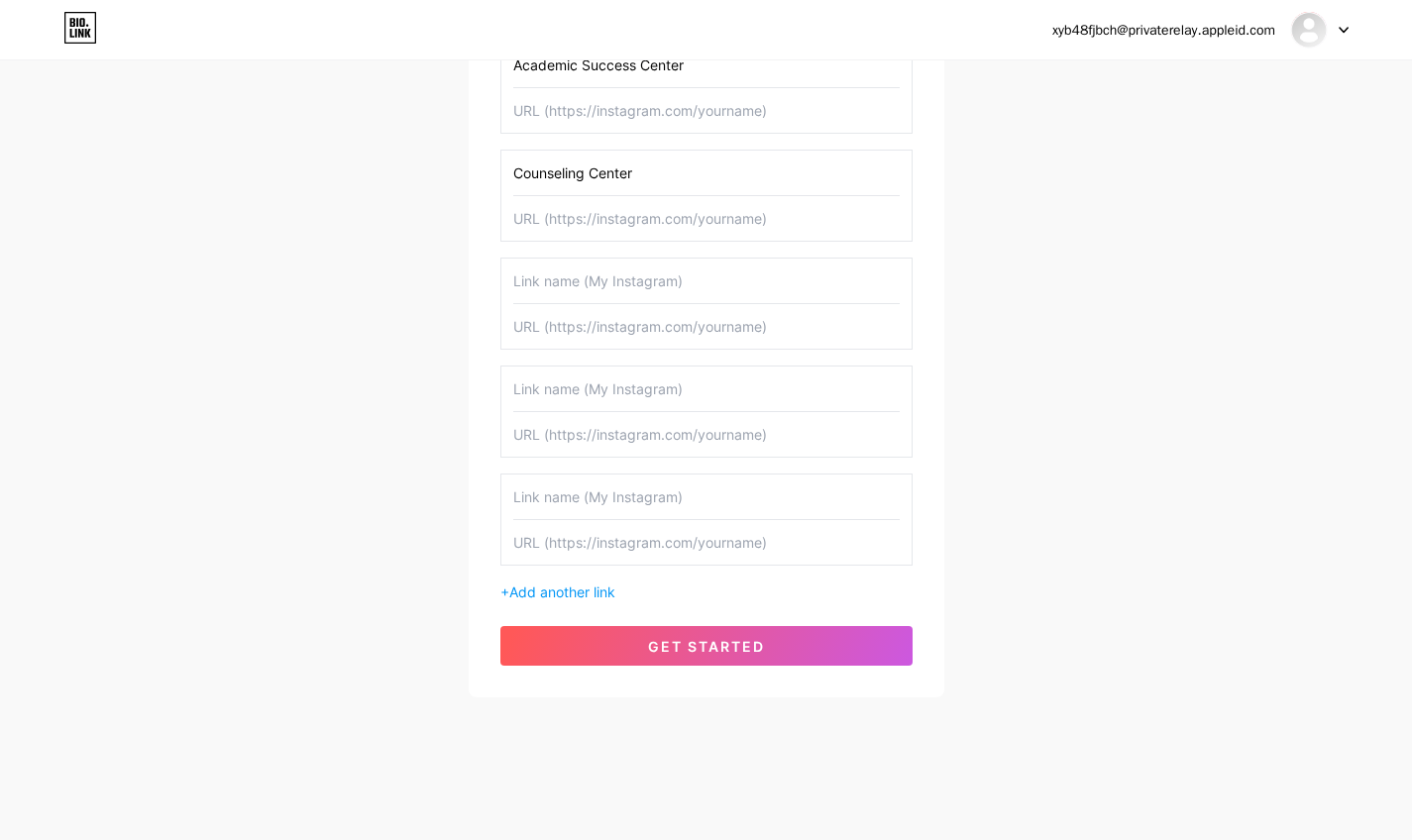 scroll, scrollTop: 1668, scrollLeft: 0, axis: vertical 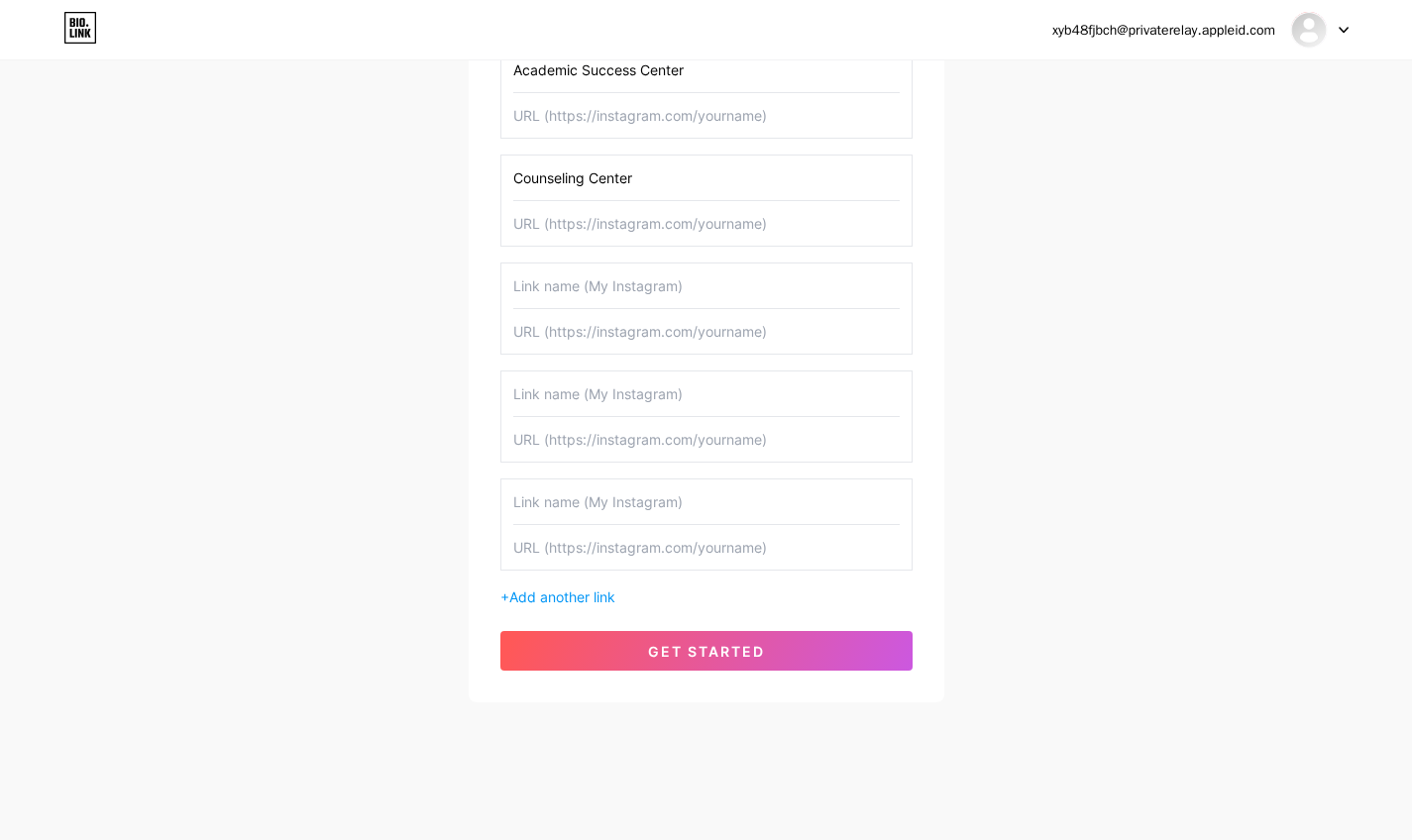 type on "Counseling Center" 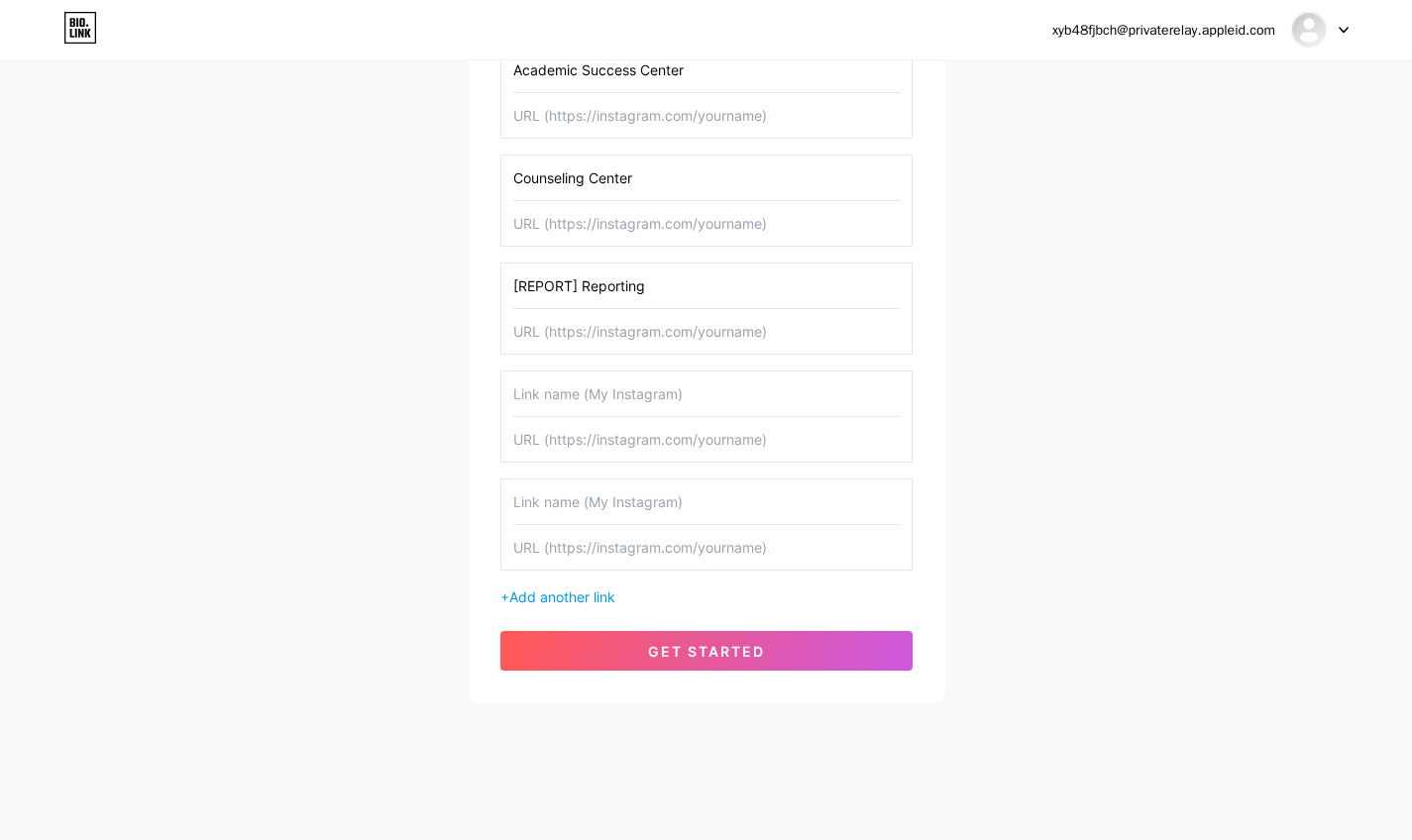 type on "[REPORT] Reporting" 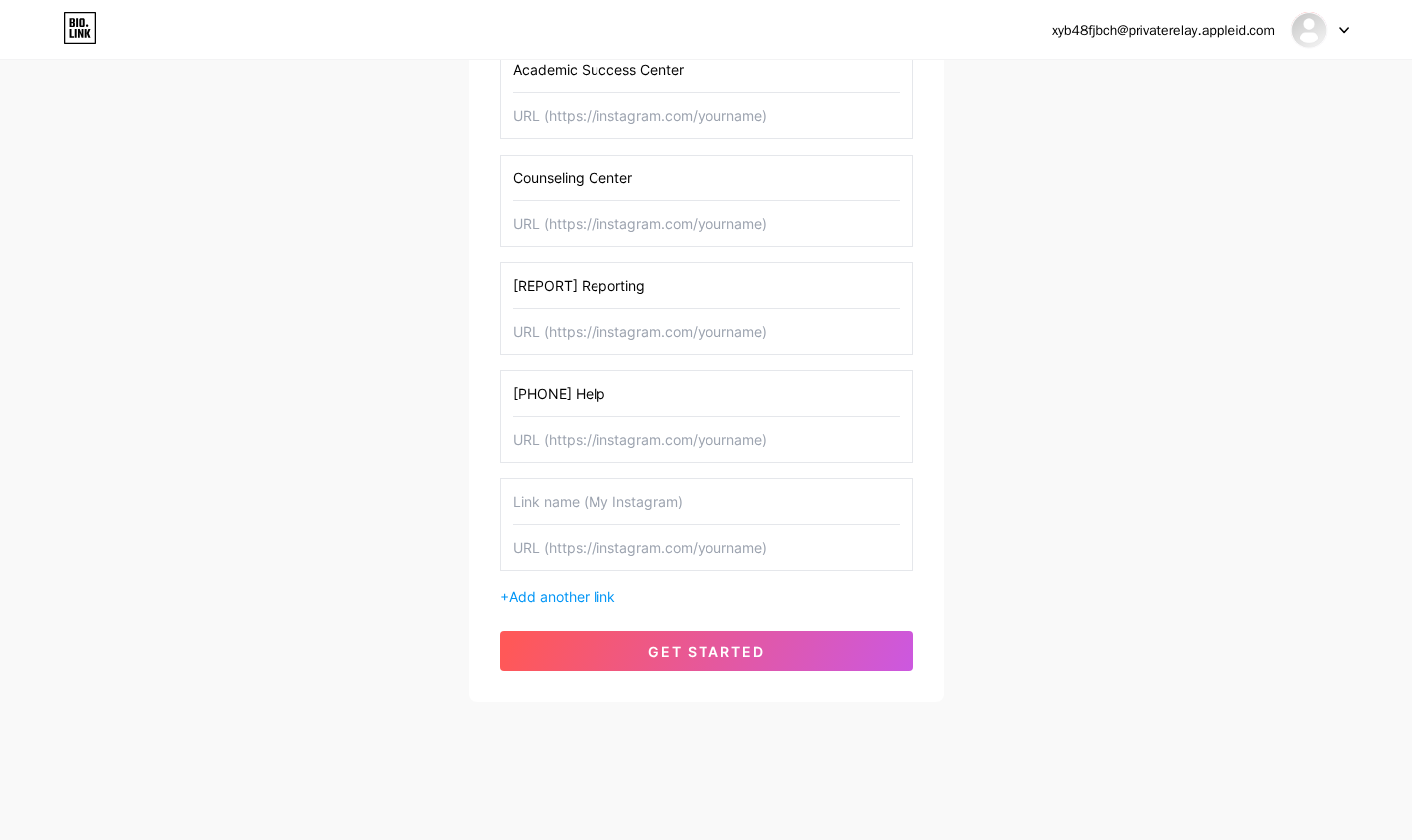 type on "[PHONE] Help" 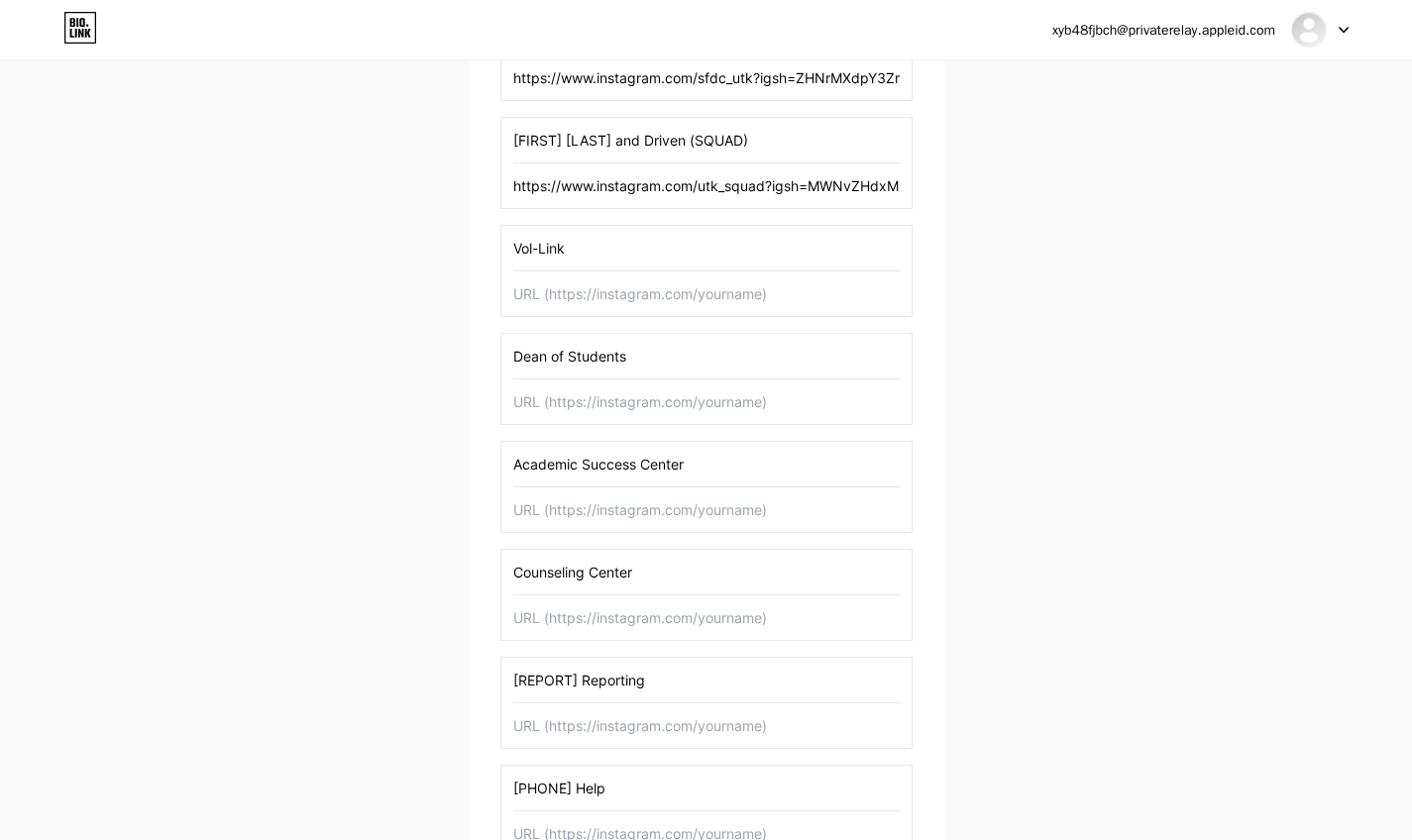 scroll, scrollTop: 1259, scrollLeft: 0, axis: vertical 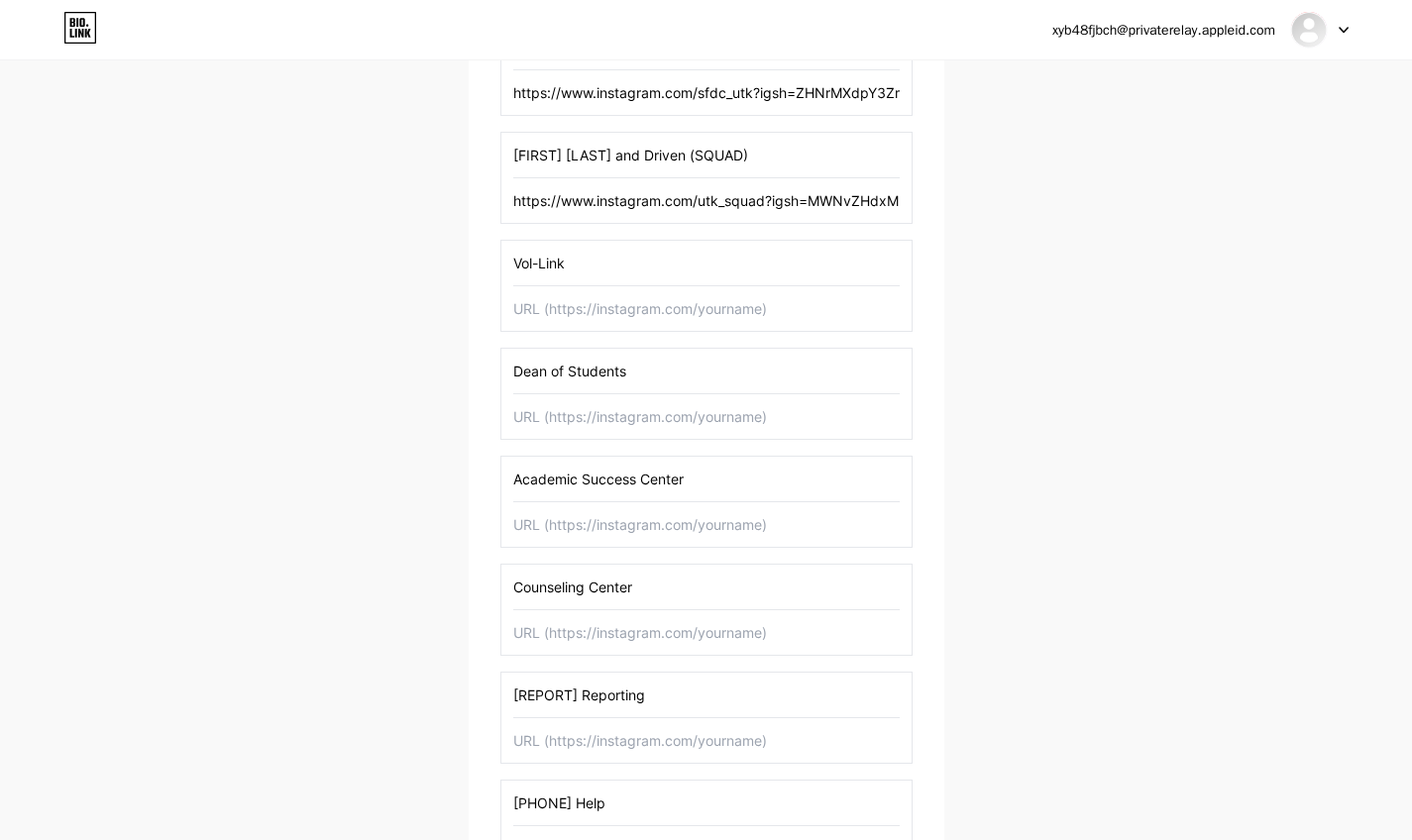 type on "[HAZING] Prevention" 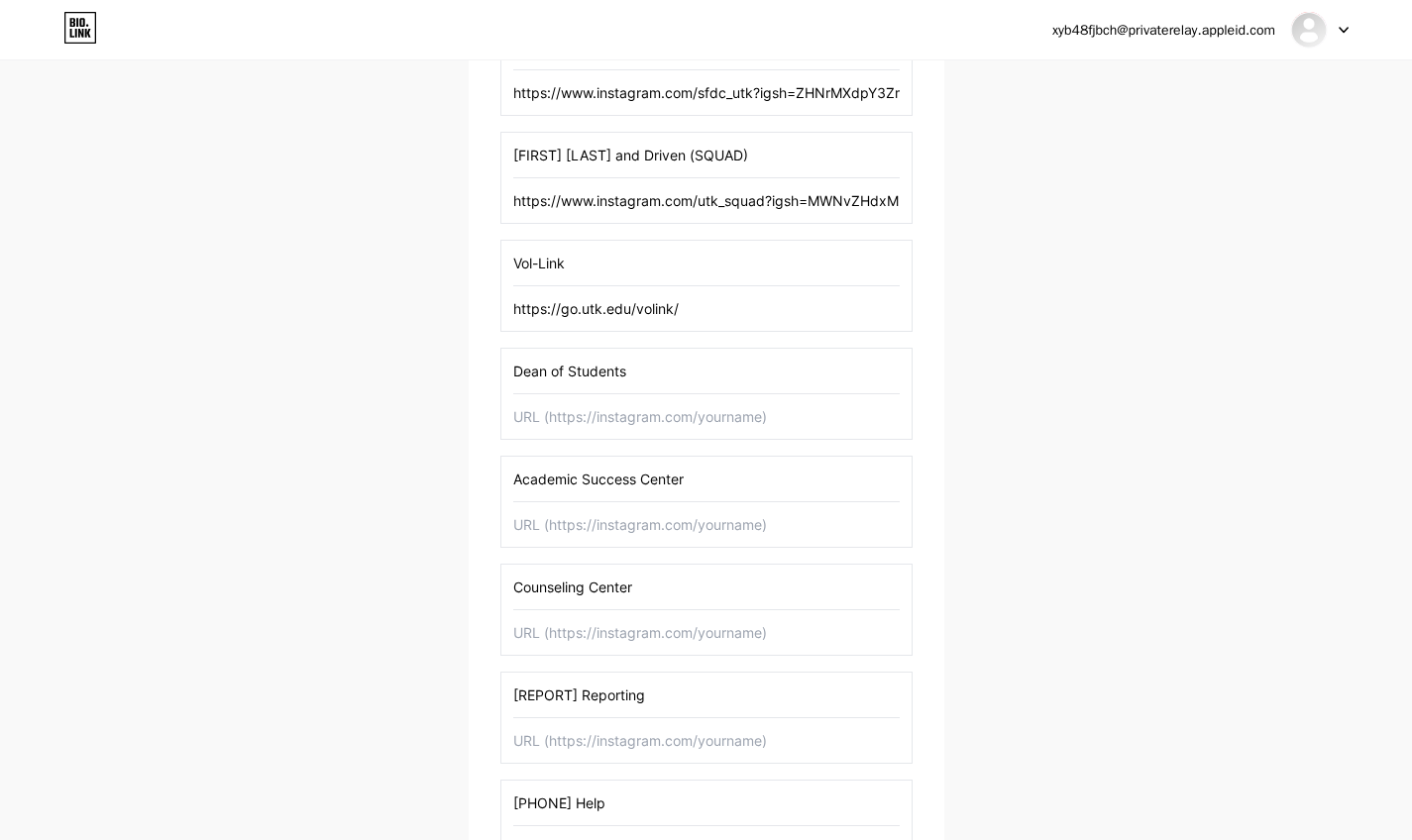 type on "https://go.utk.edu/volink/" 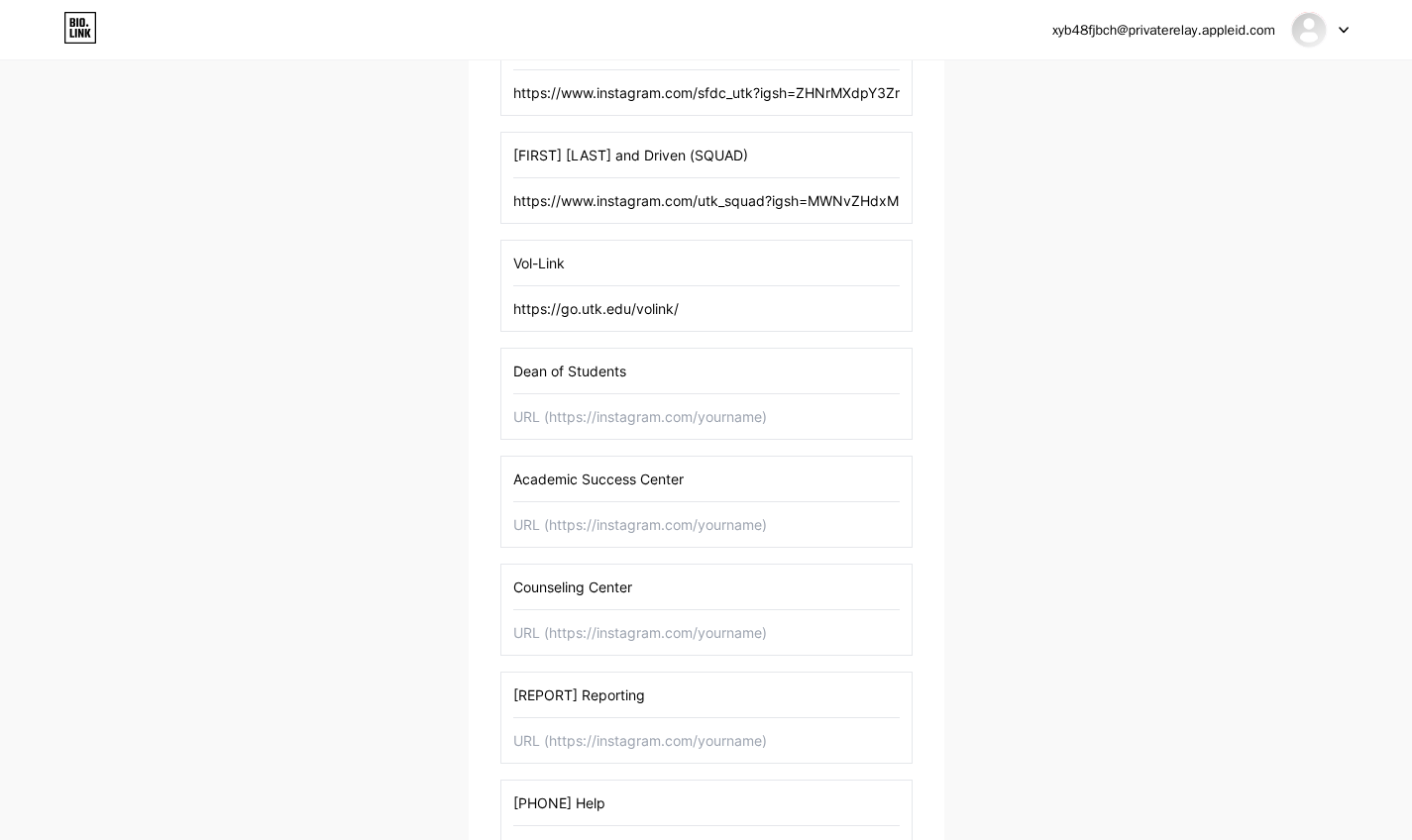 paste on "https://studentlife.utk.edu/dos/" 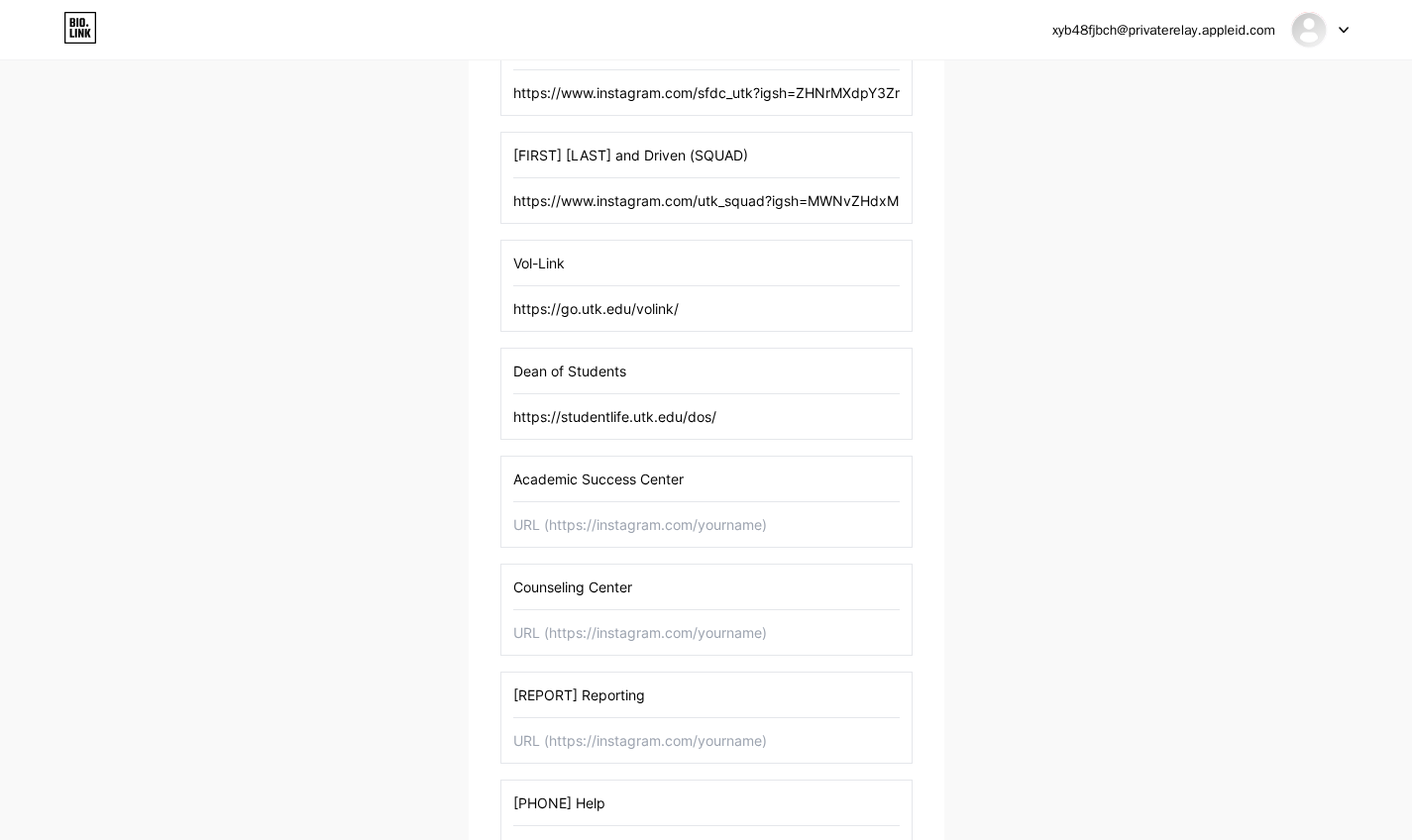 type on "https://studentlife.utk.edu/dos/" 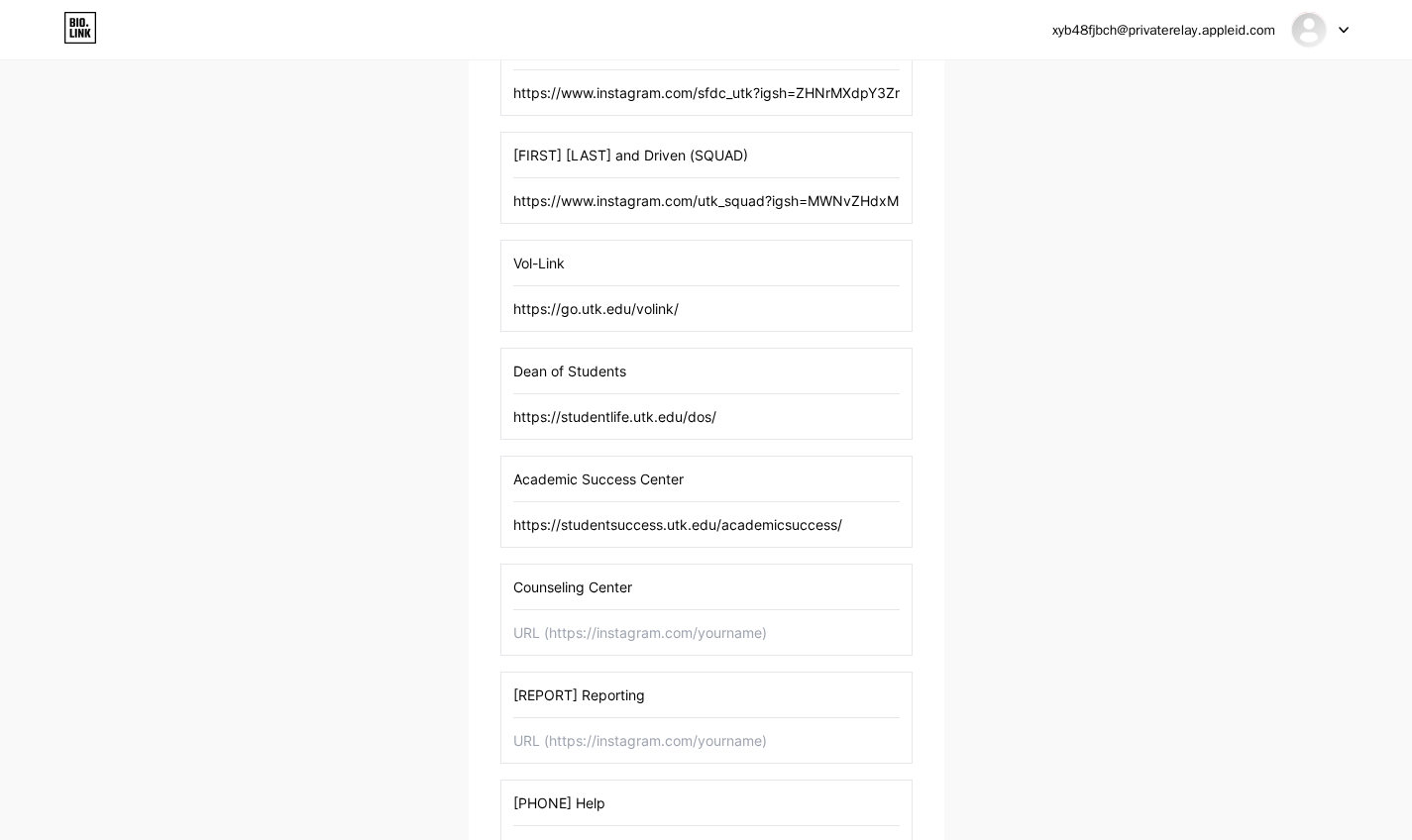 type on "https://studentsuccess.utk.edu/academicsuccess/" 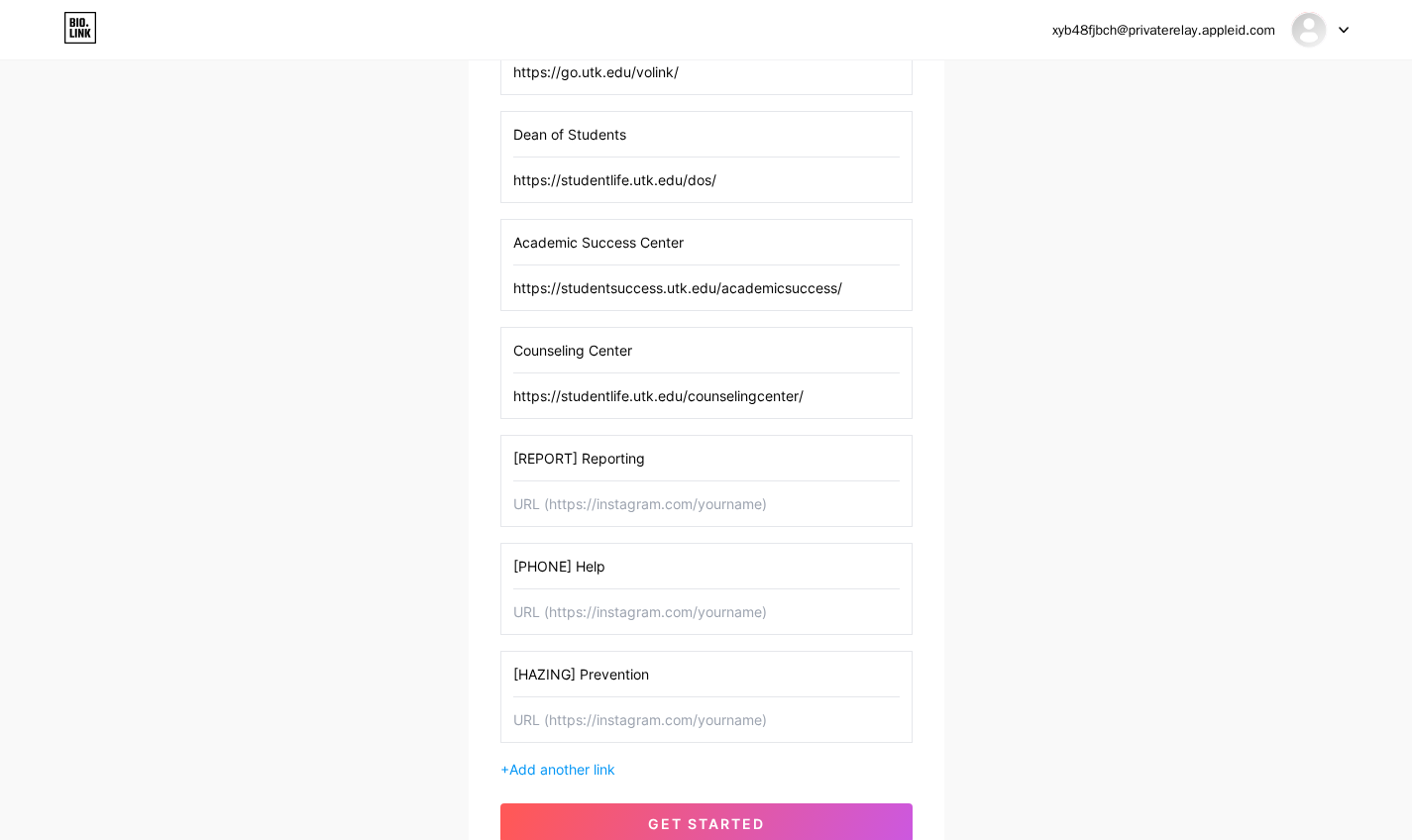 scroll, scrollTop: 1573, scrollLeft: 0, axis: vertical 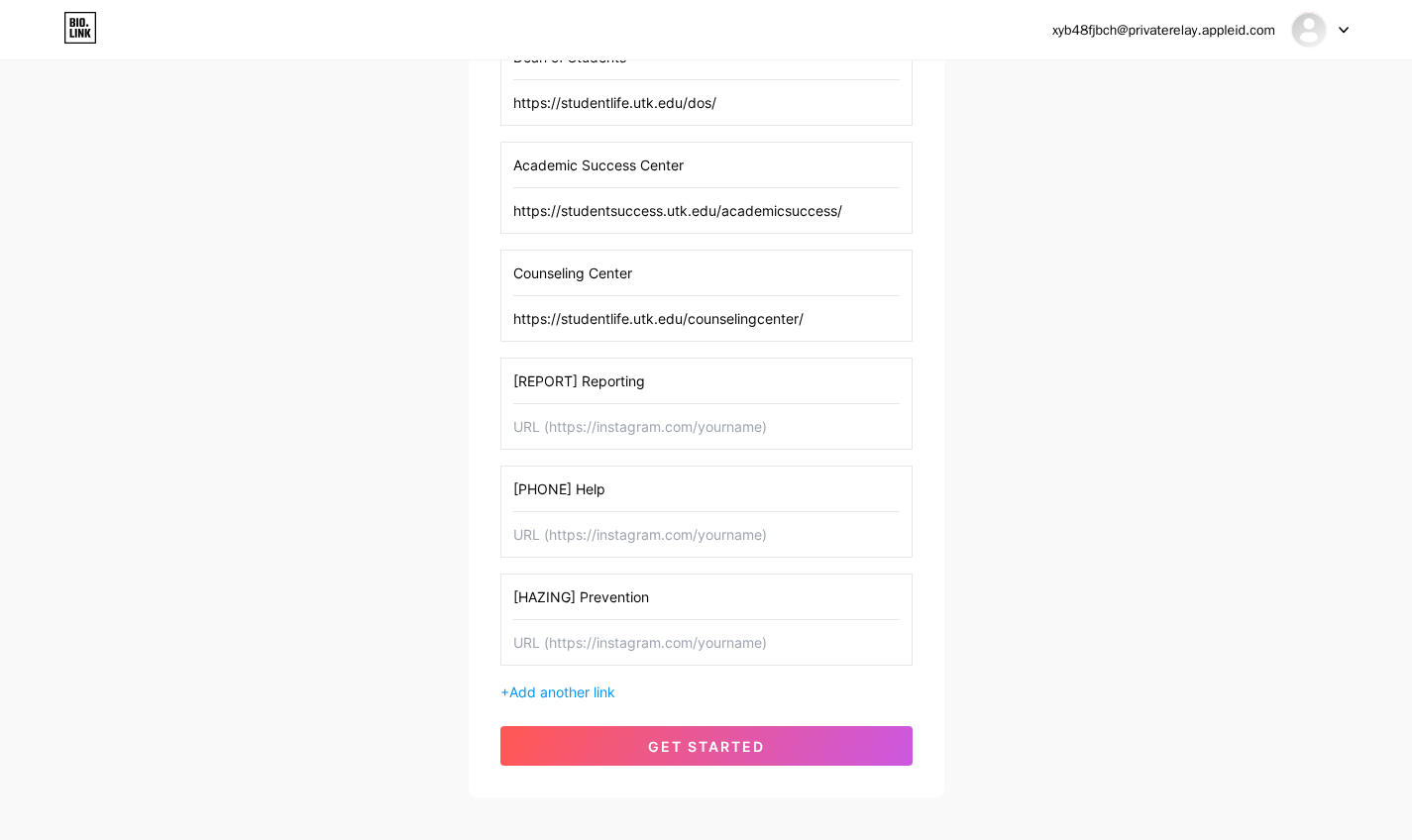 type on "https://studentlife.utk.edu/counselingcenter/" 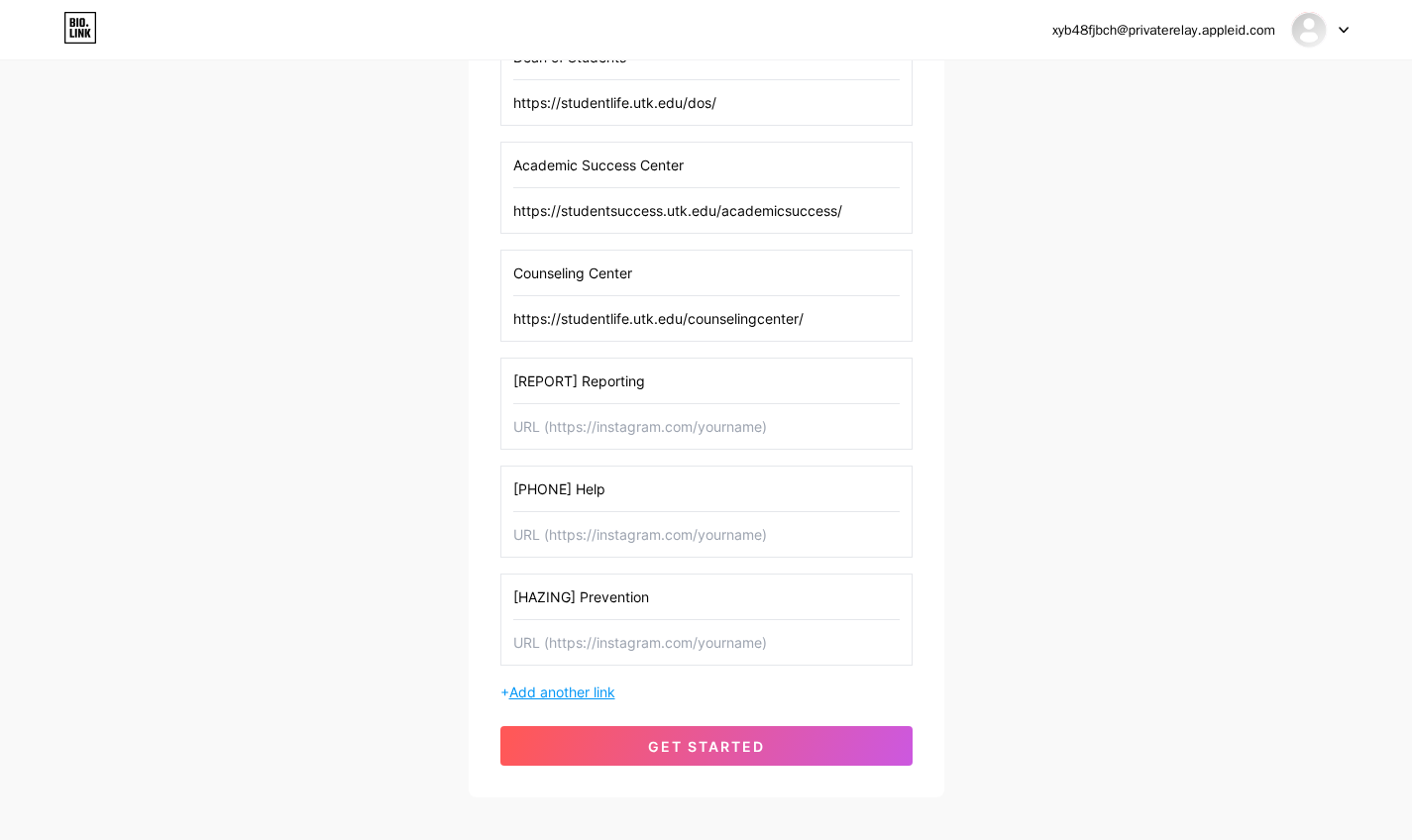click on "Add another link" at bounding box center [562, 691] 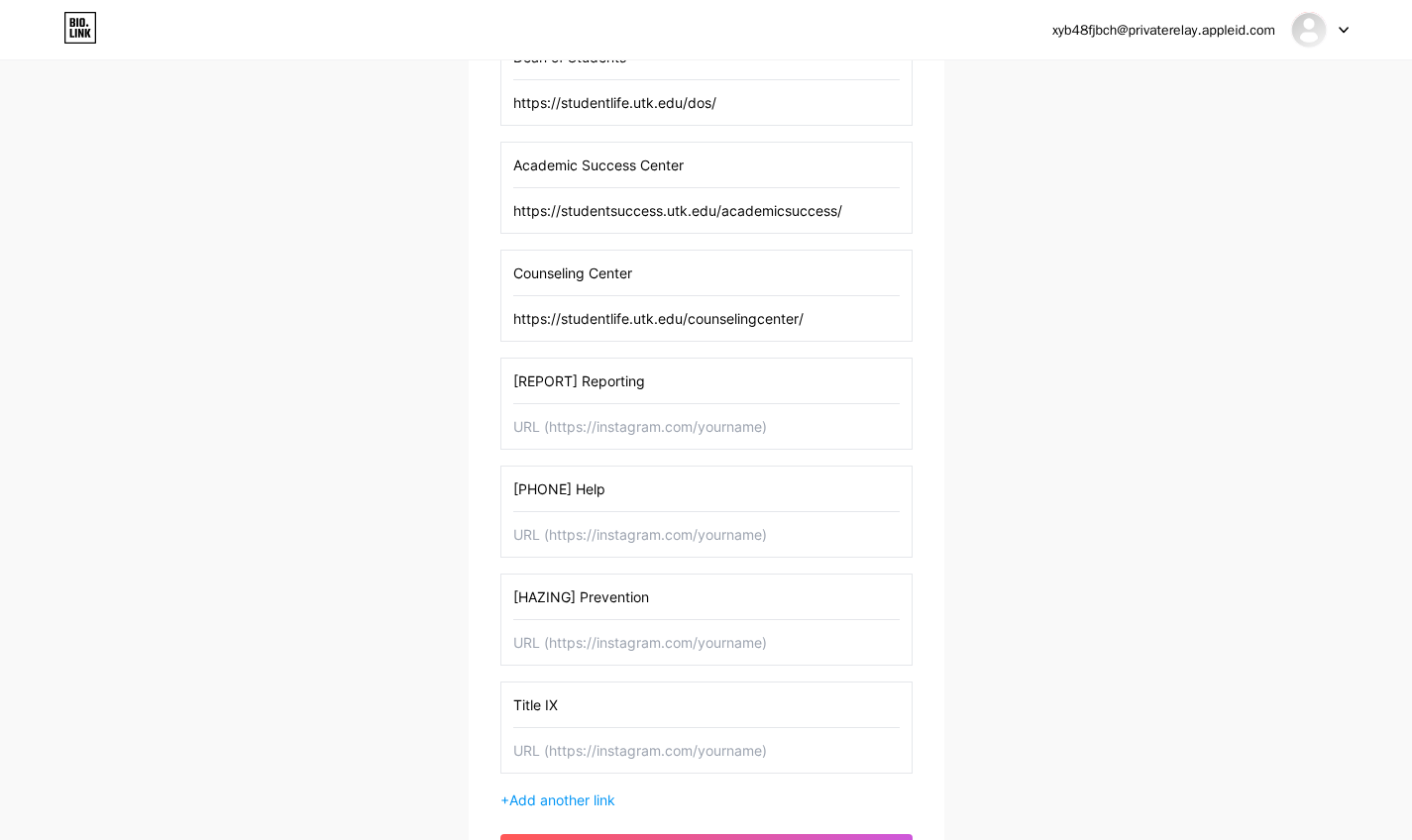 type on "Title IX" 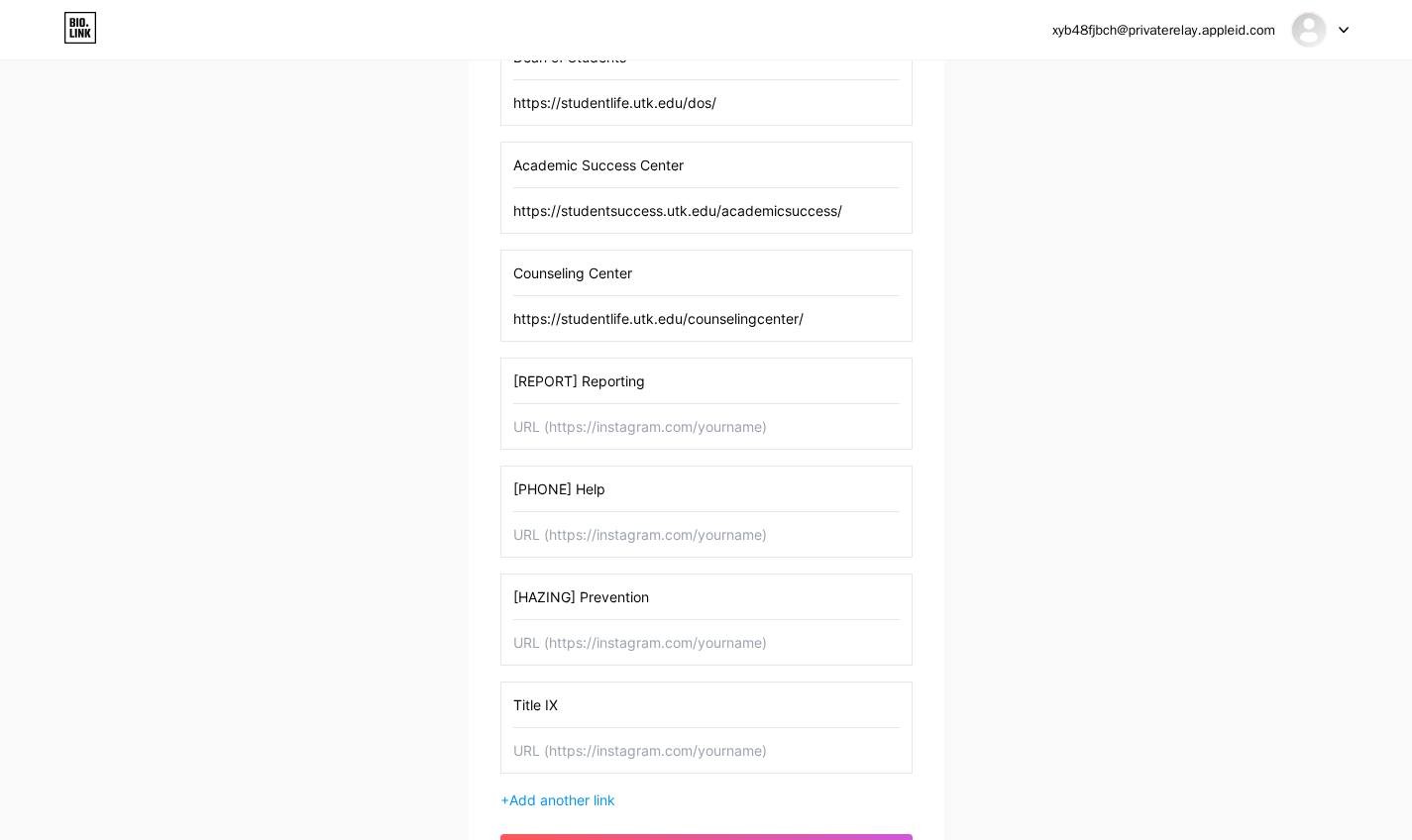 paste on "https://tennessee.edu/about/divisions/audit-and-compliance/clery-act/" 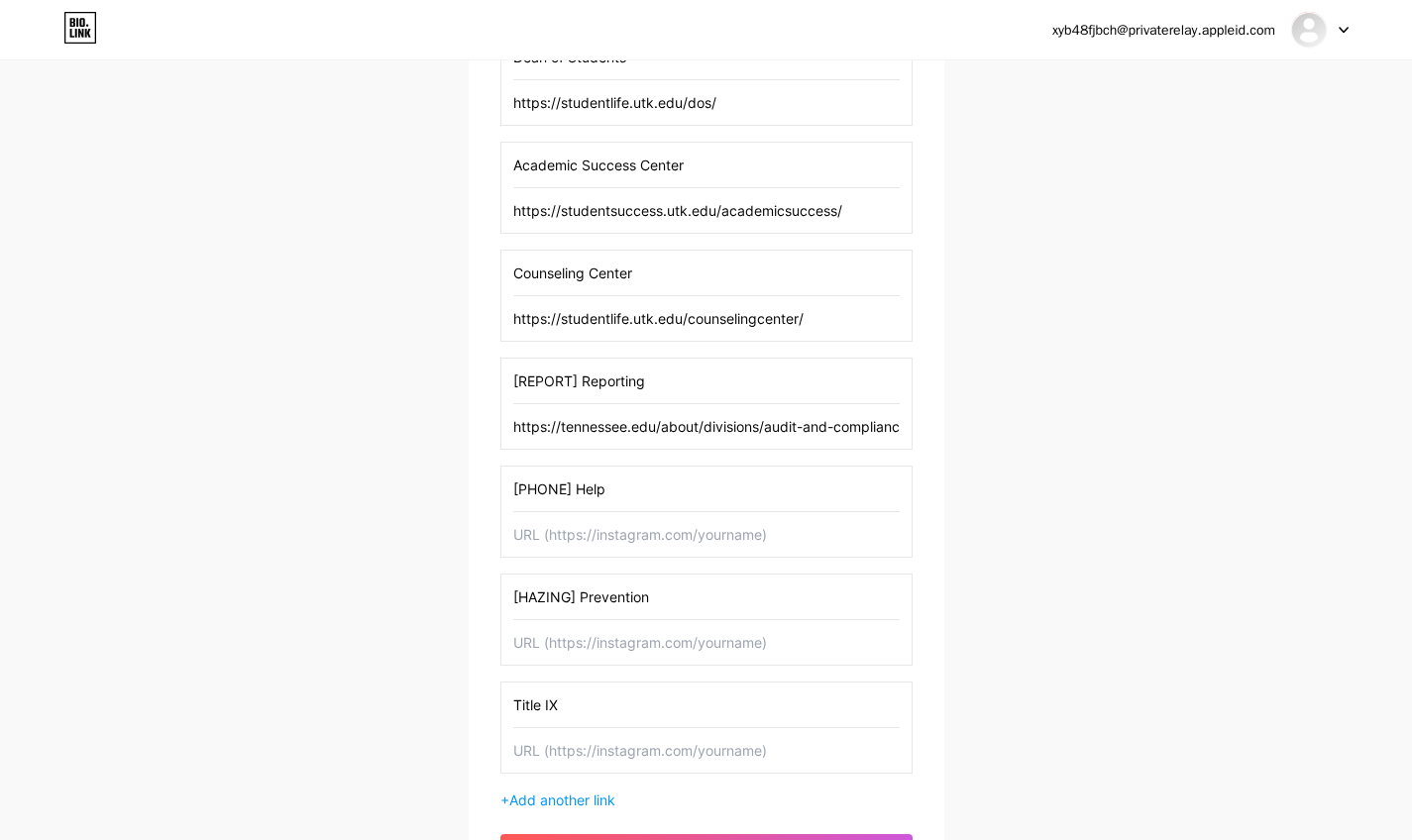type on "https://tennessee.edu/about/divisions/audit-and-compliance/clery-act/" 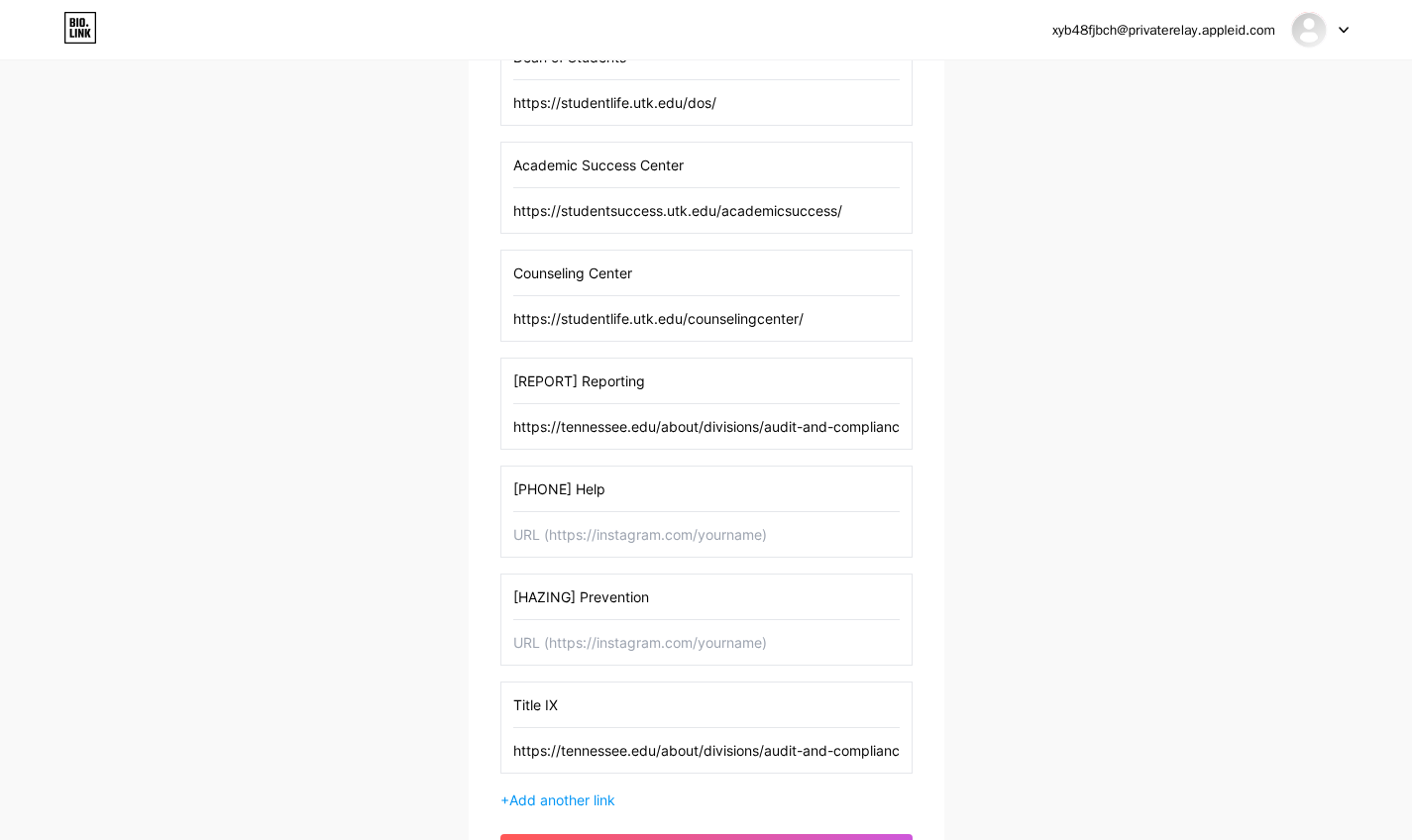 type on "https://tennessee.edu/about/divisions/audit-and-compliance/title-ix/" 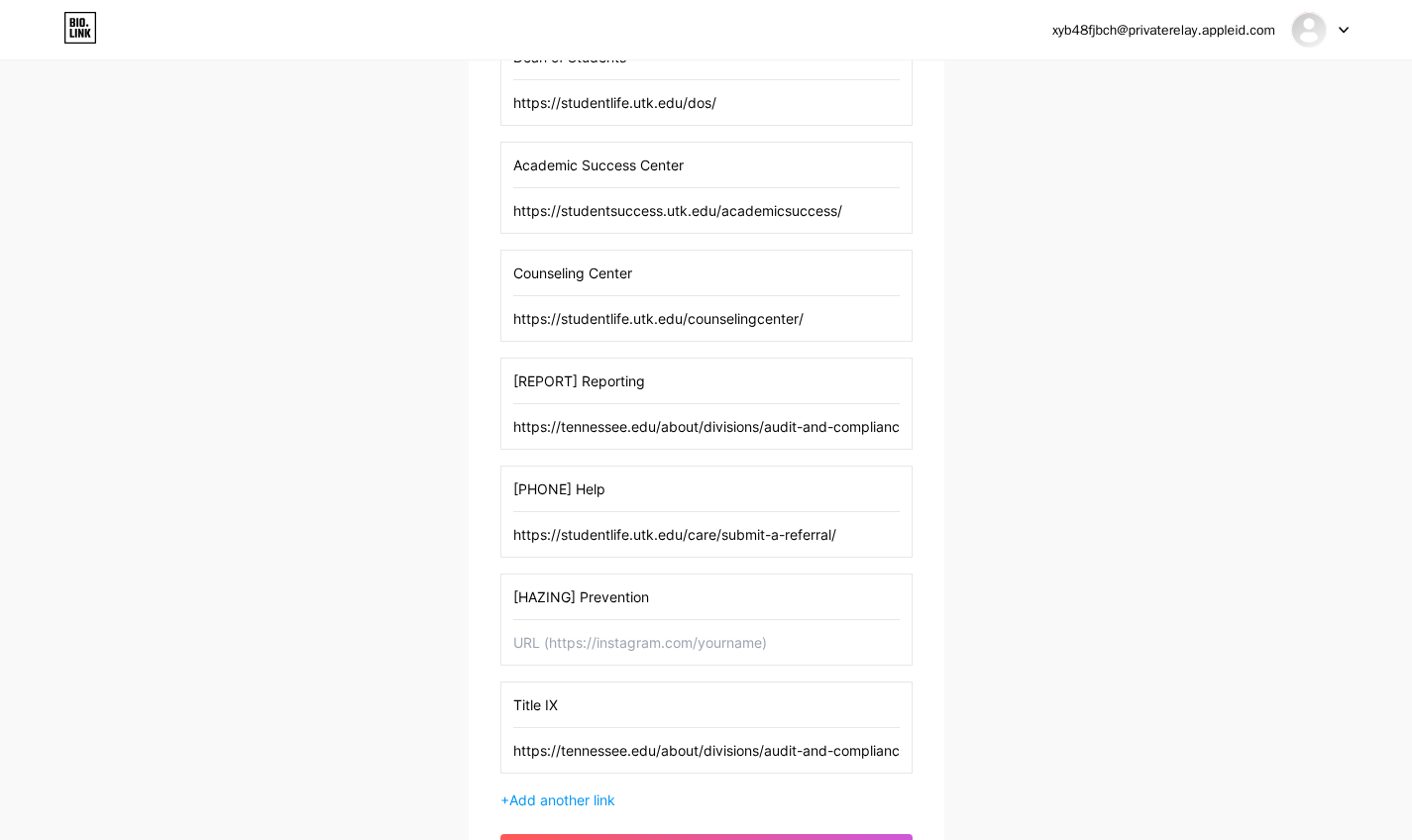 type on "https://studentlife.utk.edu/care/submit-a-referral/" 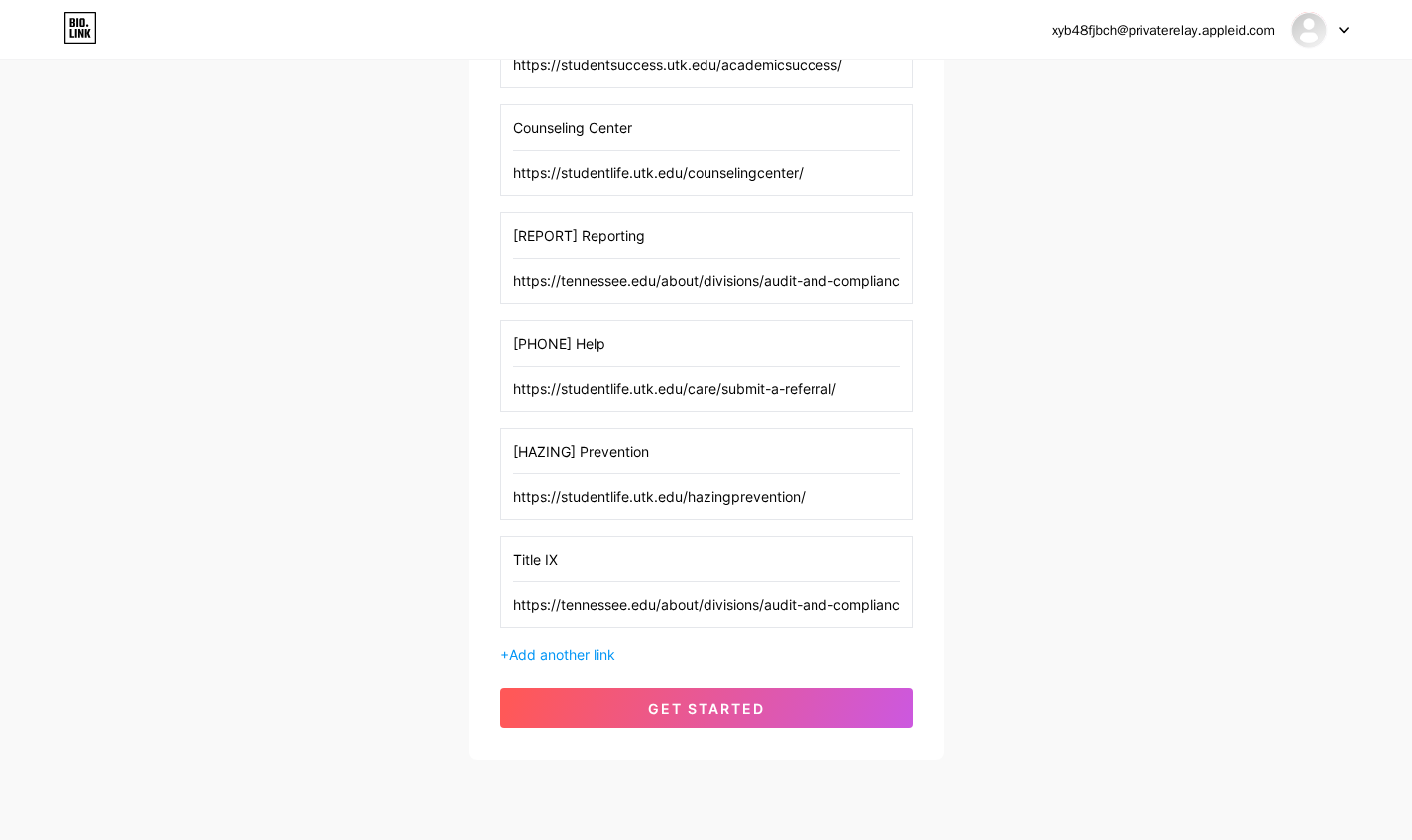 scroll, scrollTop: 1753, scrollLeft: 0, axis: vertical 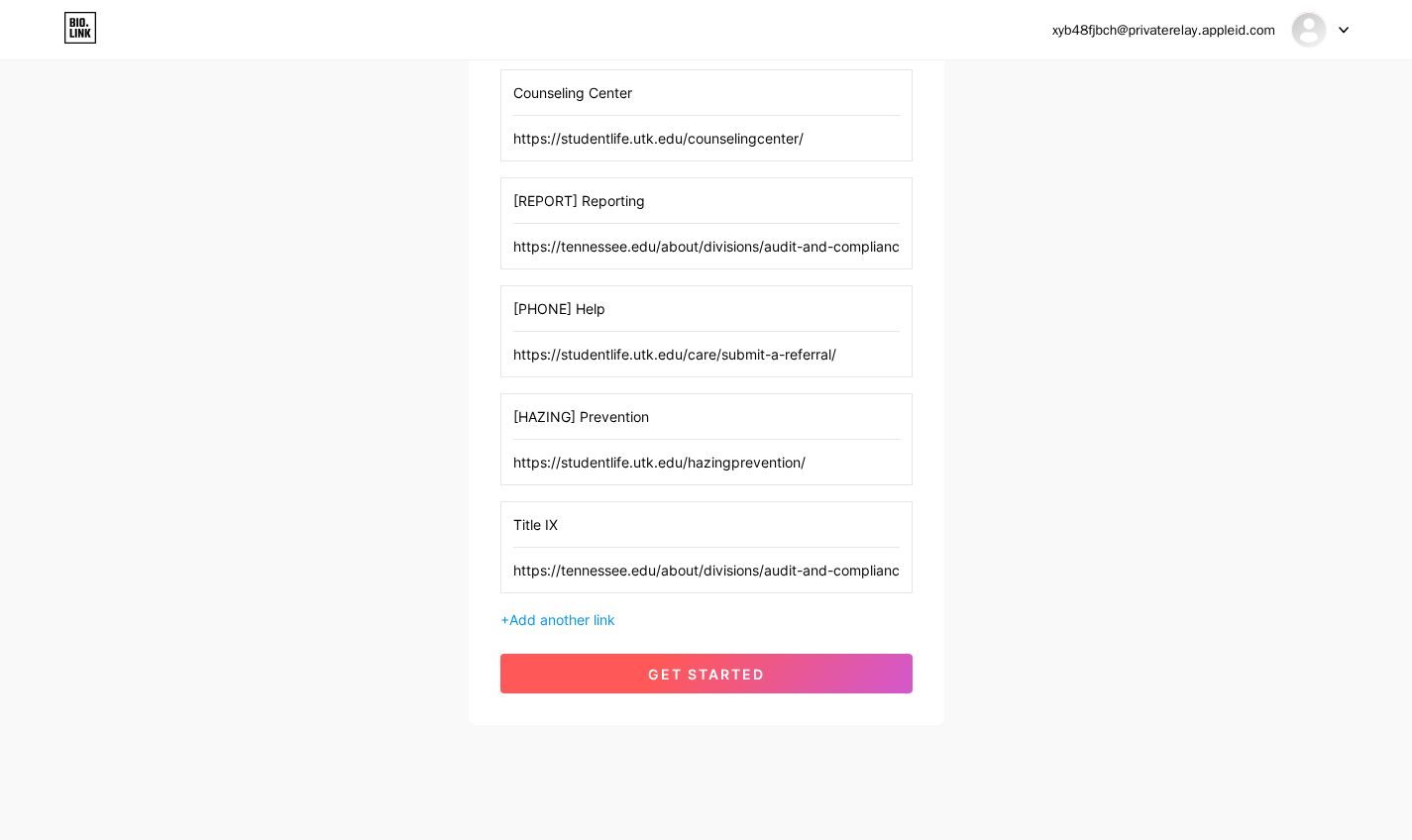 type on "https://studentlife.utk.edu/hazingprevention/" 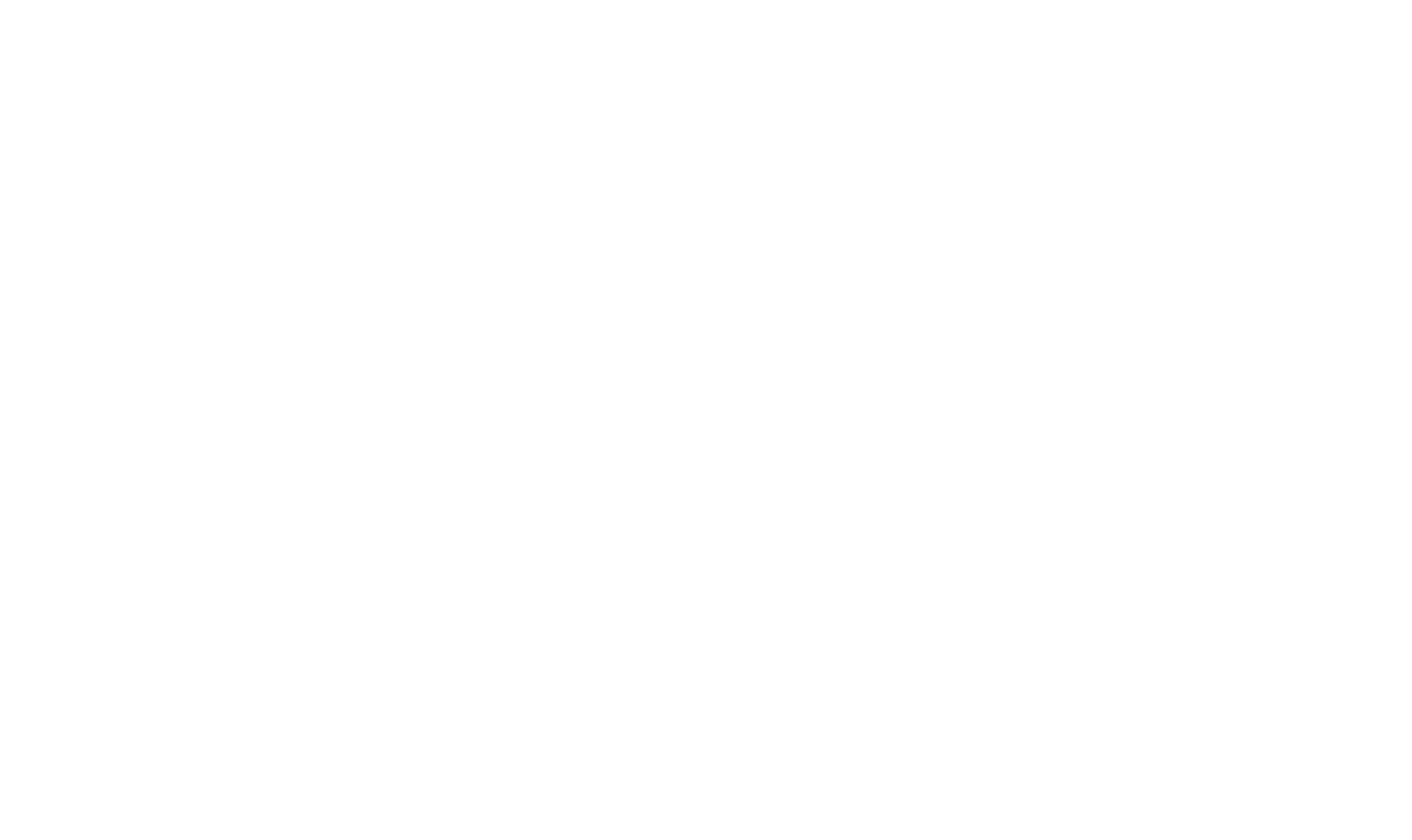 scroll, scrollTop: 0, scrollLeft: 0, axis: both 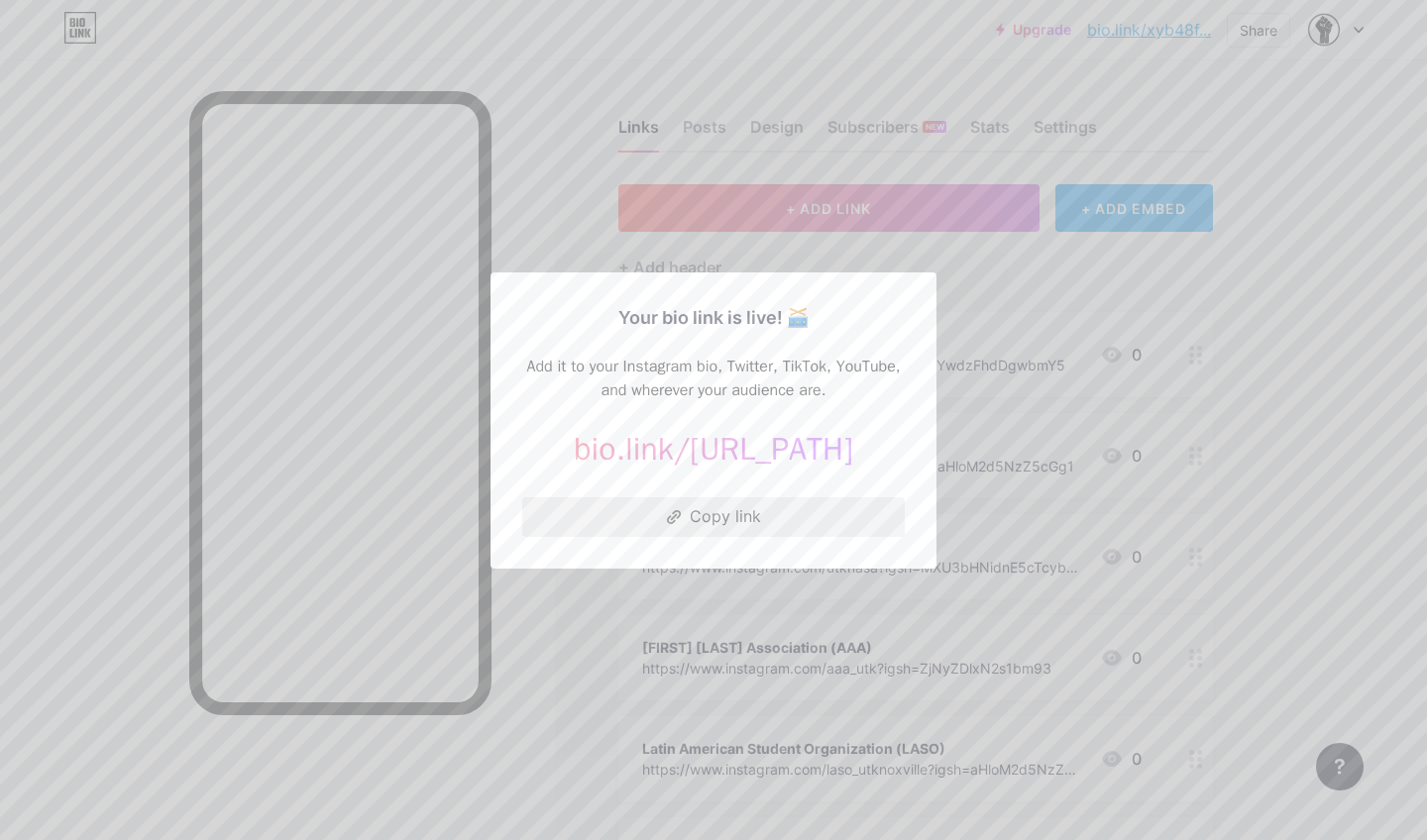 click on "Copy link" at bounding box center [714, 517] 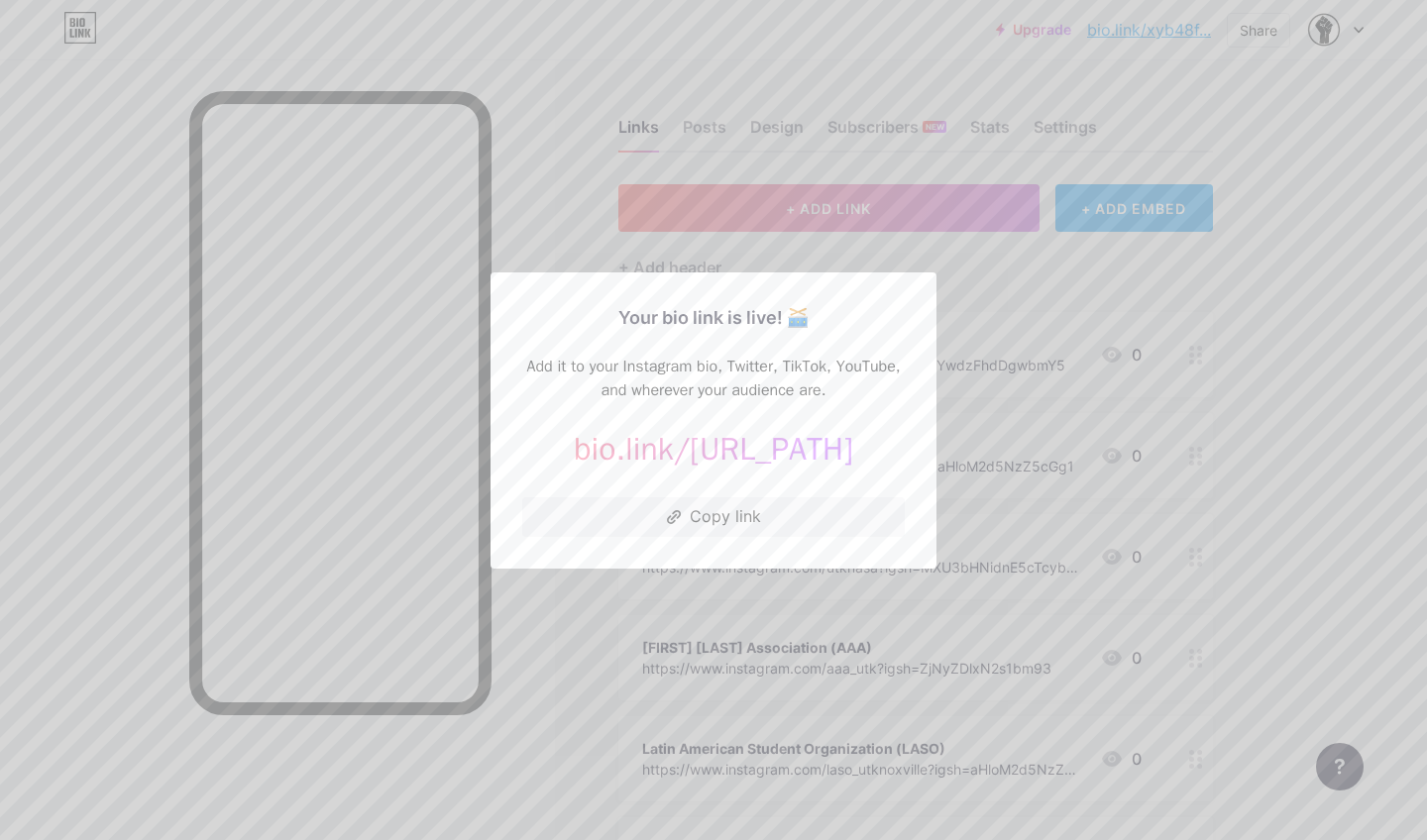 click at bounding box center (714, 420) 